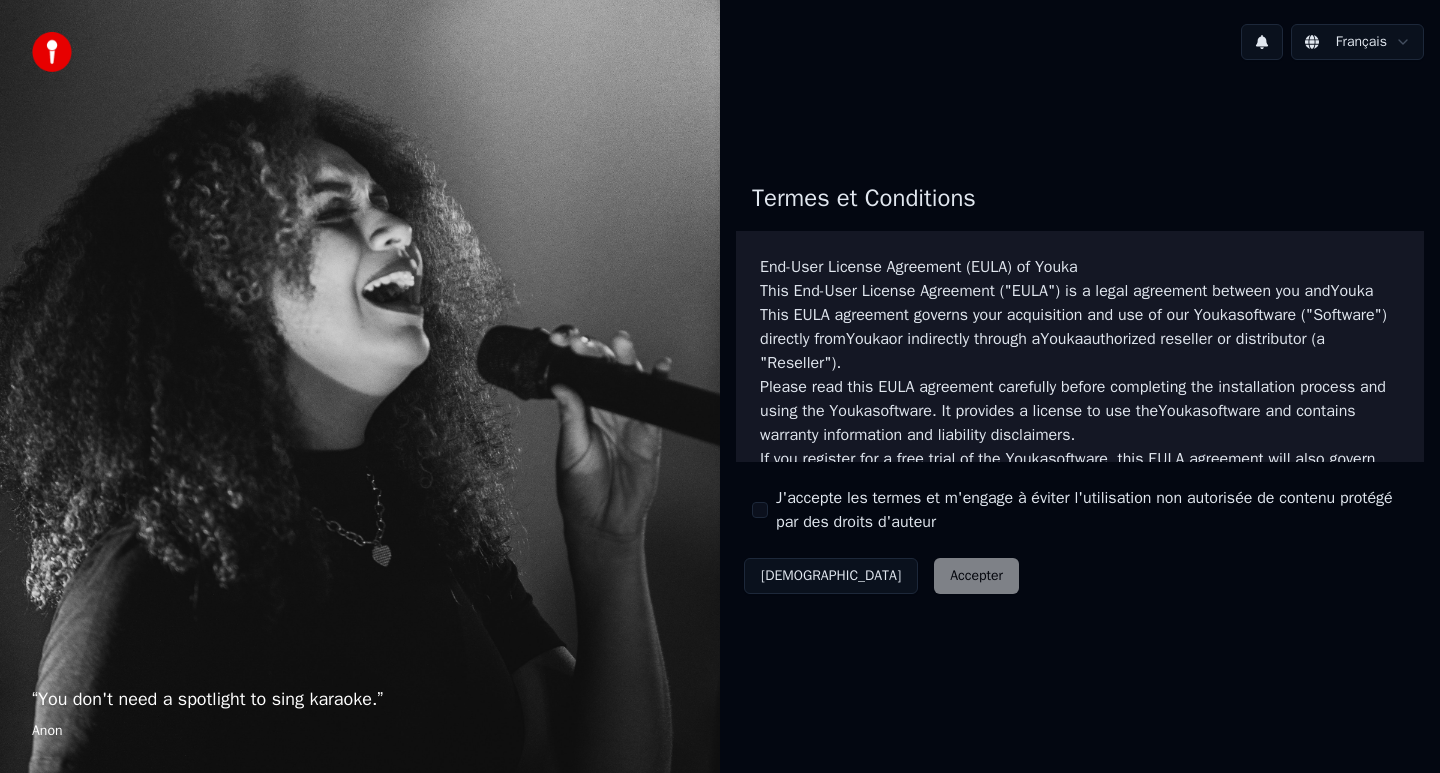 scroll, scrollTop: 0, scrollLeft: 0, axis: both 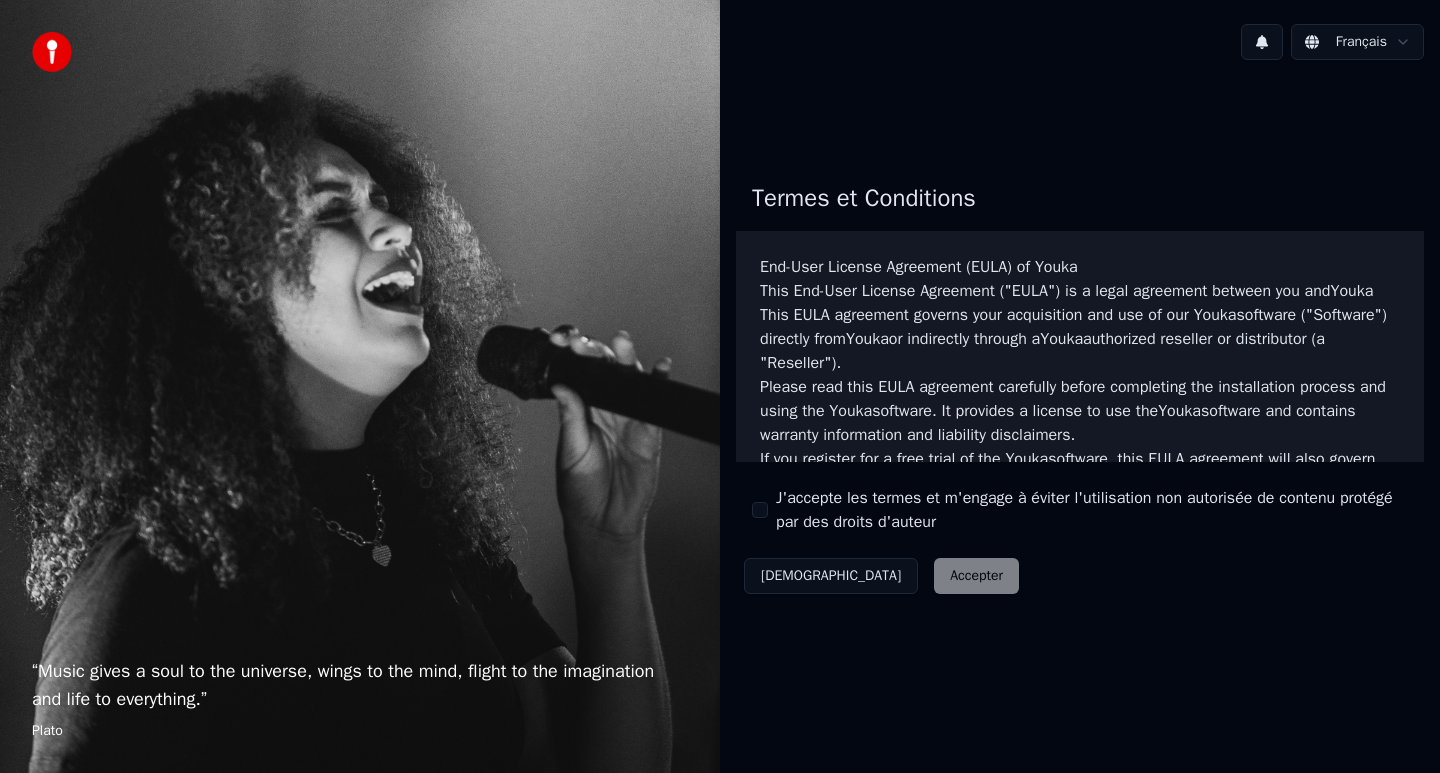 click on "J'accepte les termes et m'engage à éviter l'utilisation non autorisée de contenu protégé par des droits d'auteur" at bounding box center (760, 510) 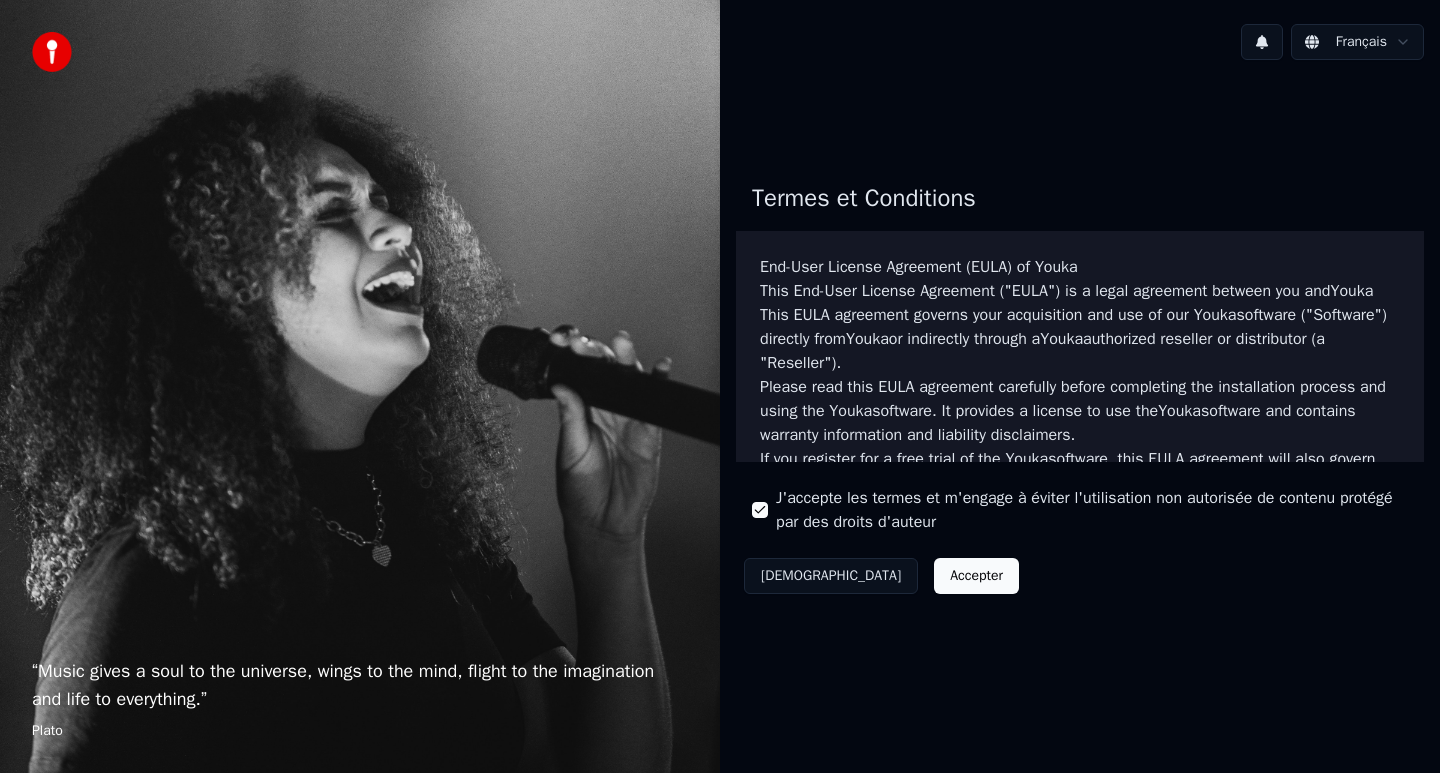 click on "Accepter" at bounding box center (976, 576) 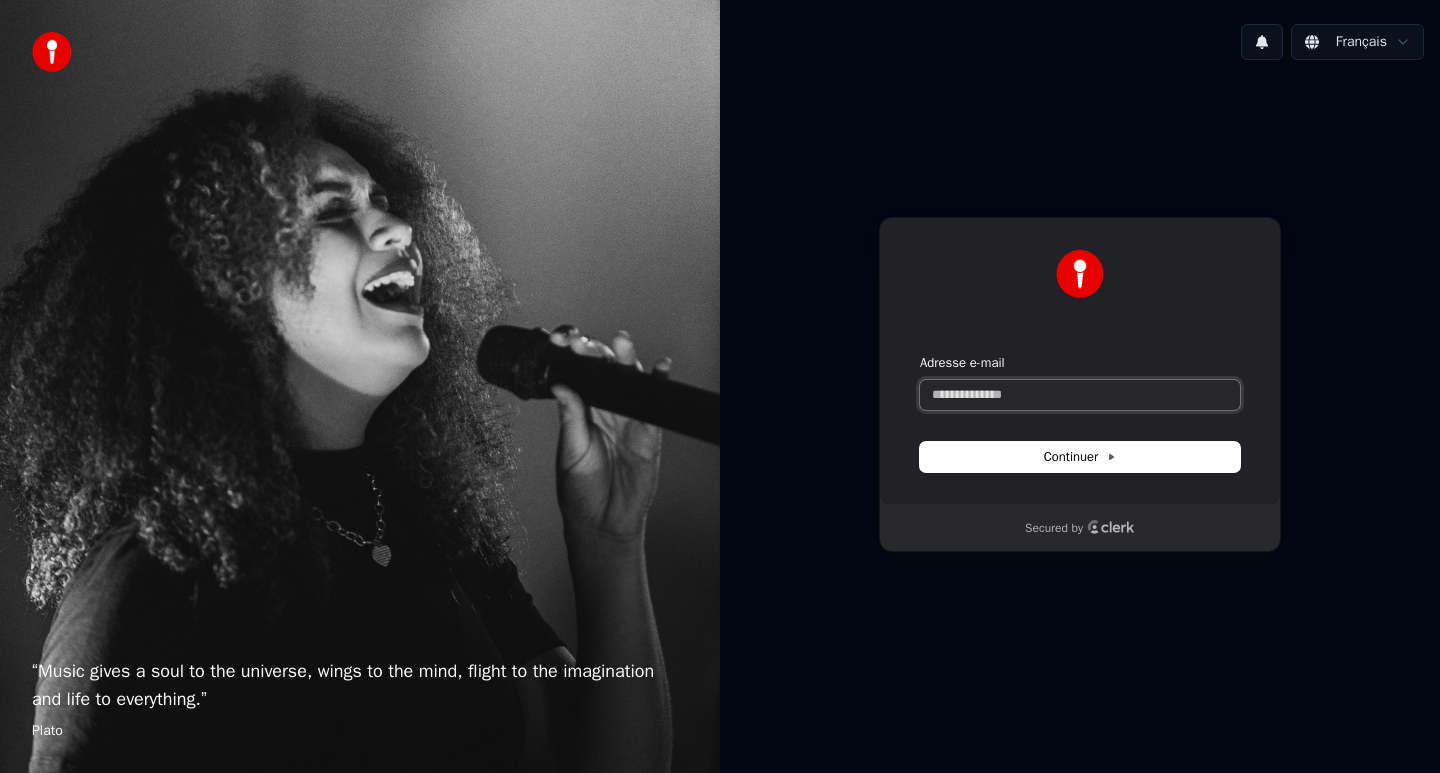 click on "Adresse e-mail" at bounding box center [1080, 395] 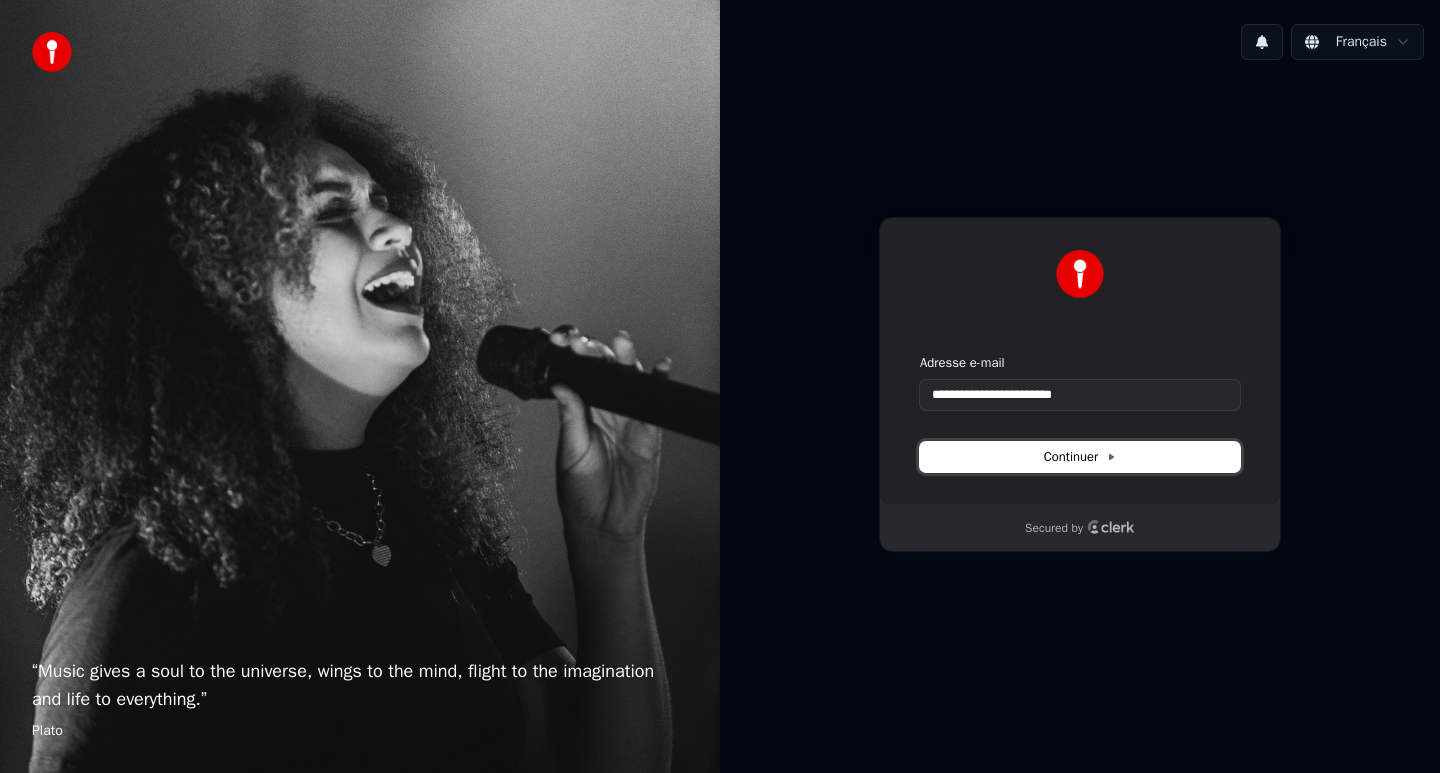 click on "Continuer" at bounding box center (1080, 457) 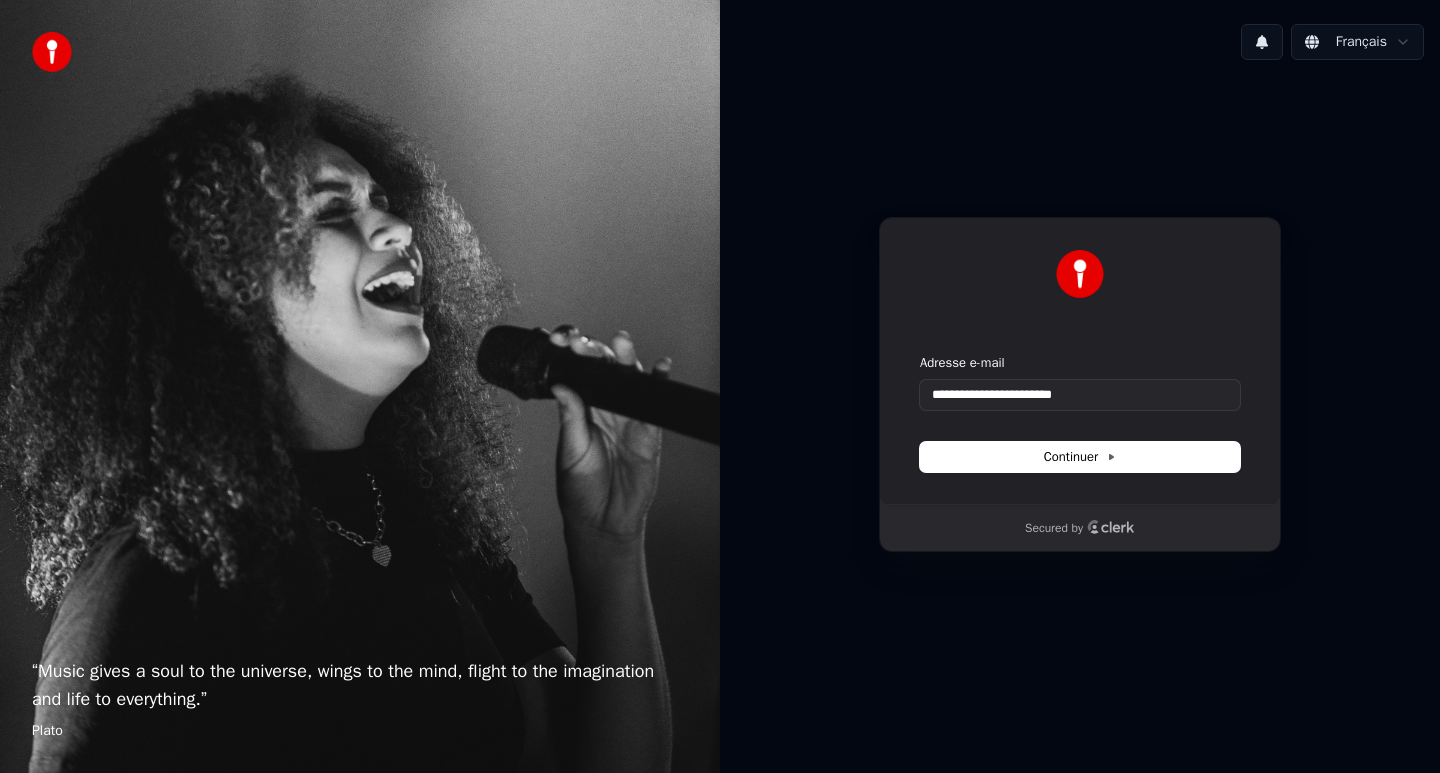 type on "**********" 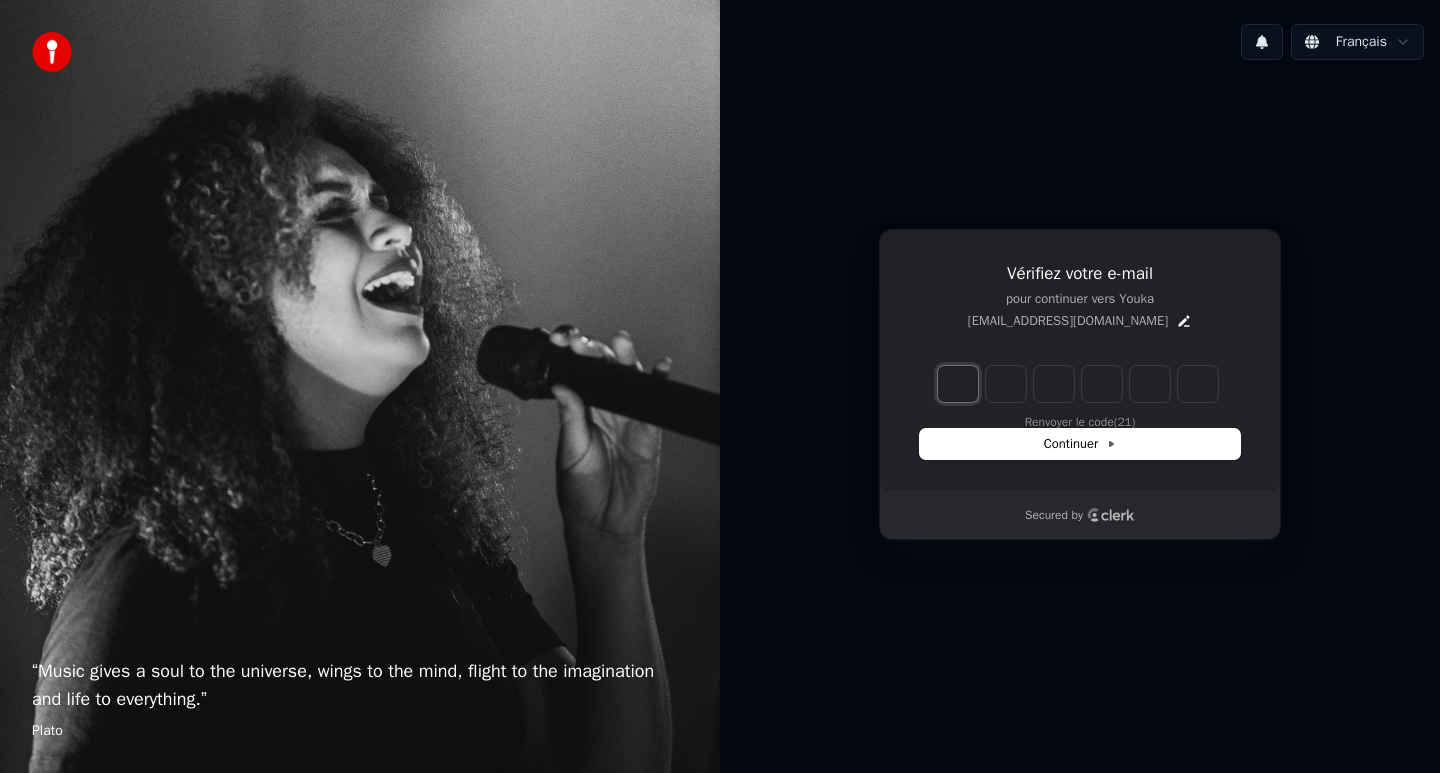 type on "*" 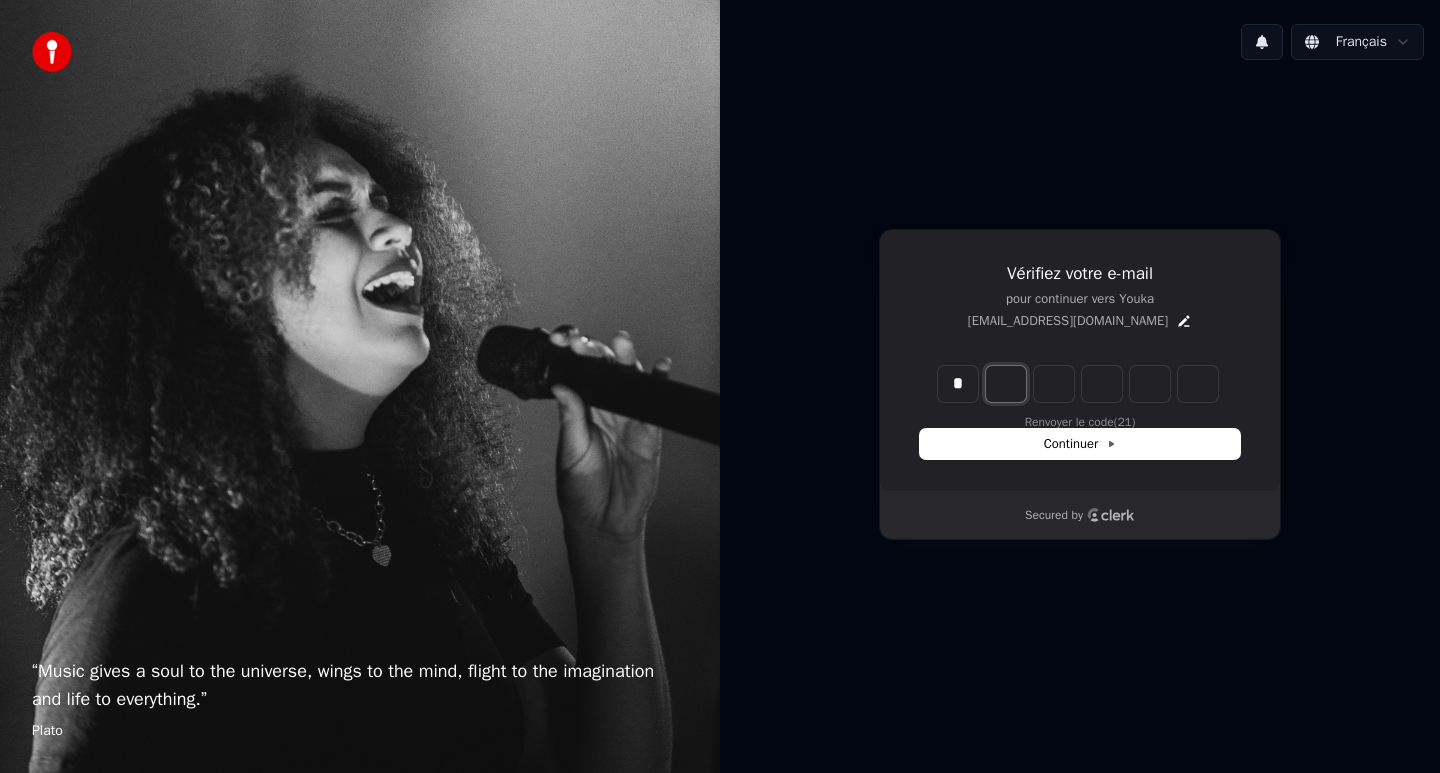 type on "*" 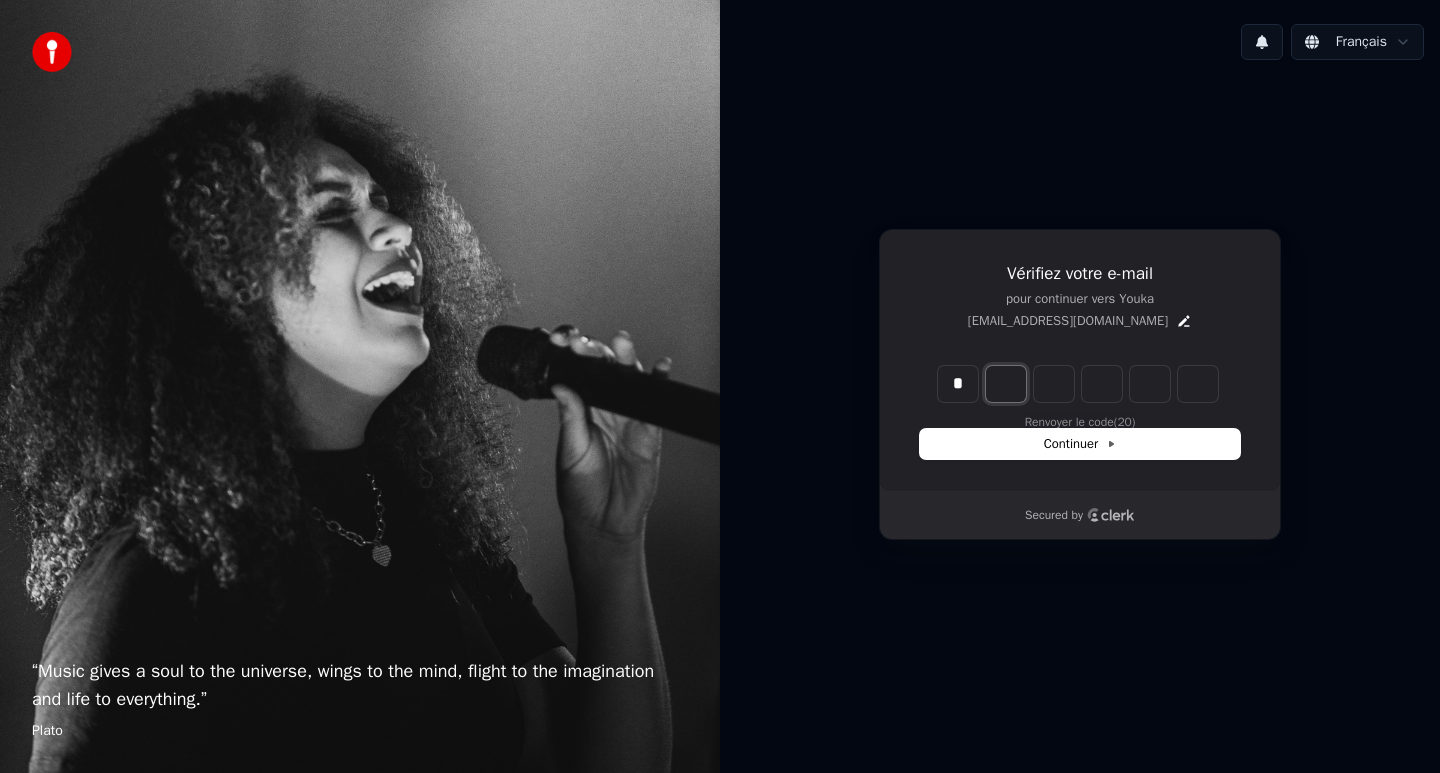 type on "*" 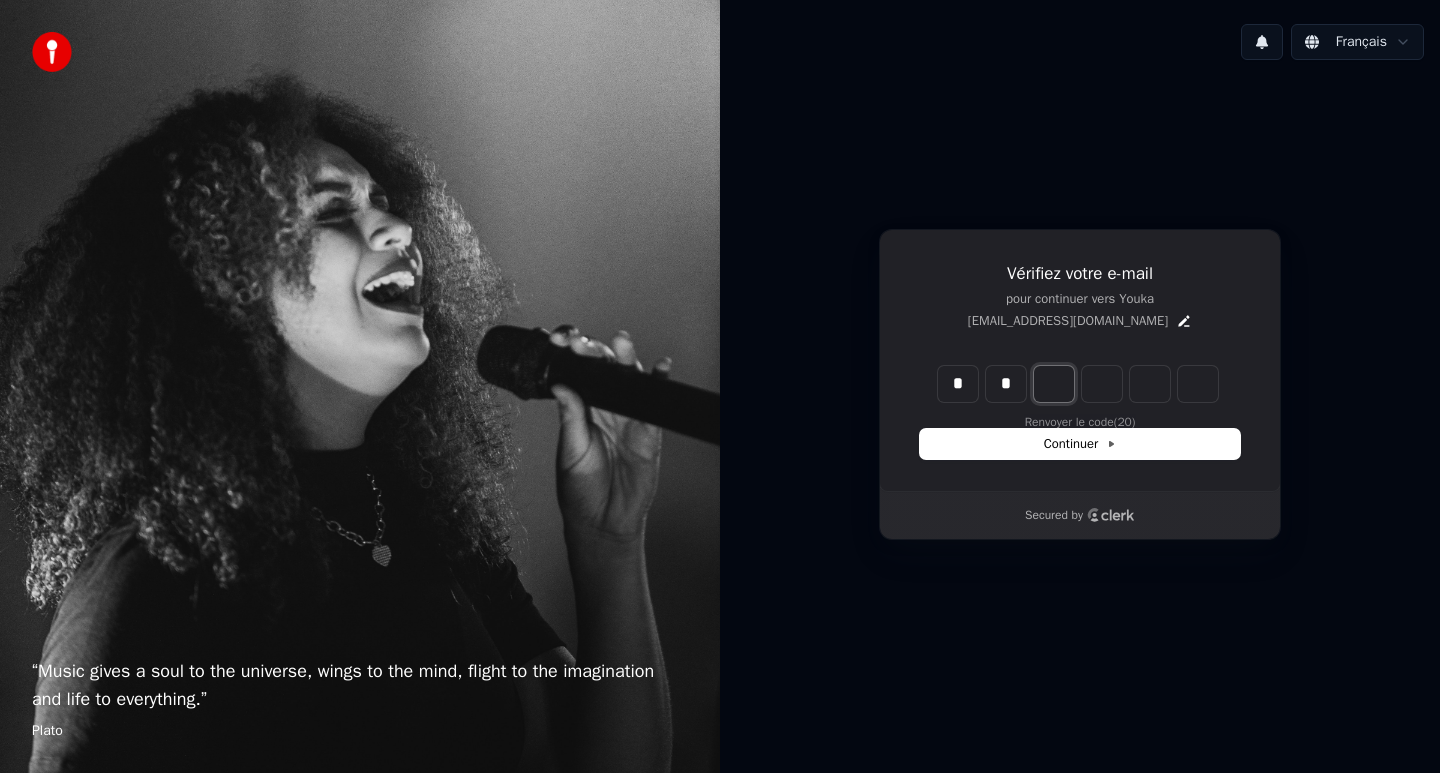 type on "**" 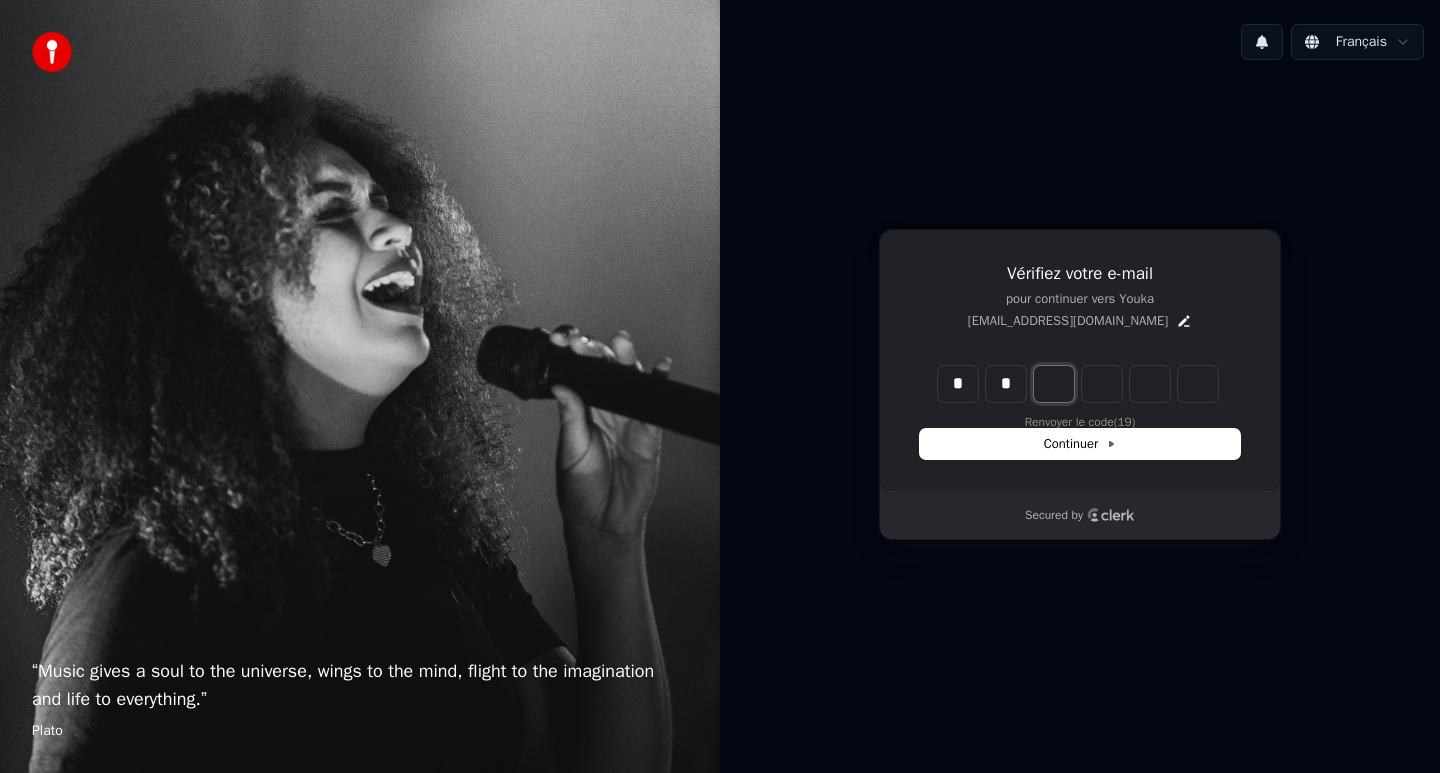 type on "*" 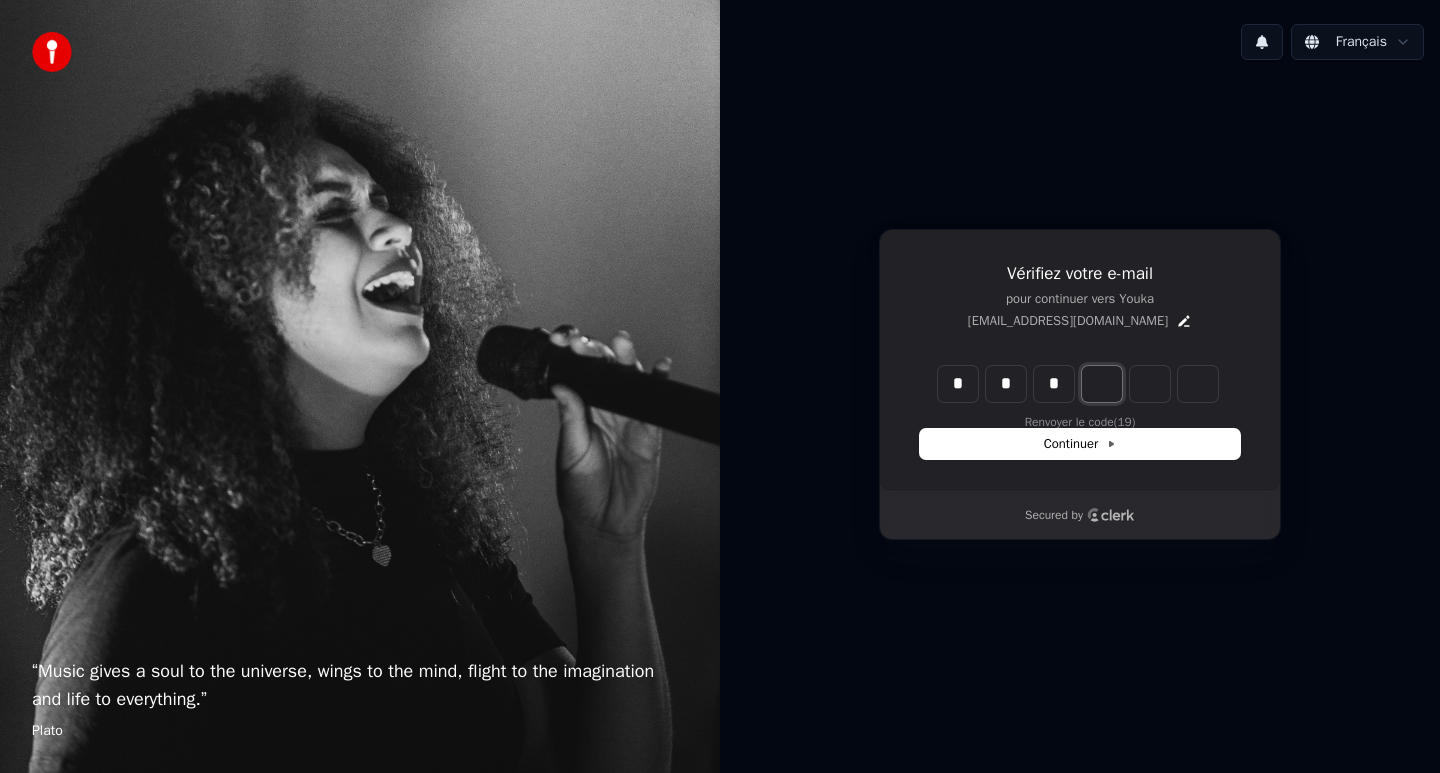 type on "***" 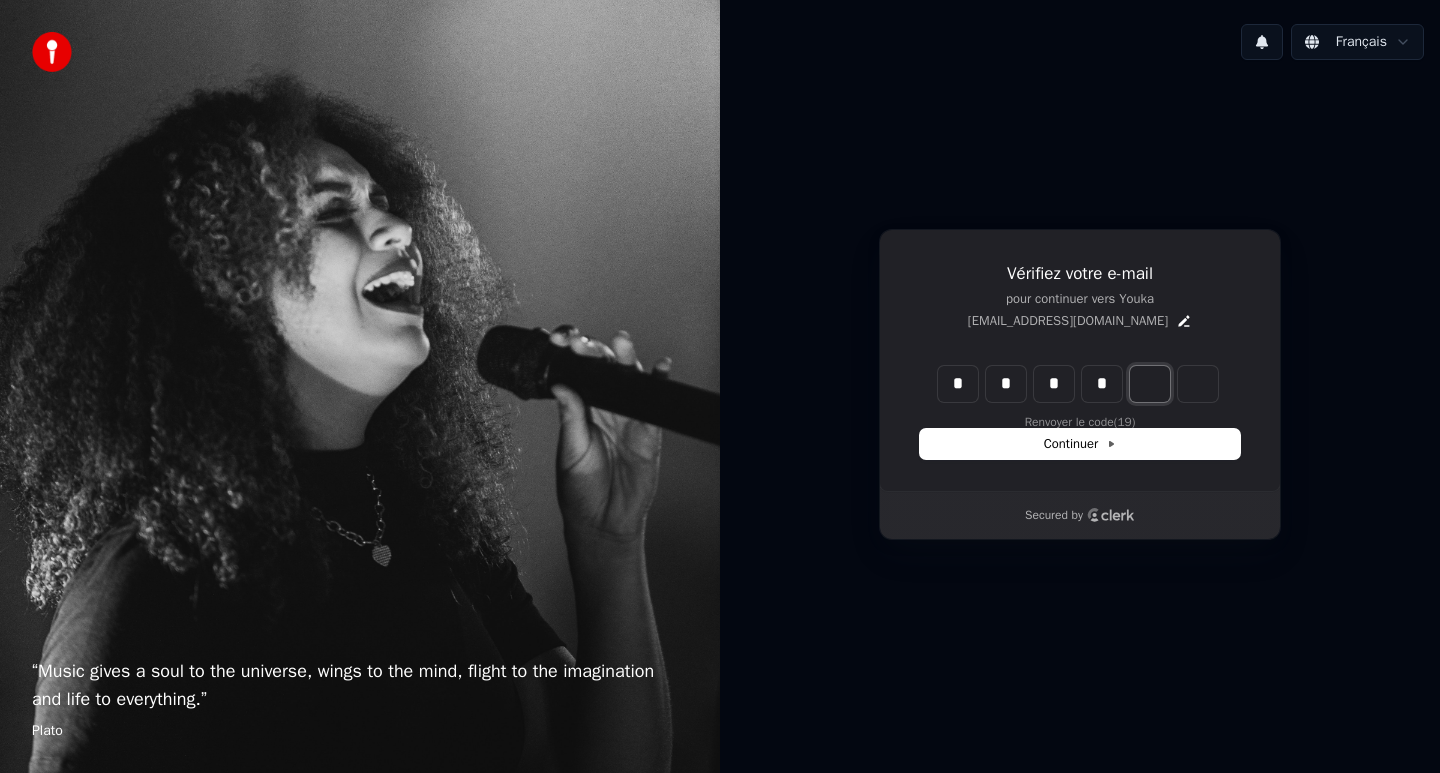 type on "****" 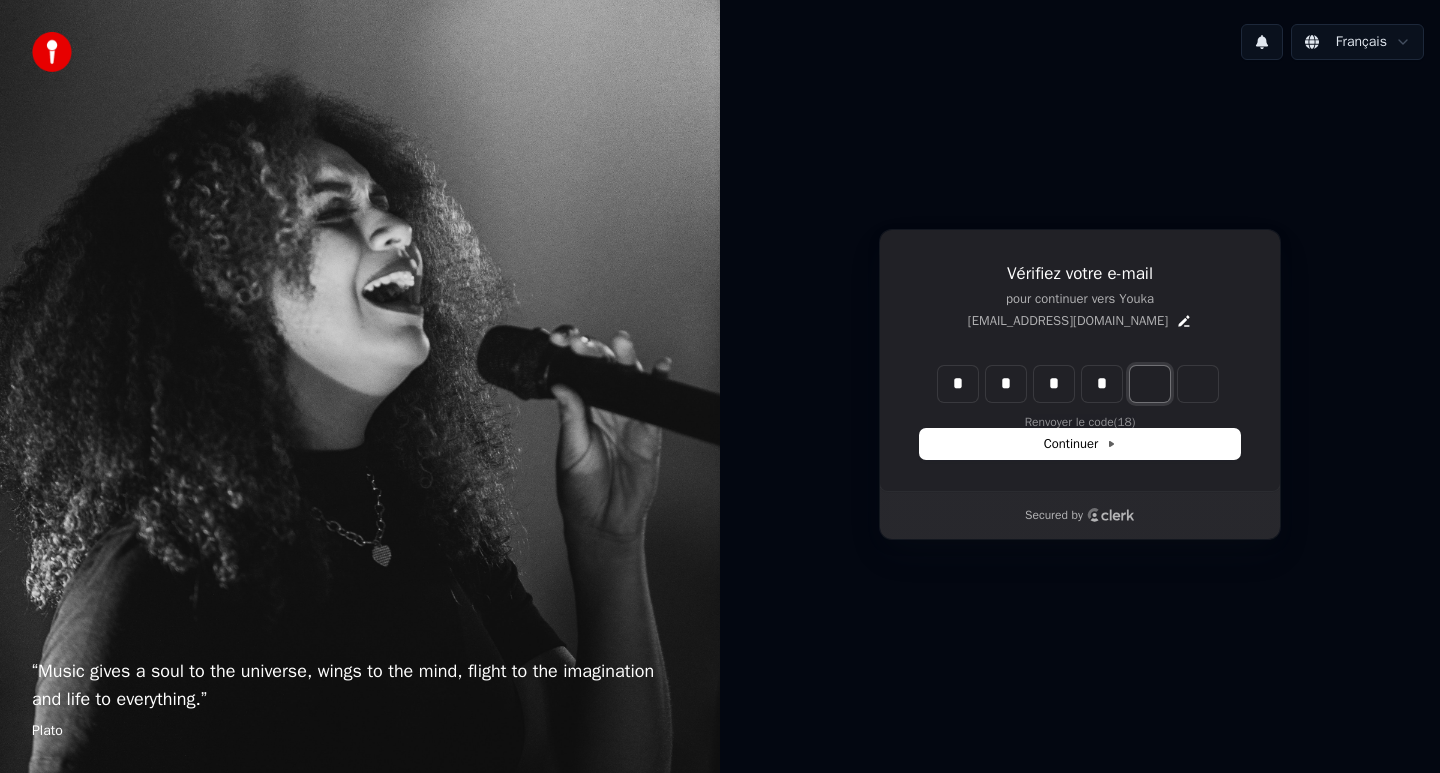type on "*" 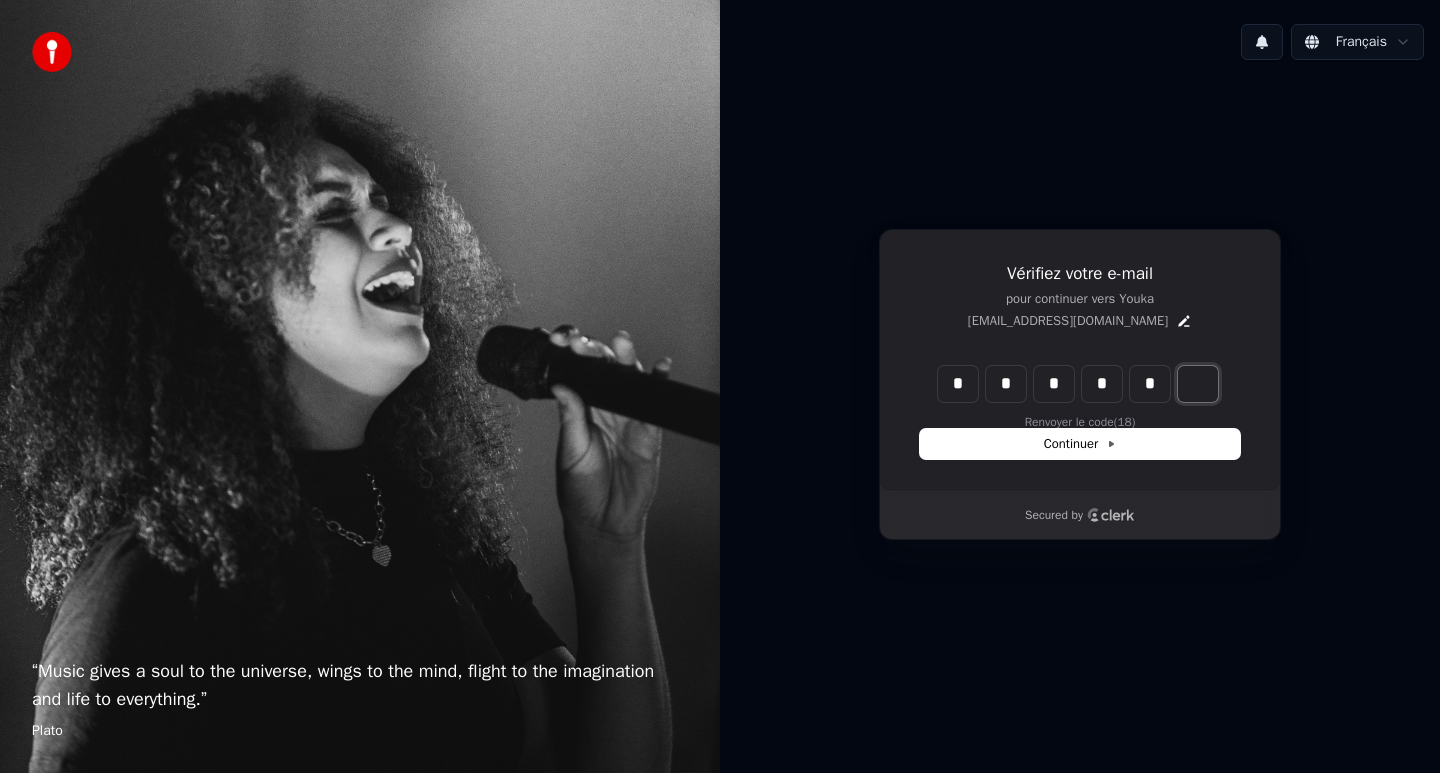 type on "*****" 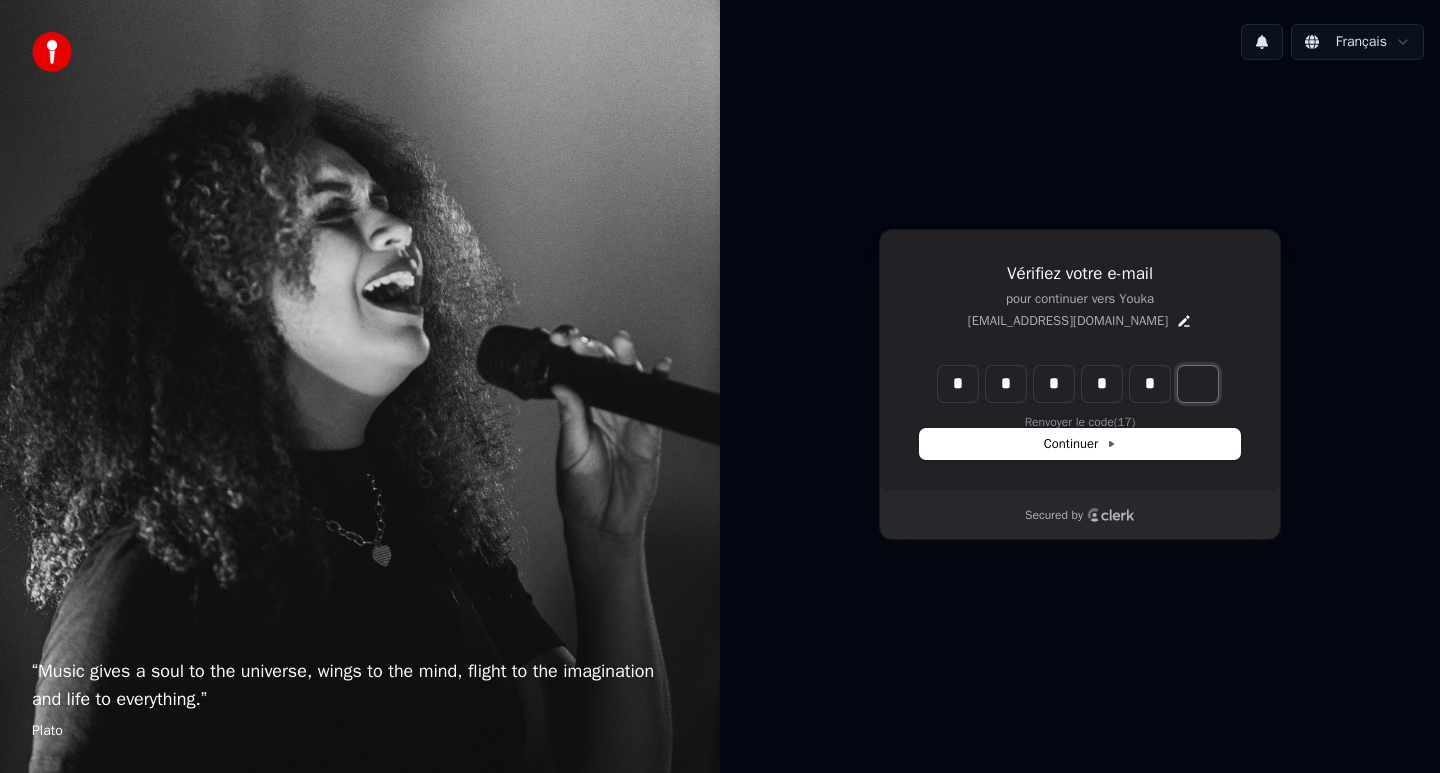 type on "*" 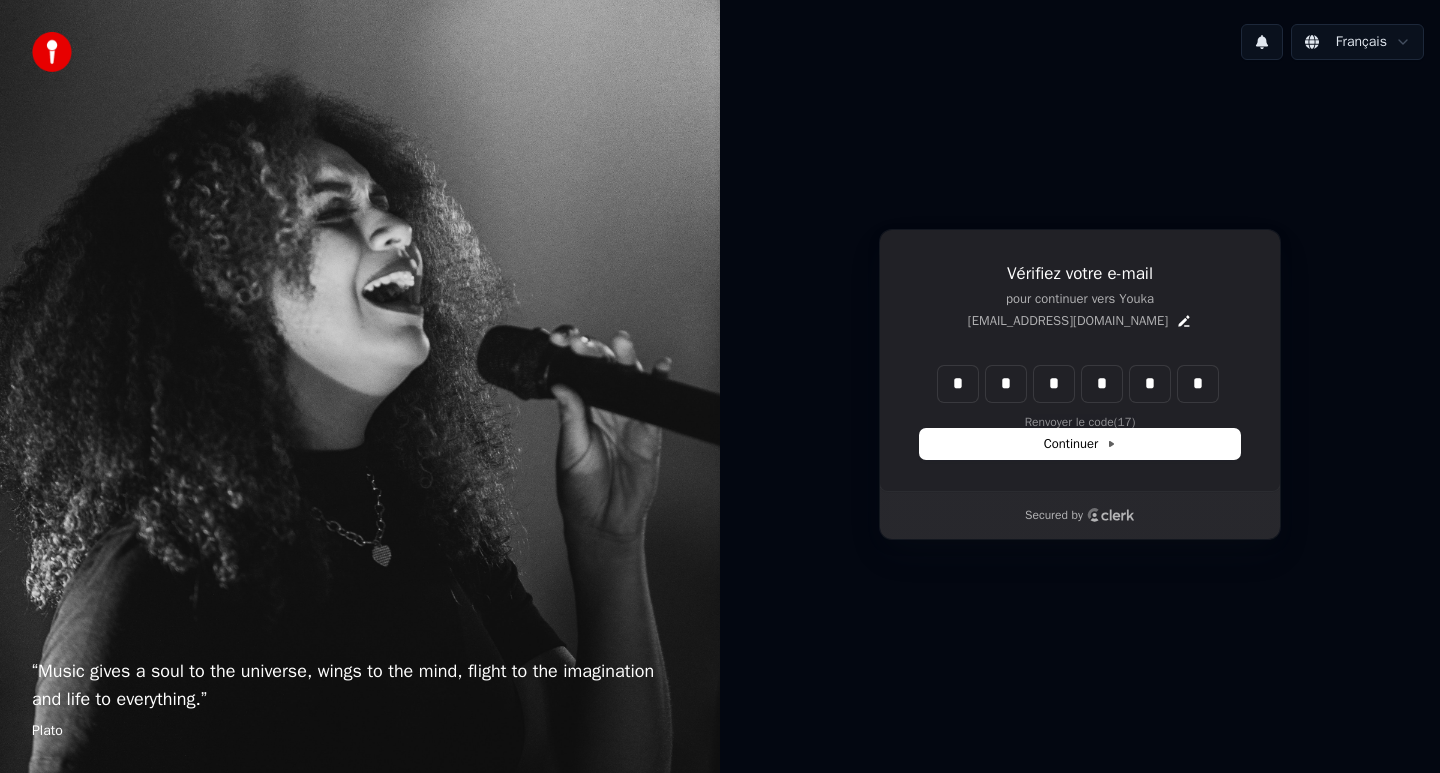 type on "******" 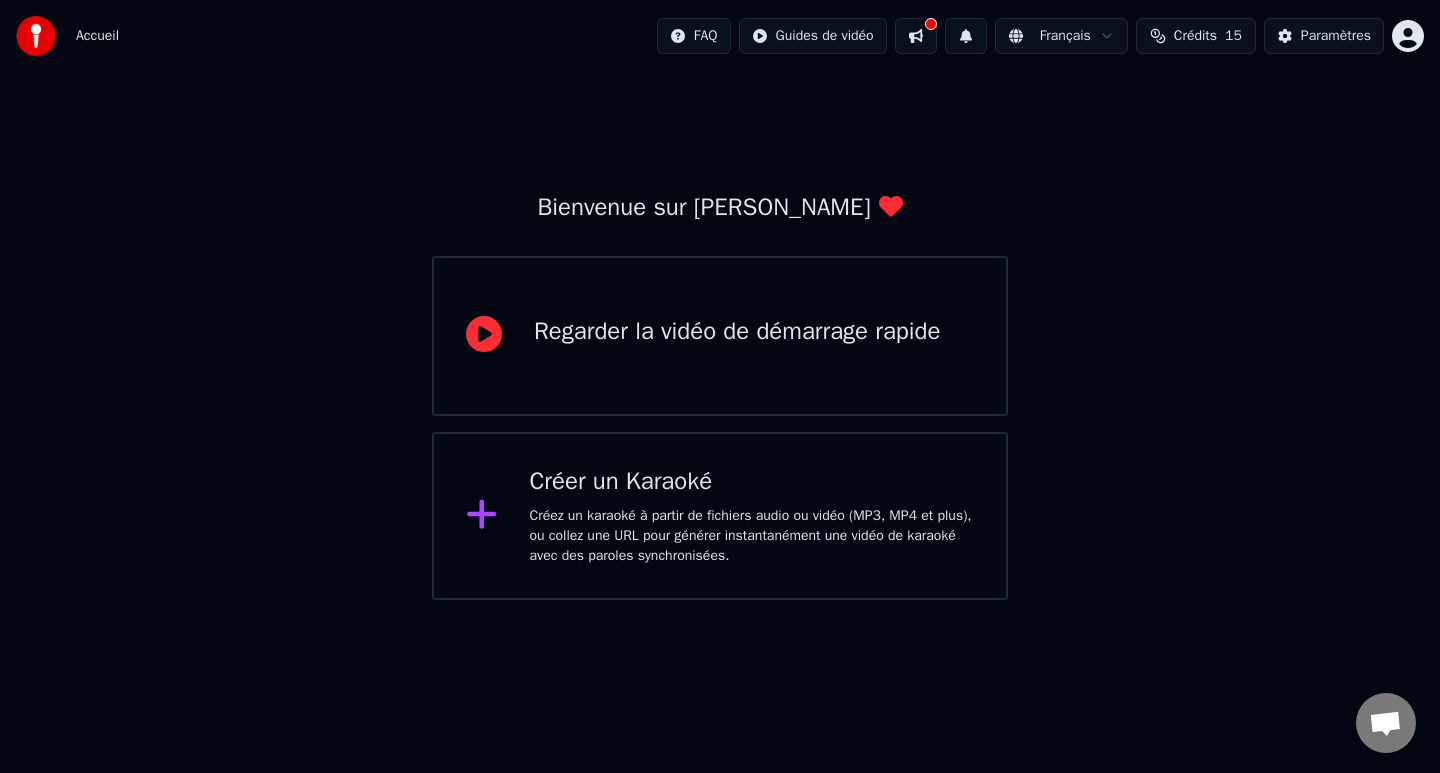 click on "Regarder la vidéo de démarrage rapide" at bounding box center (720, 336) 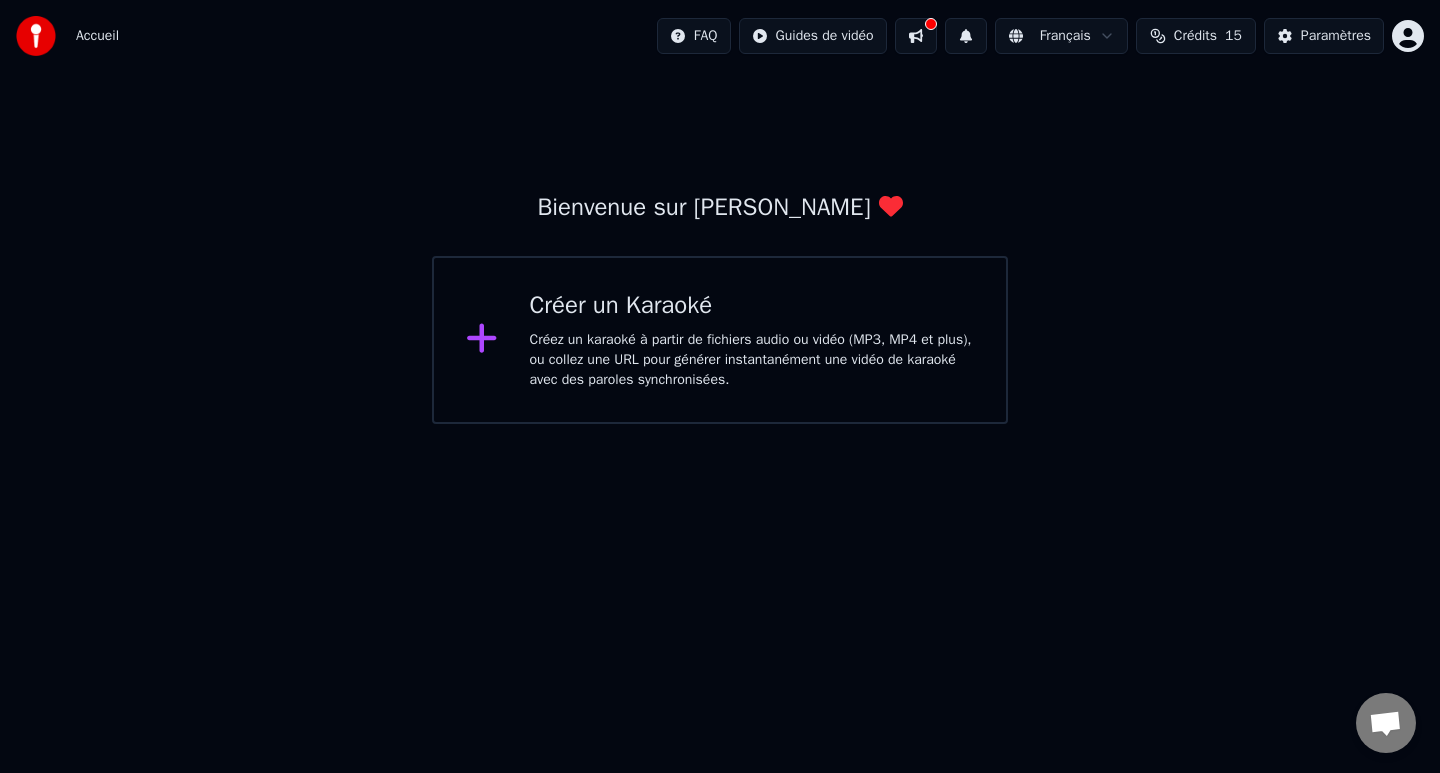 click at bounding box center [490, 340] 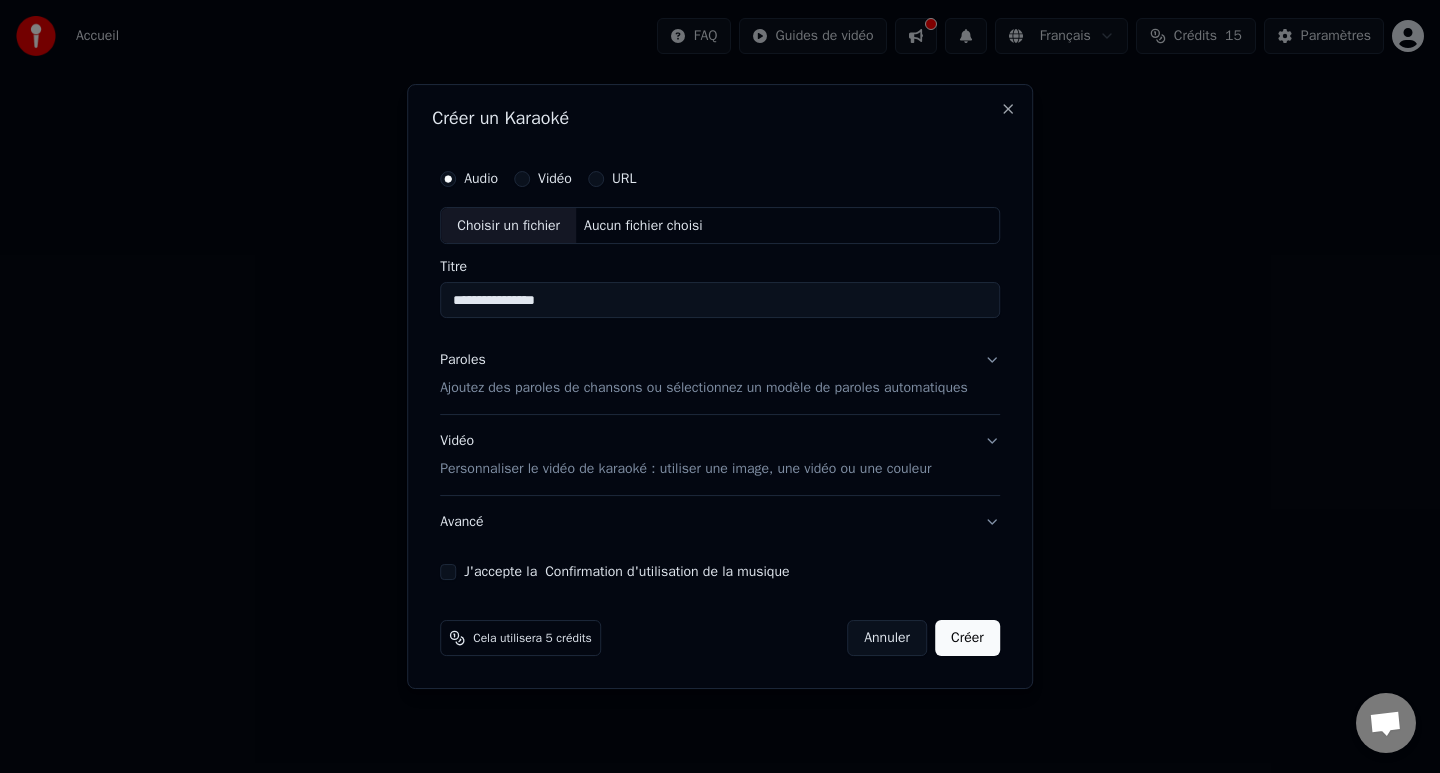 type on "**********" 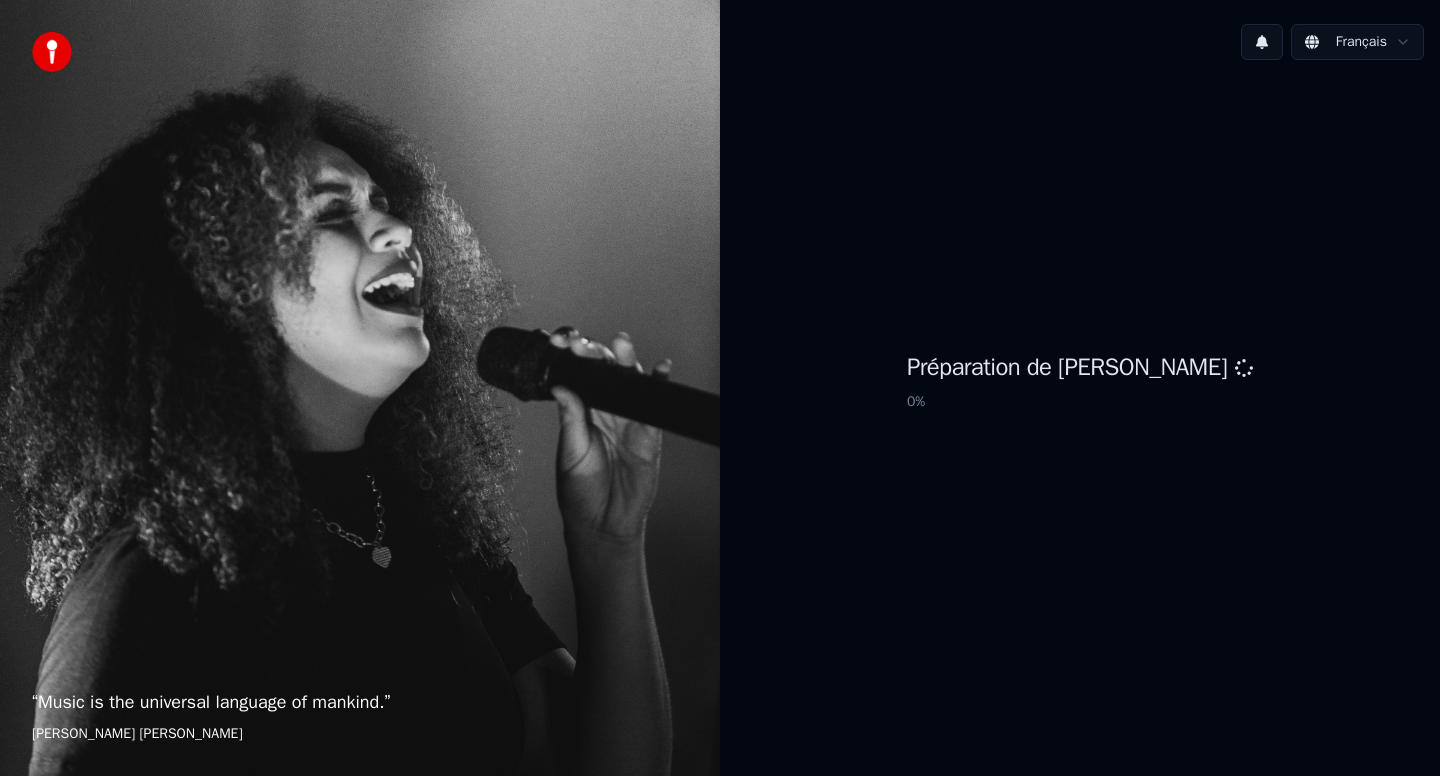 scroll, scrollTop: 0, scrollLeft: 0, axis: both 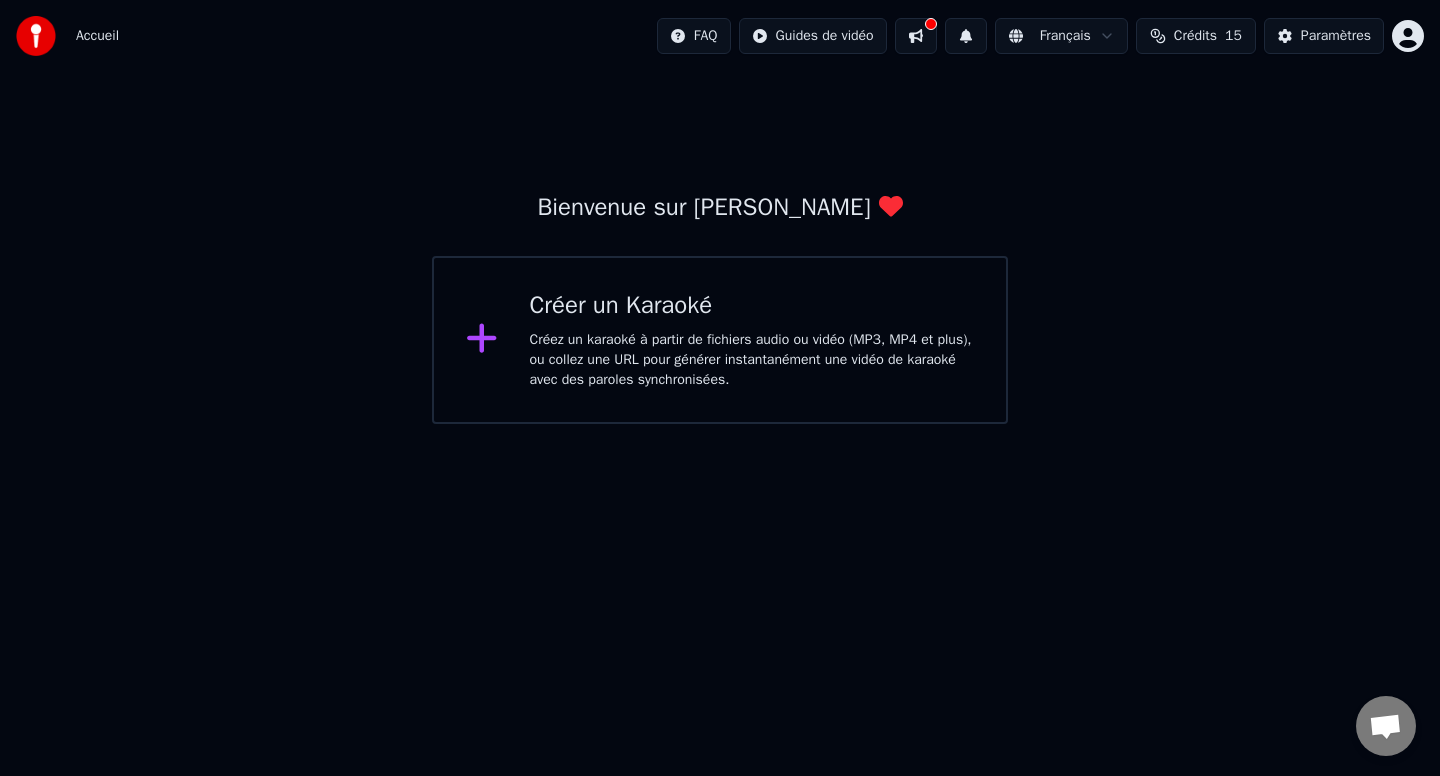 click at bounding box center [490, 340] 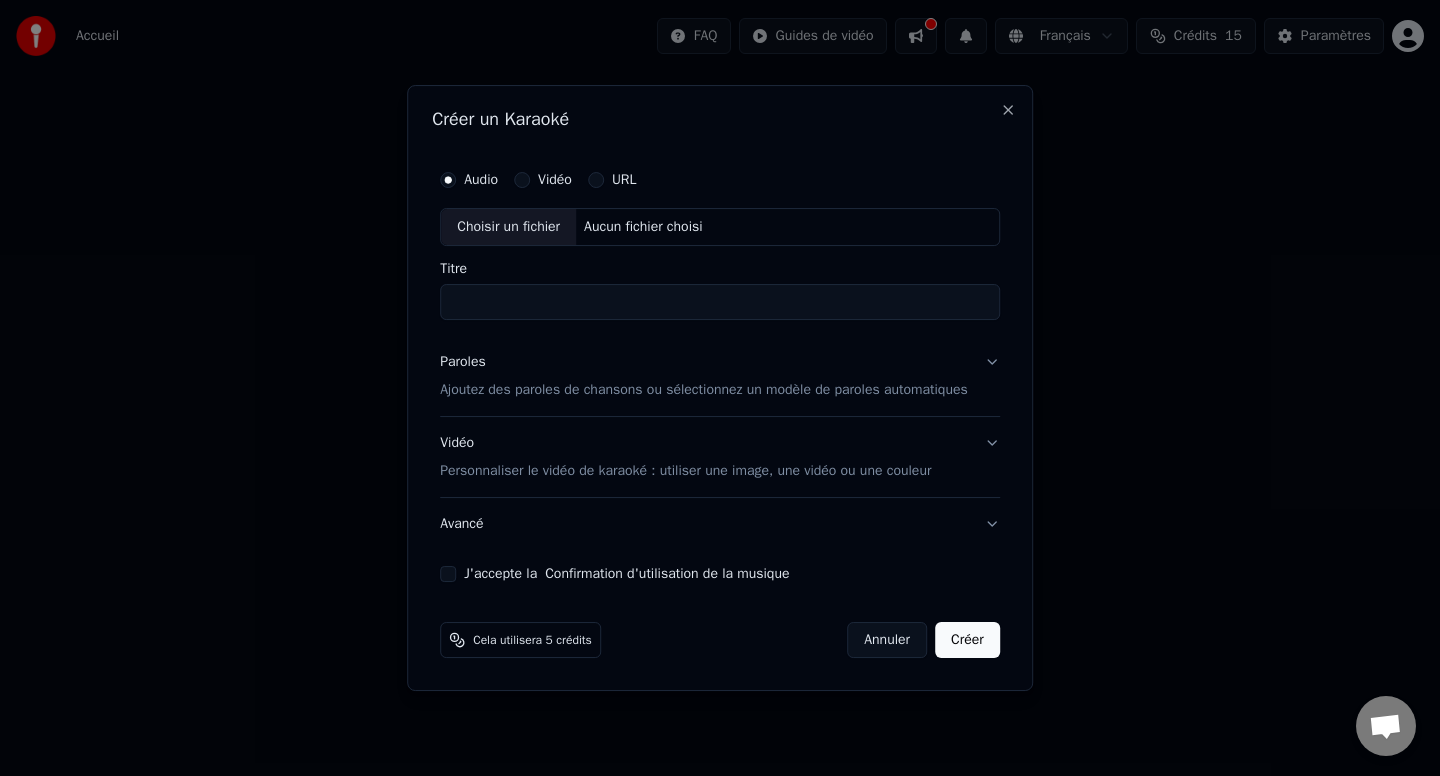 click on "Choisir un fichier" at bounding box center [508, 227] 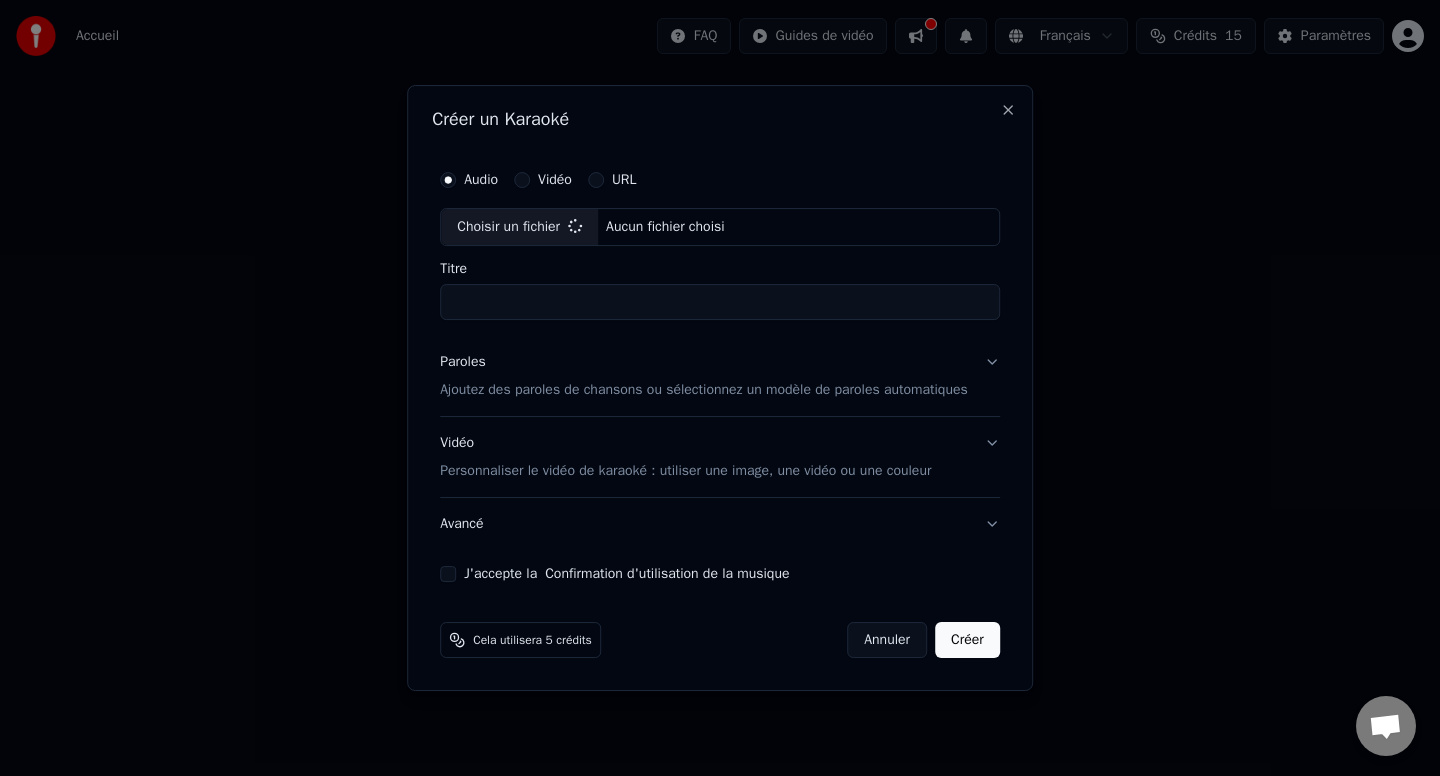type on "**********" 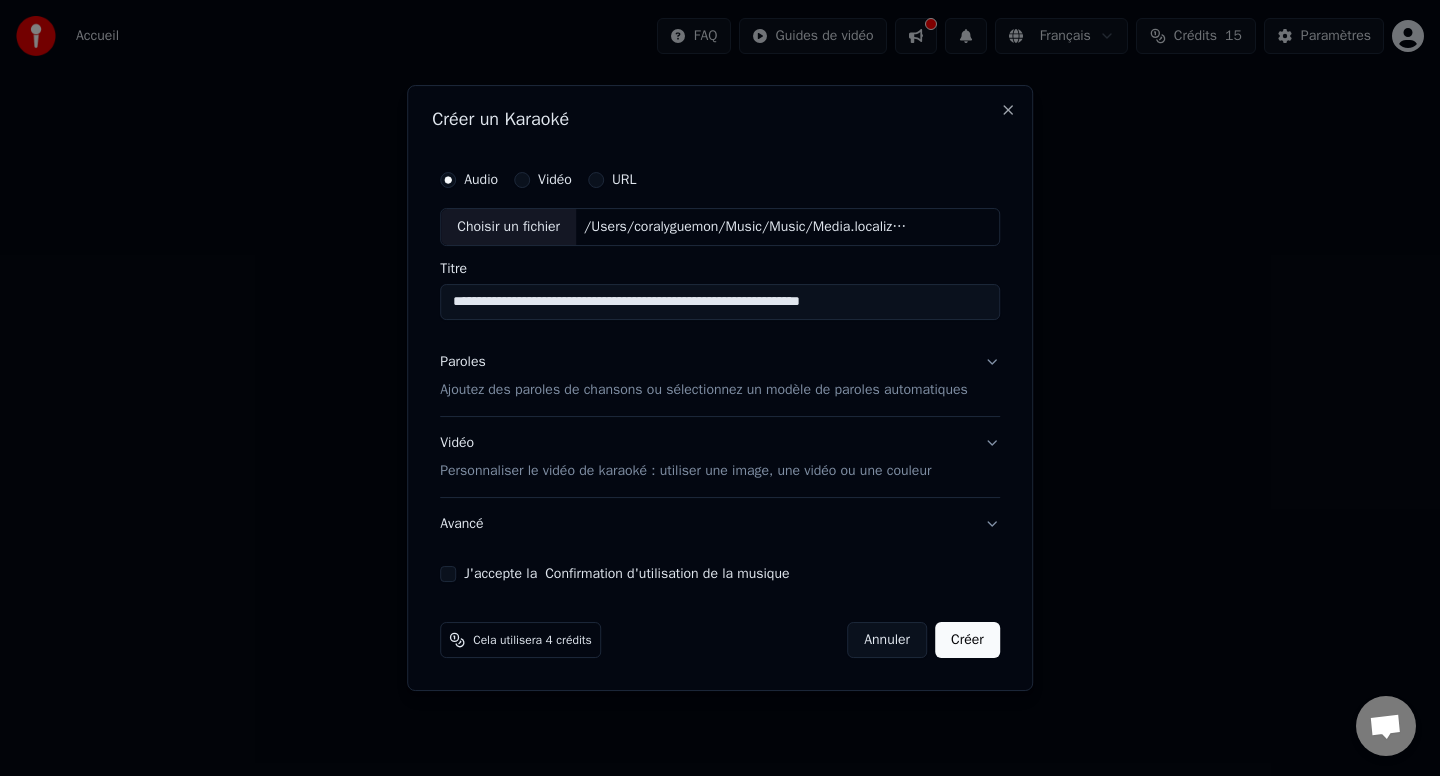 click on "Ajoutez des paroles de chansons ou sélectionnez un modèle de paroles automatiques" at bounding box center (704, 390) 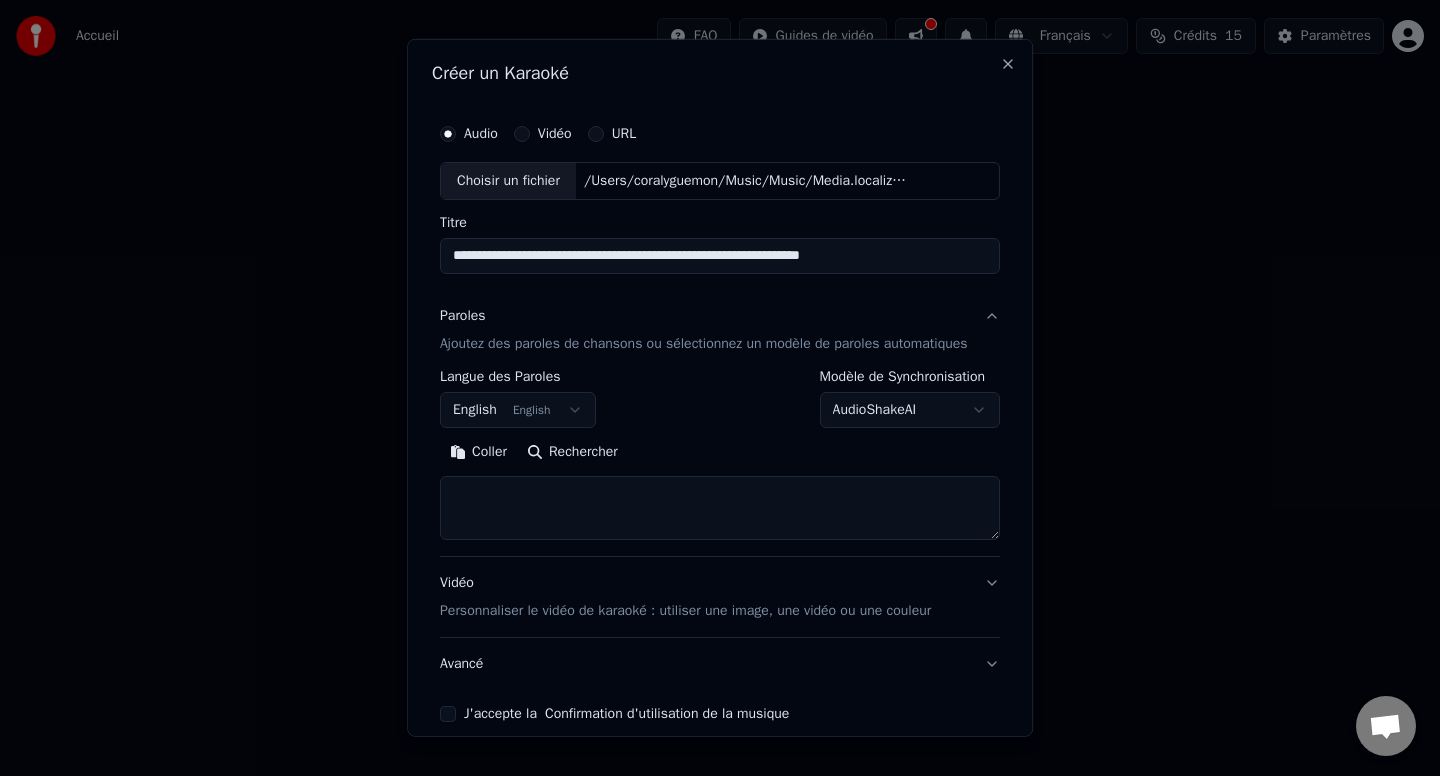 click on "English English" at bounding box center (518, 410) 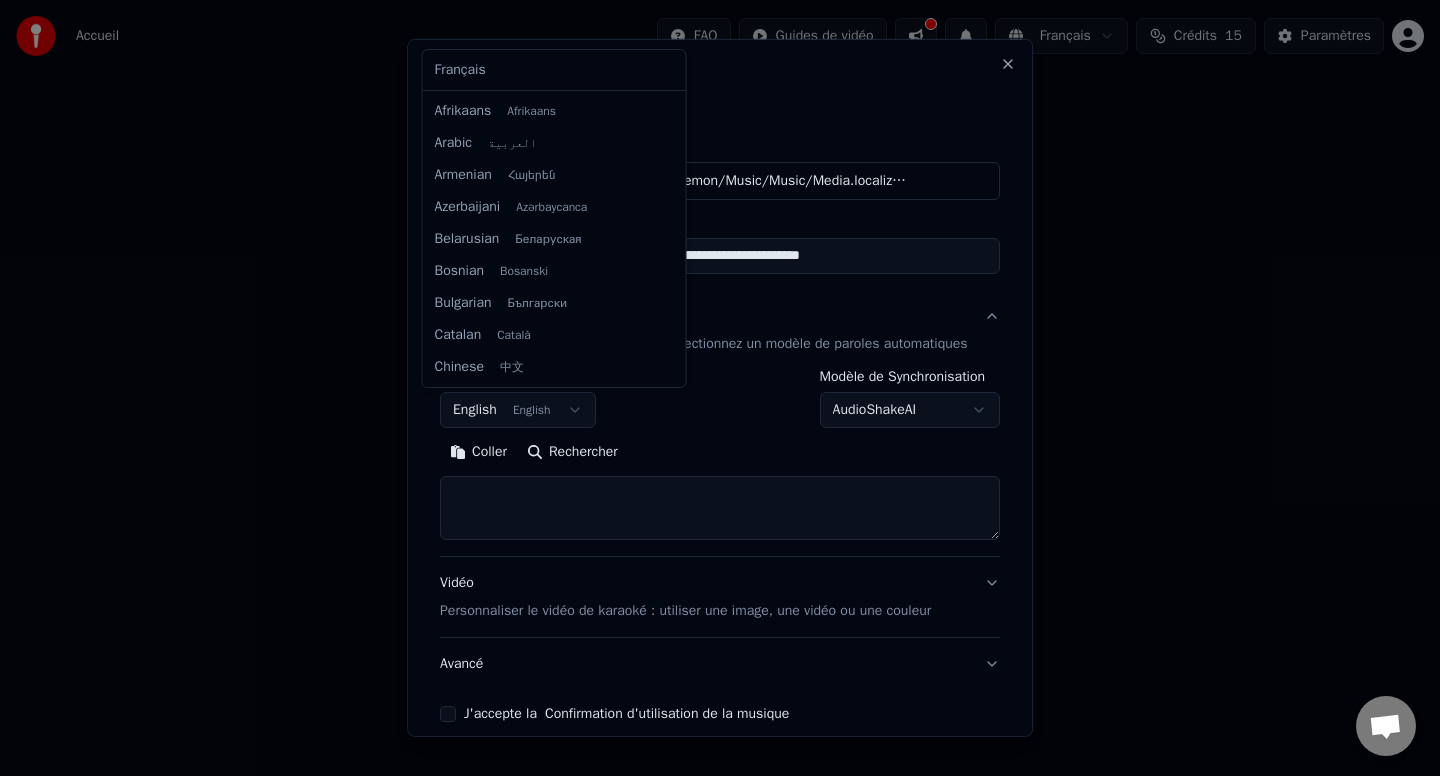 click on "**********" at bounding box center (720, 212) 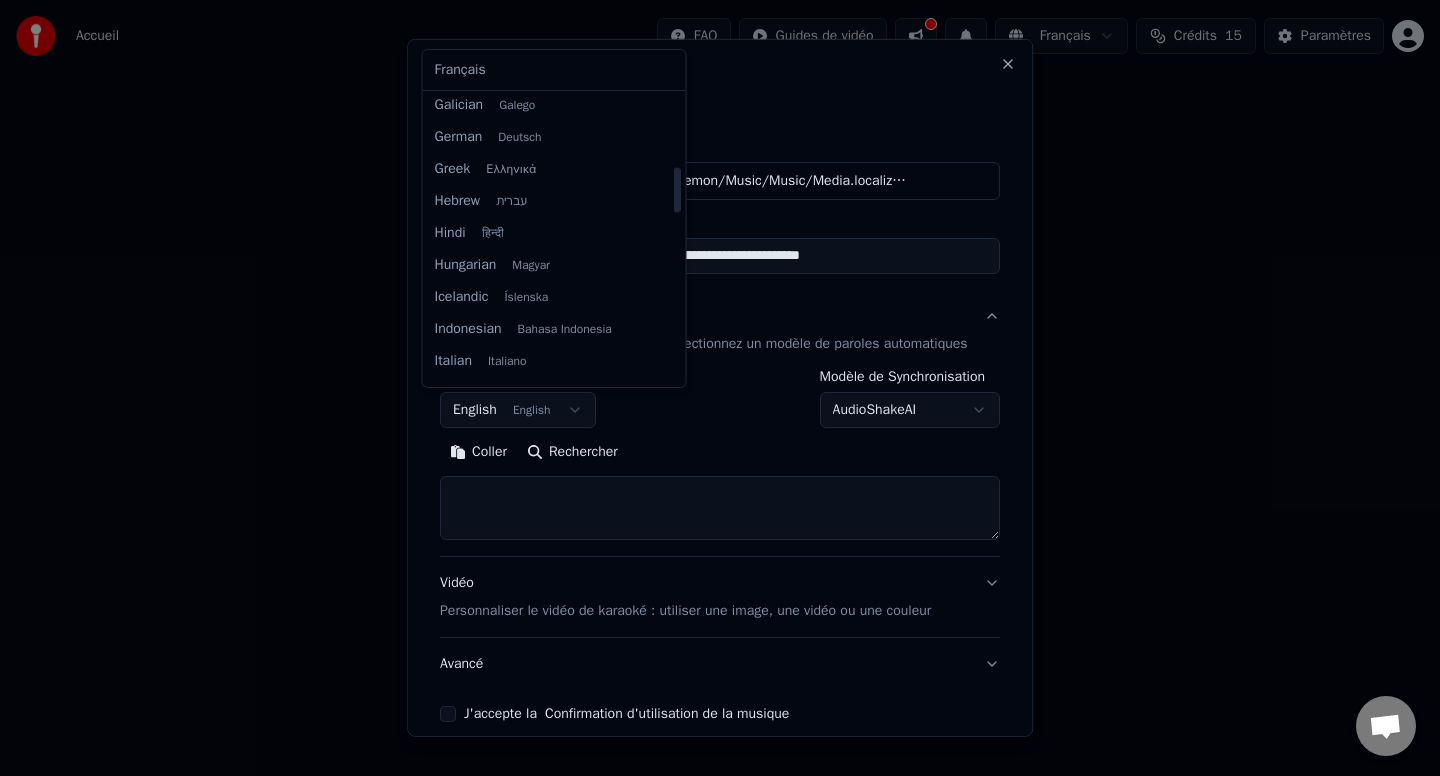 scroll, scrollTop: 233, scrollLeft: 0, axis: vertical 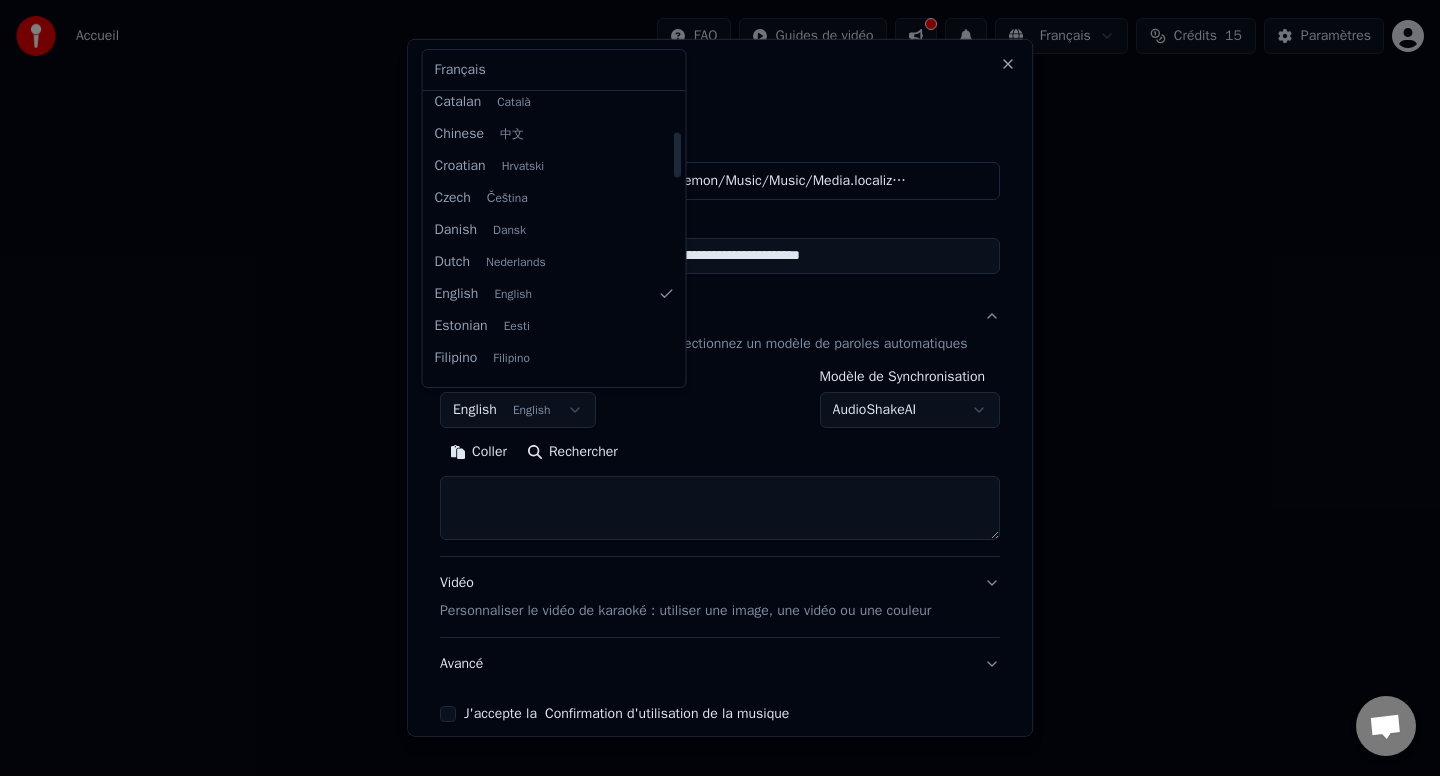 select on "**" 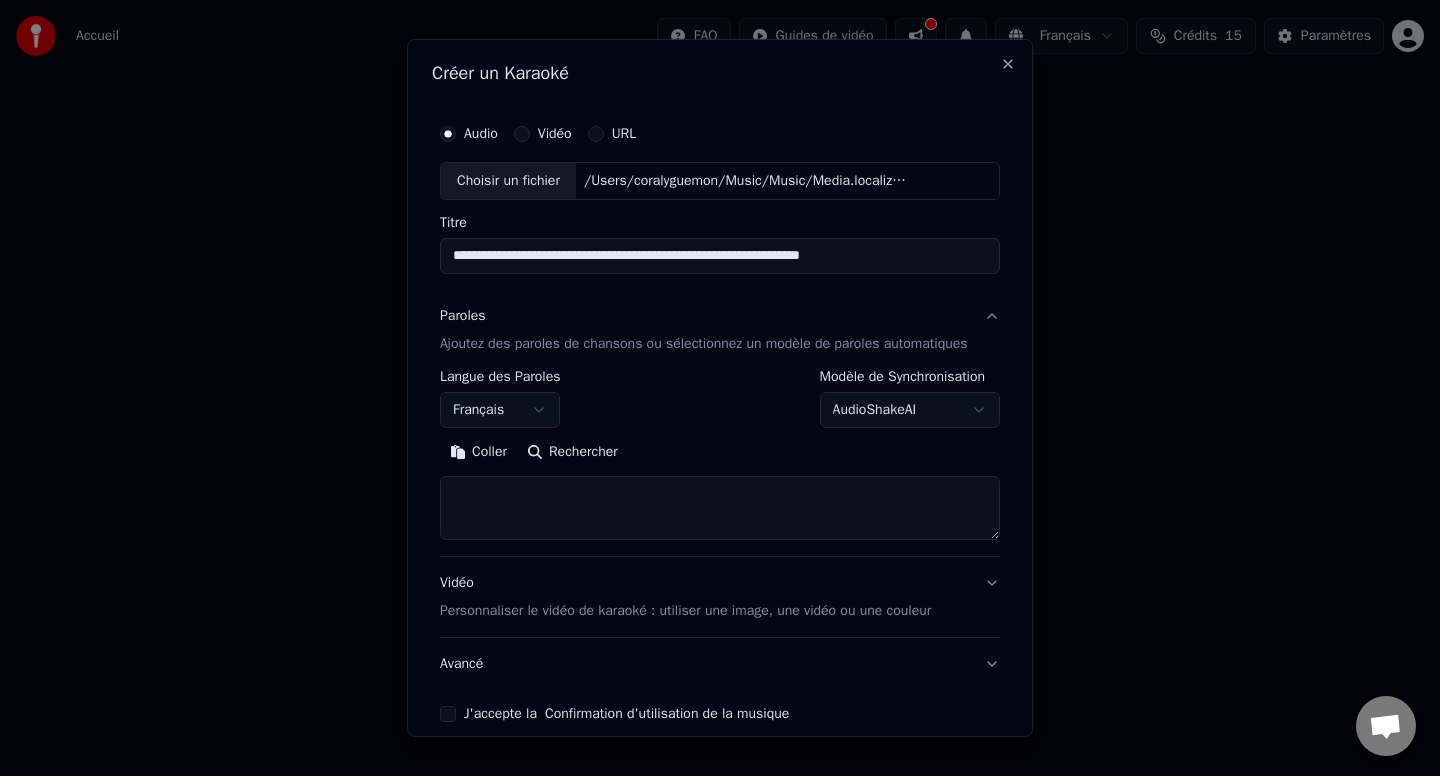 click at bounding box center (720, 508) 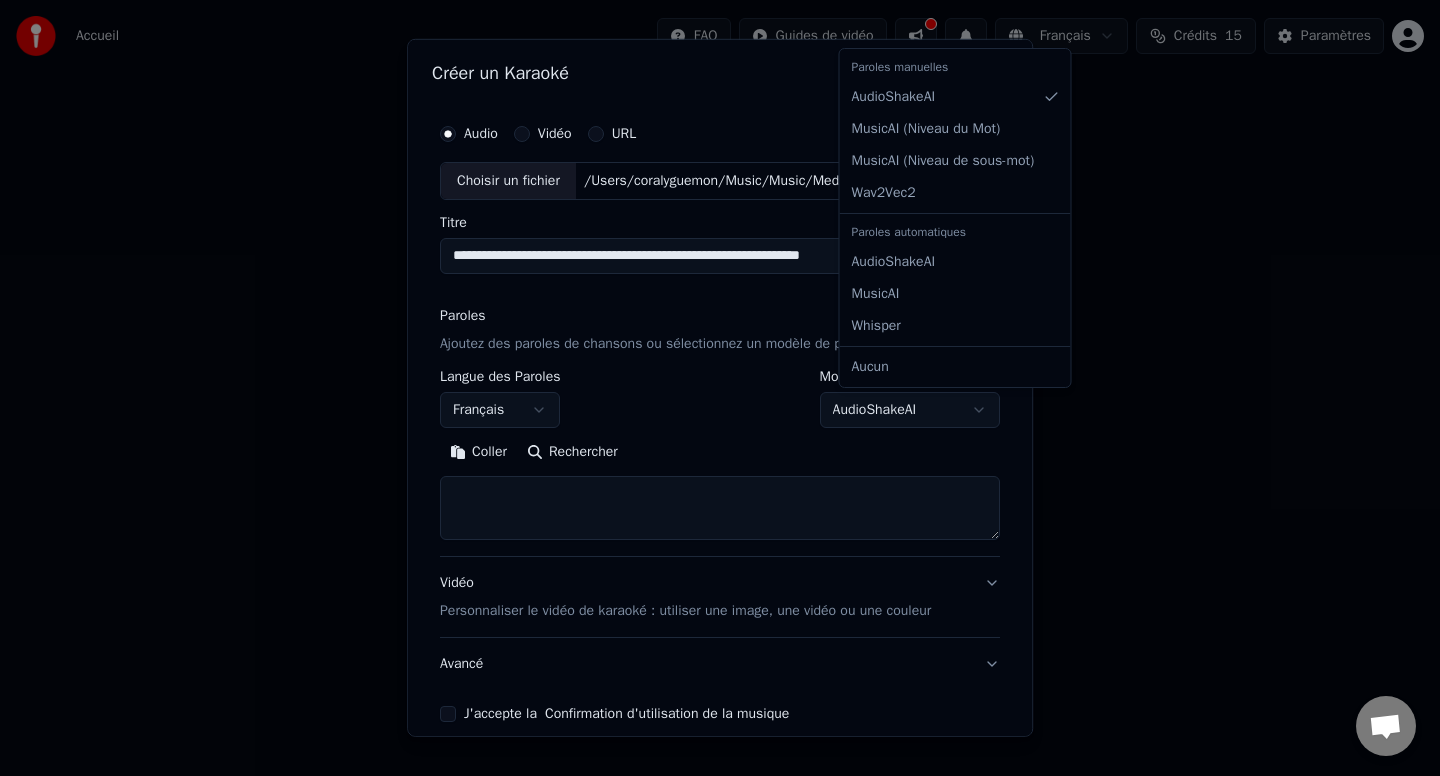 click on "**********" at bounding box center (720, 212) 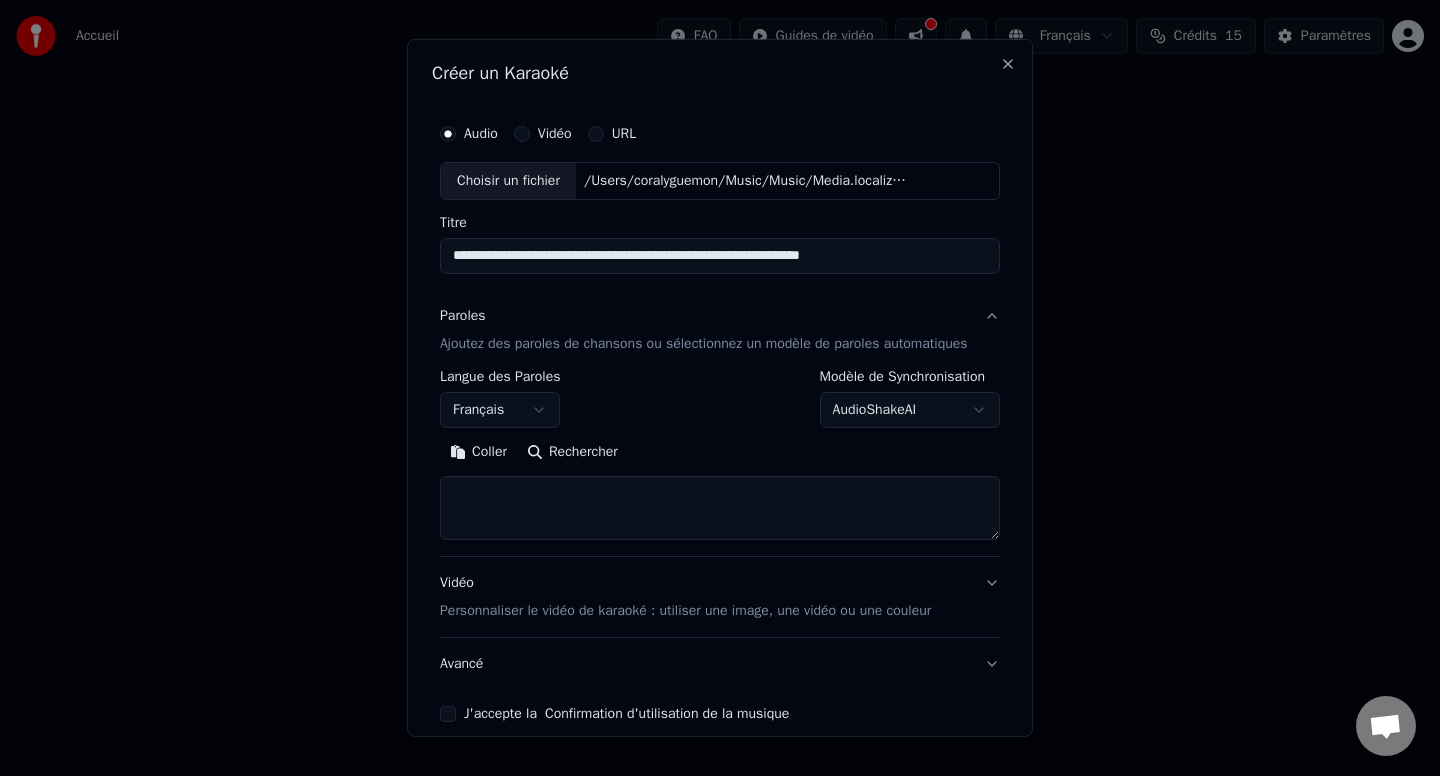 click at bounding box center [720, 508] 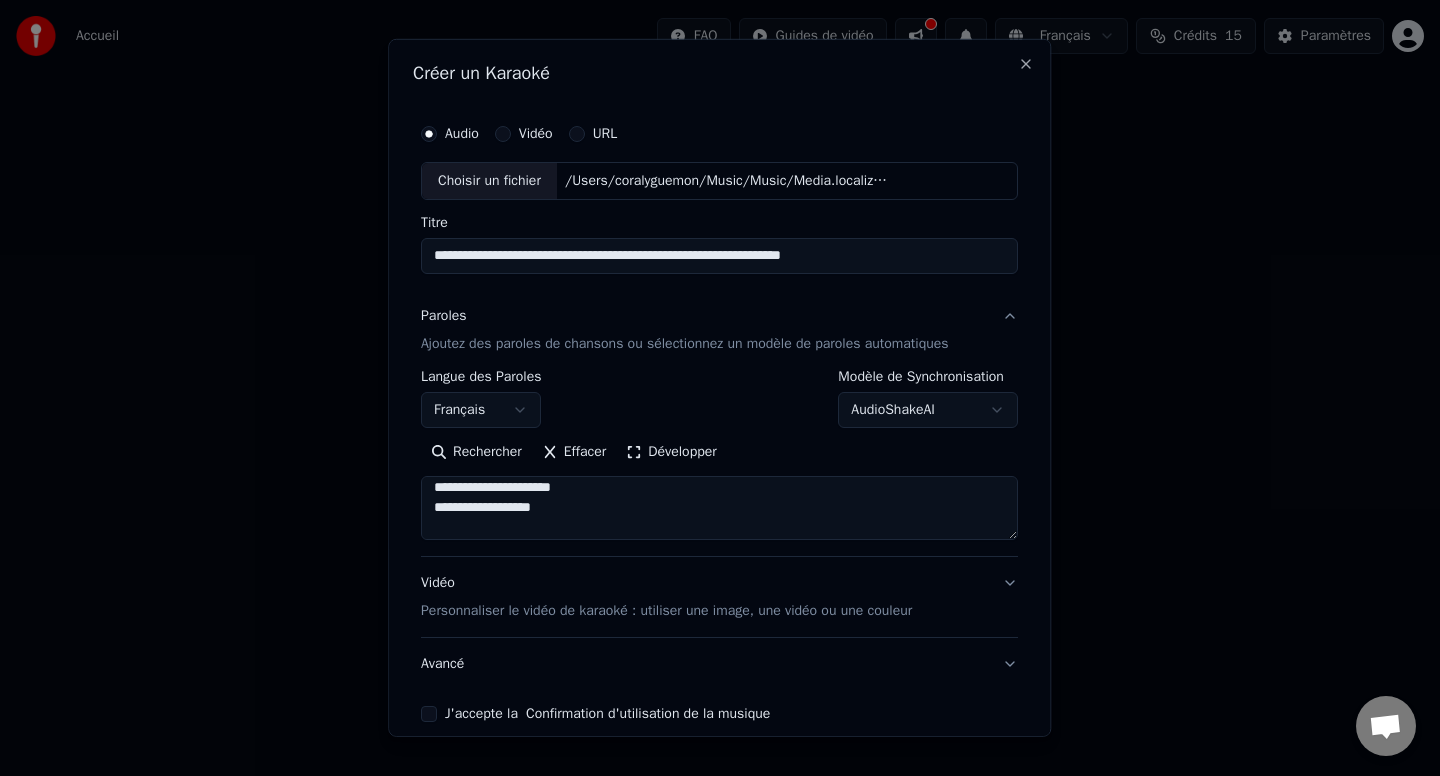 scroll, scrollTop: 0, scrollLeft: 0, axis: both 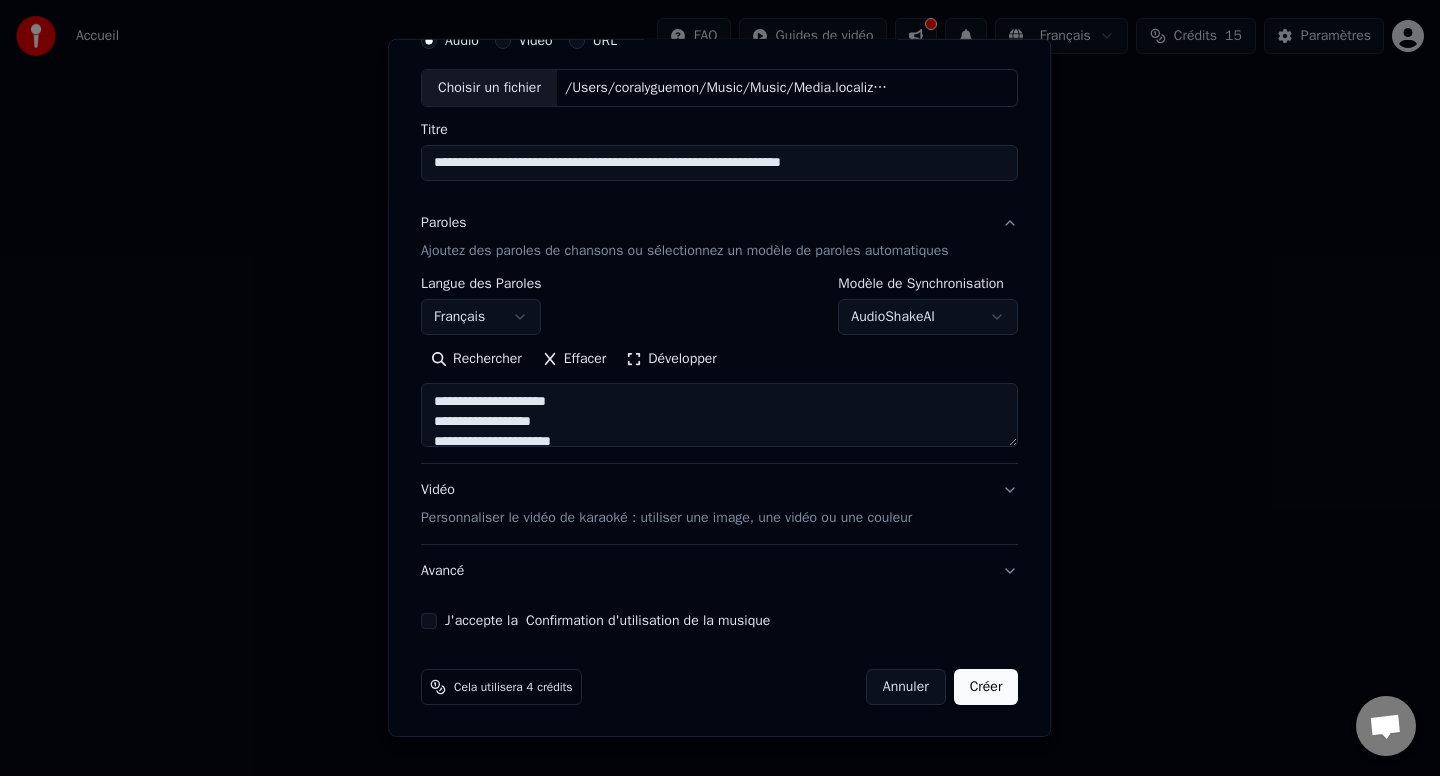 type on "**********" 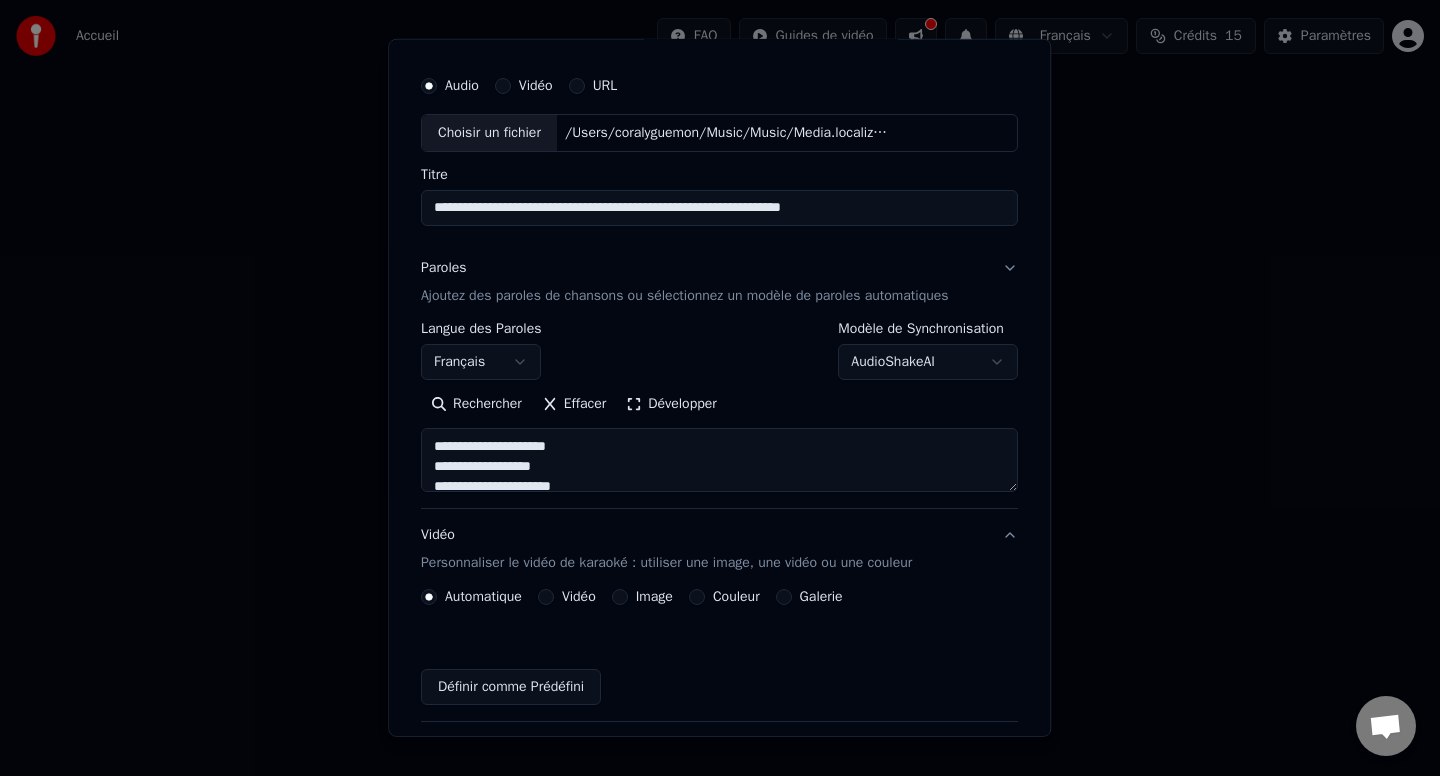 scroll, scrollTop: 39, scrollLeft: 0, axis: vertical 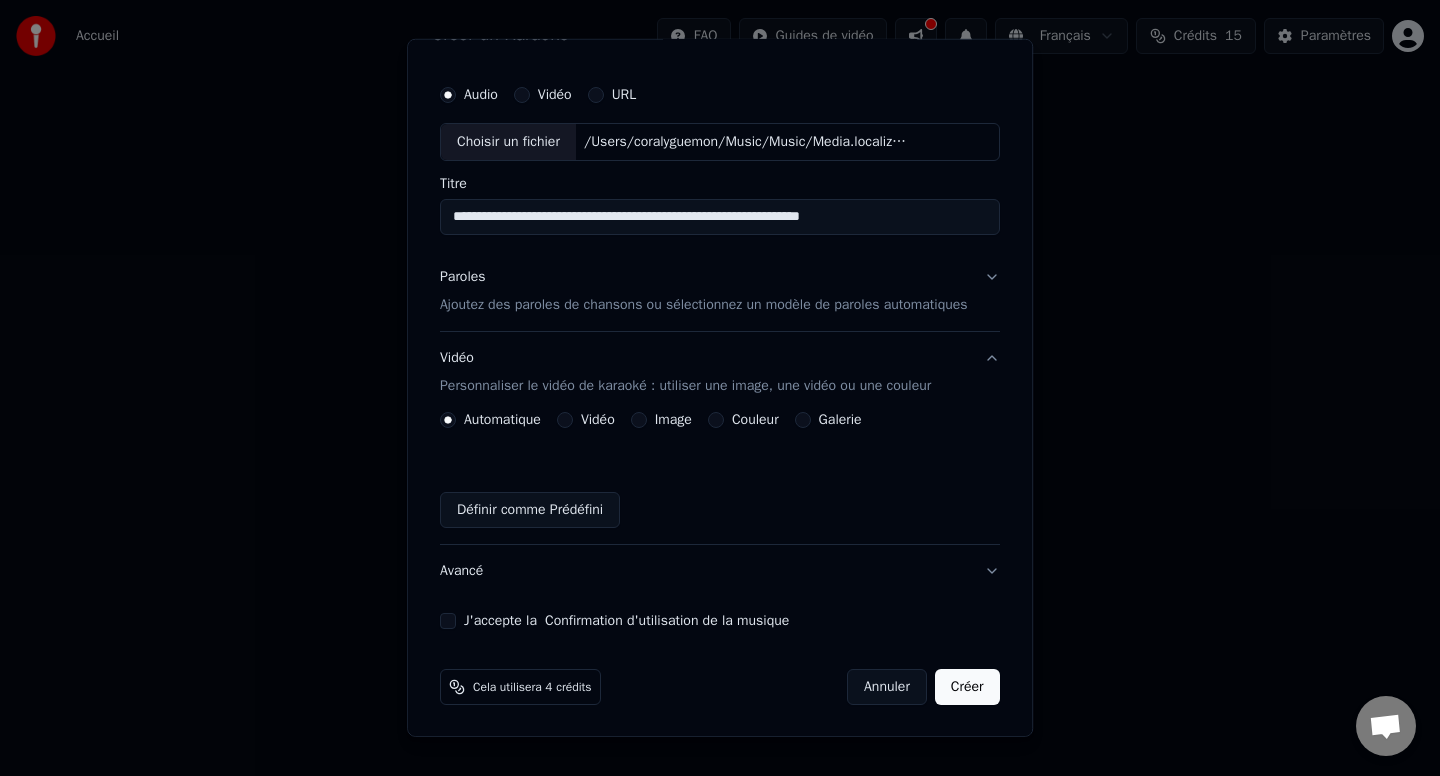 click on "Image" at bounding box center [639, 420] 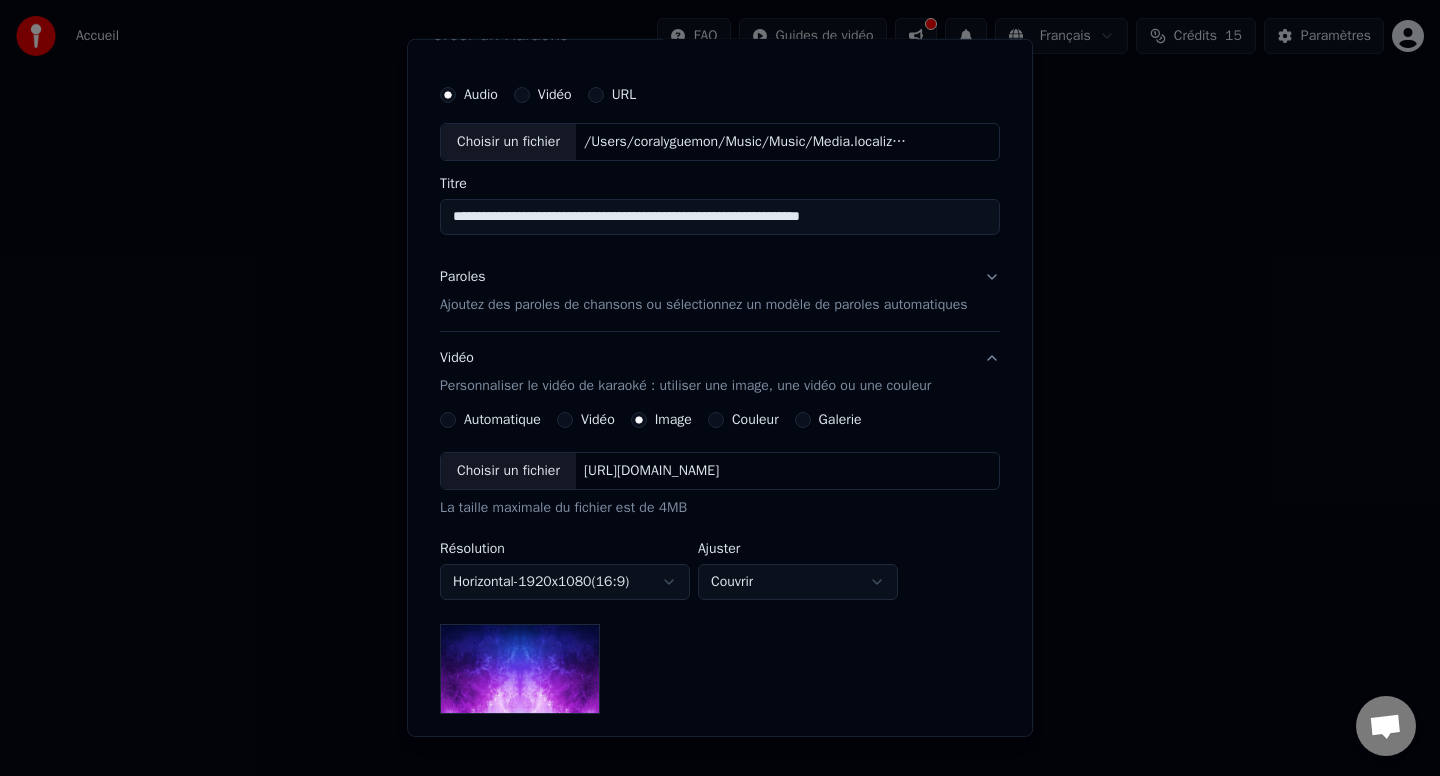 click on "Vidéo" at bounding box center (586, 420) 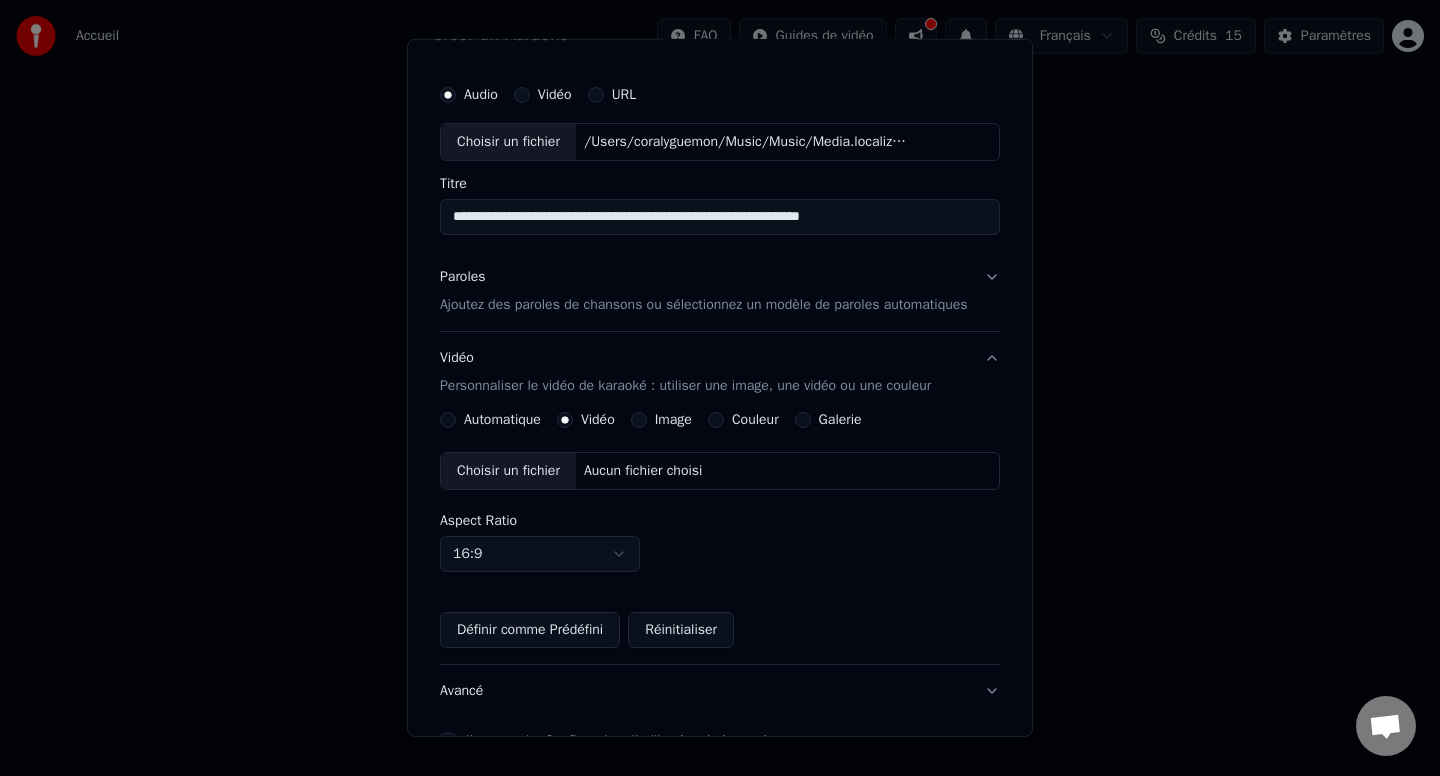 click on "Automatique" at bounding box center (448, 420) 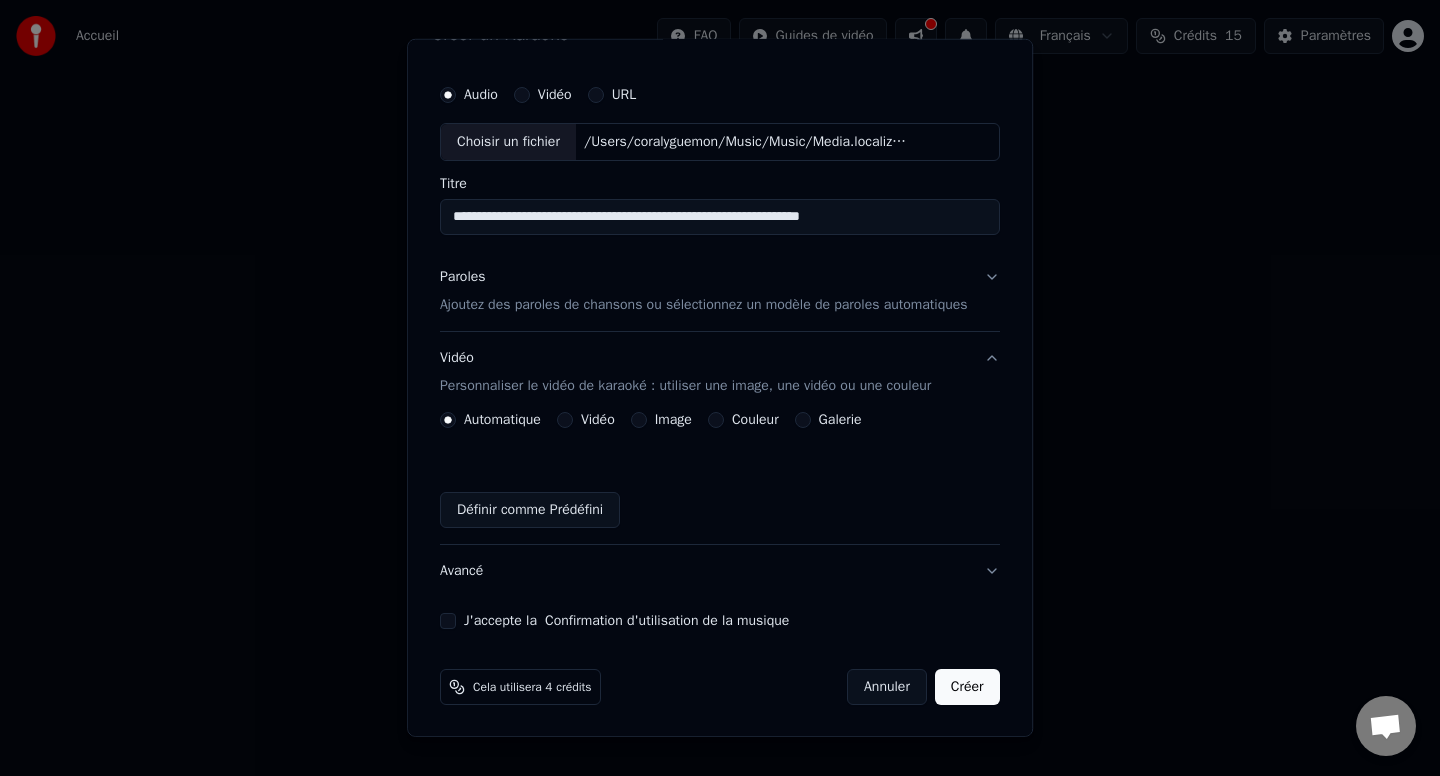 click on "Couleur" at bounding box center [716, 420] 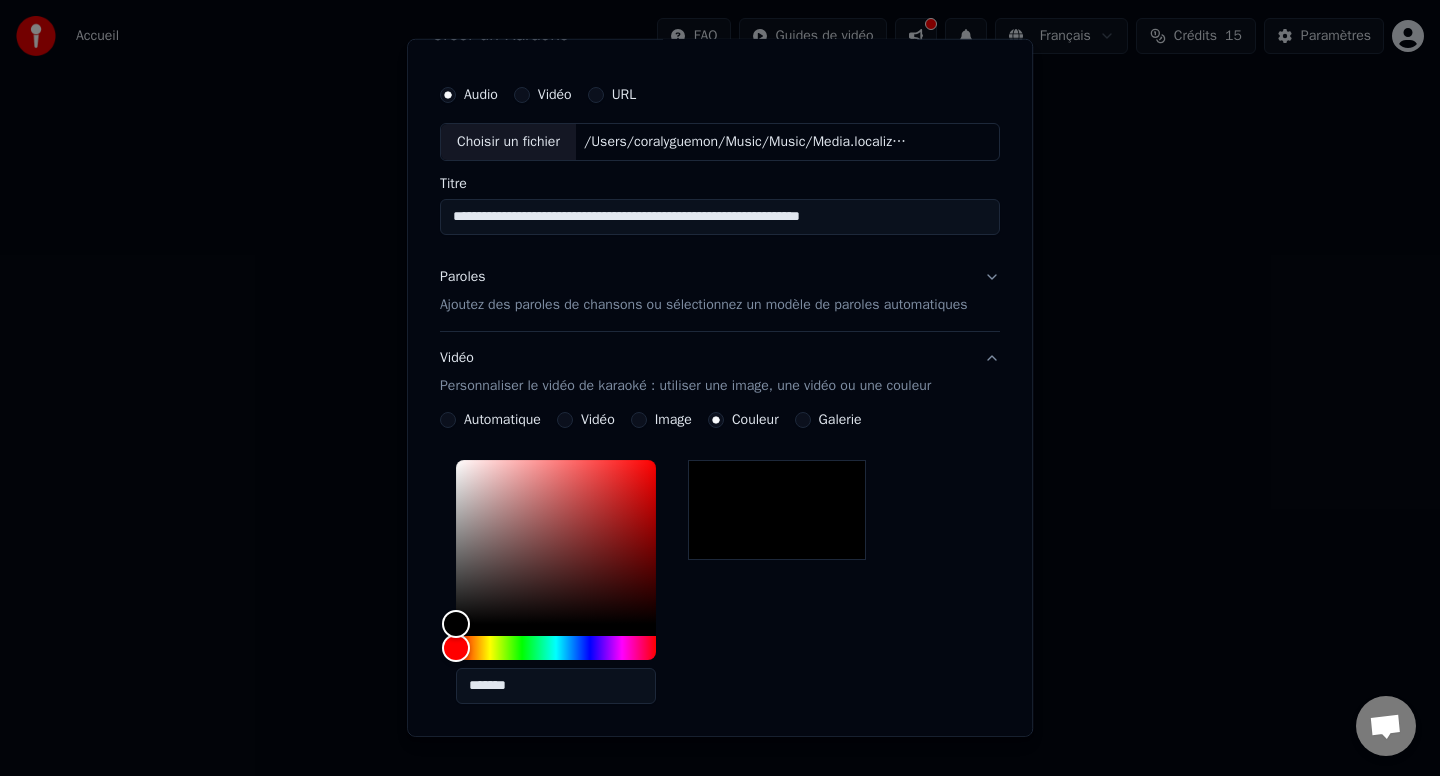 click on "Image" at bounding box center [639, 420] 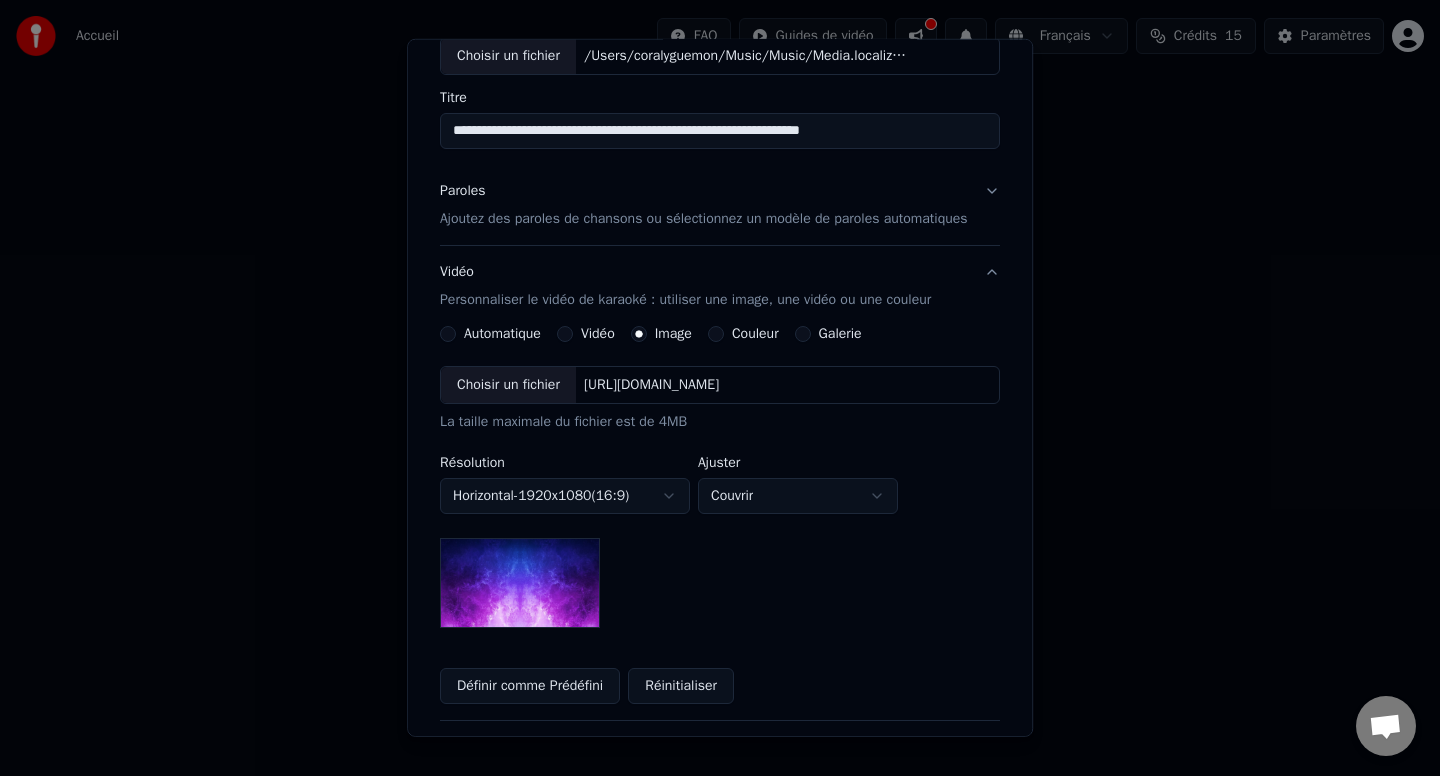 scroll, scrollTop: 154, scrollLeft: 0, axis: vertical 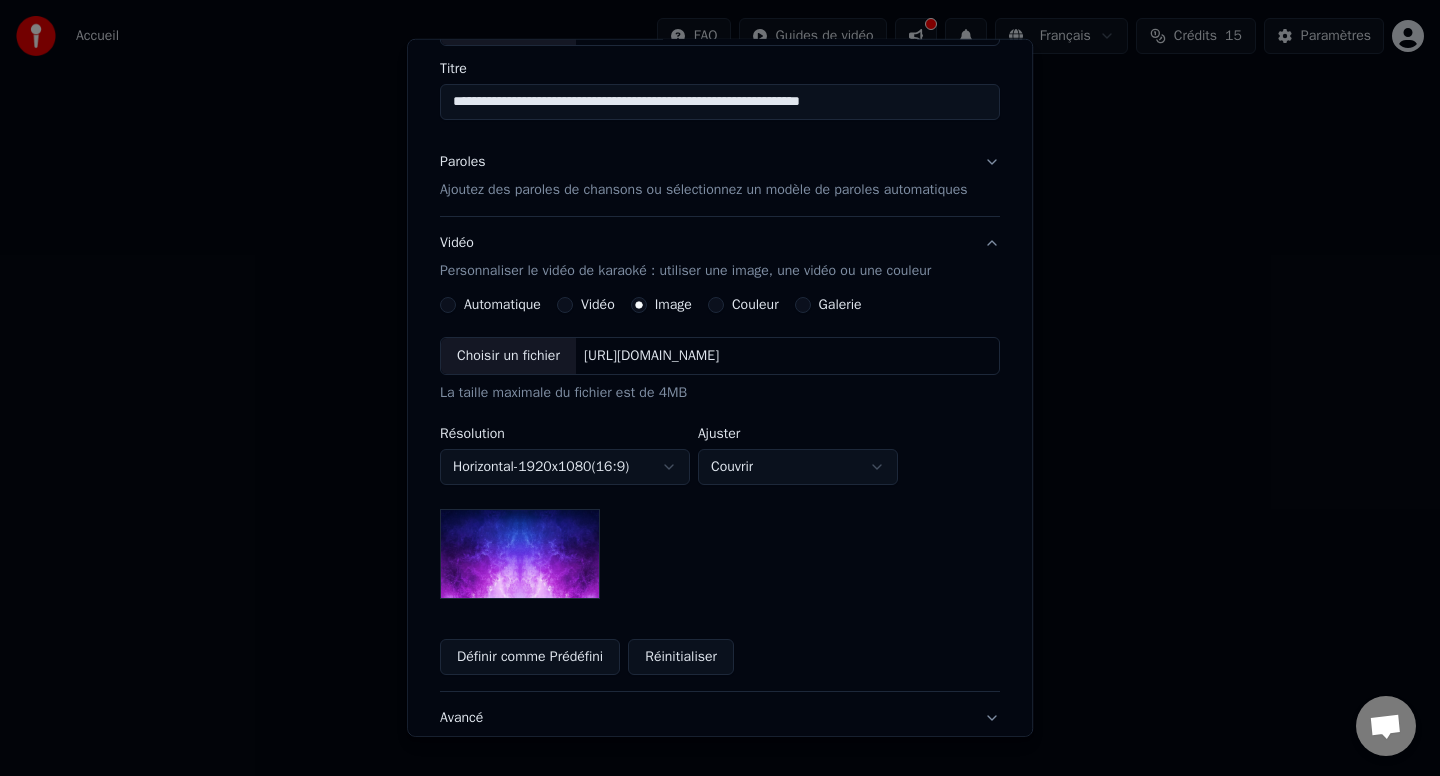 click on "**********" at bounding box center (720, 212) 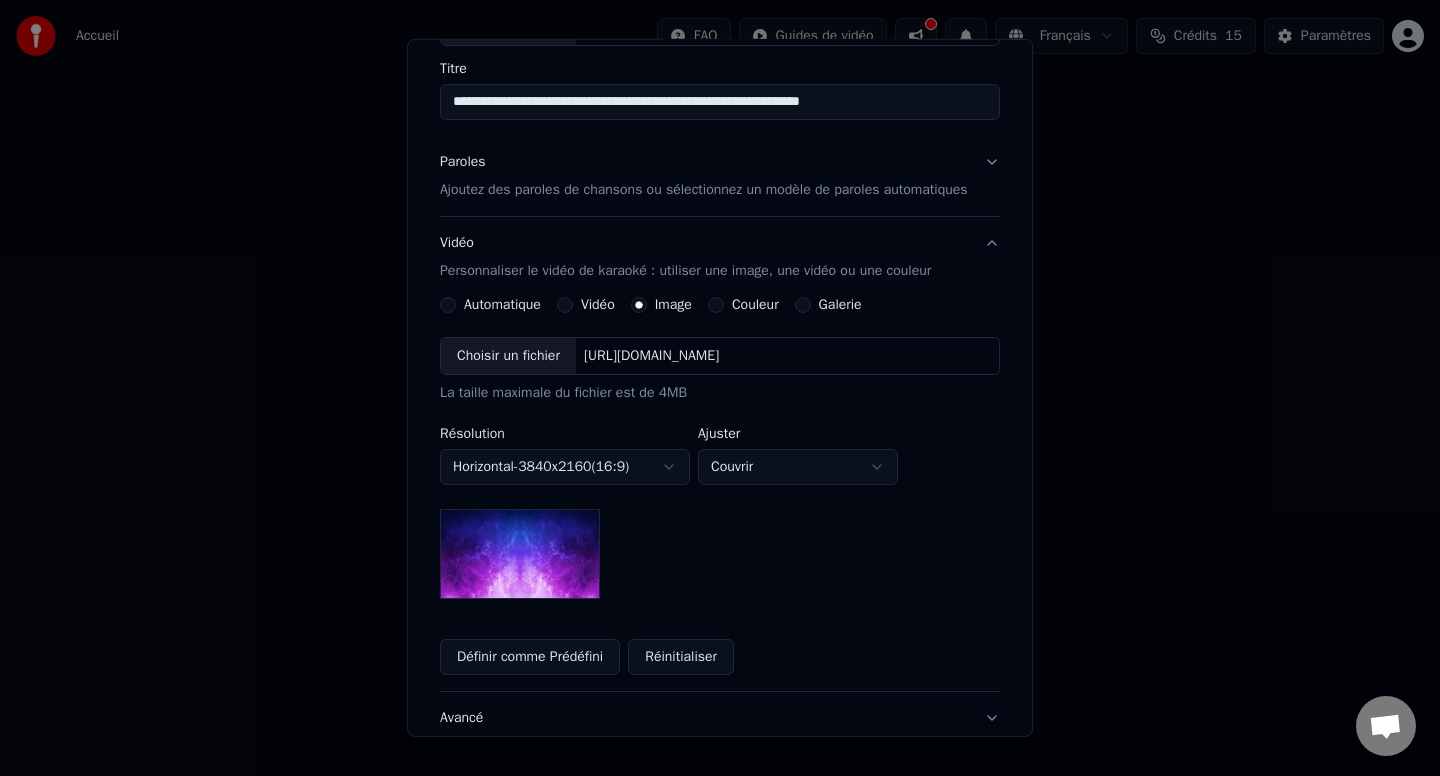 scroll, scrollTop: 210, scrollLeft: 0, axis: vertical 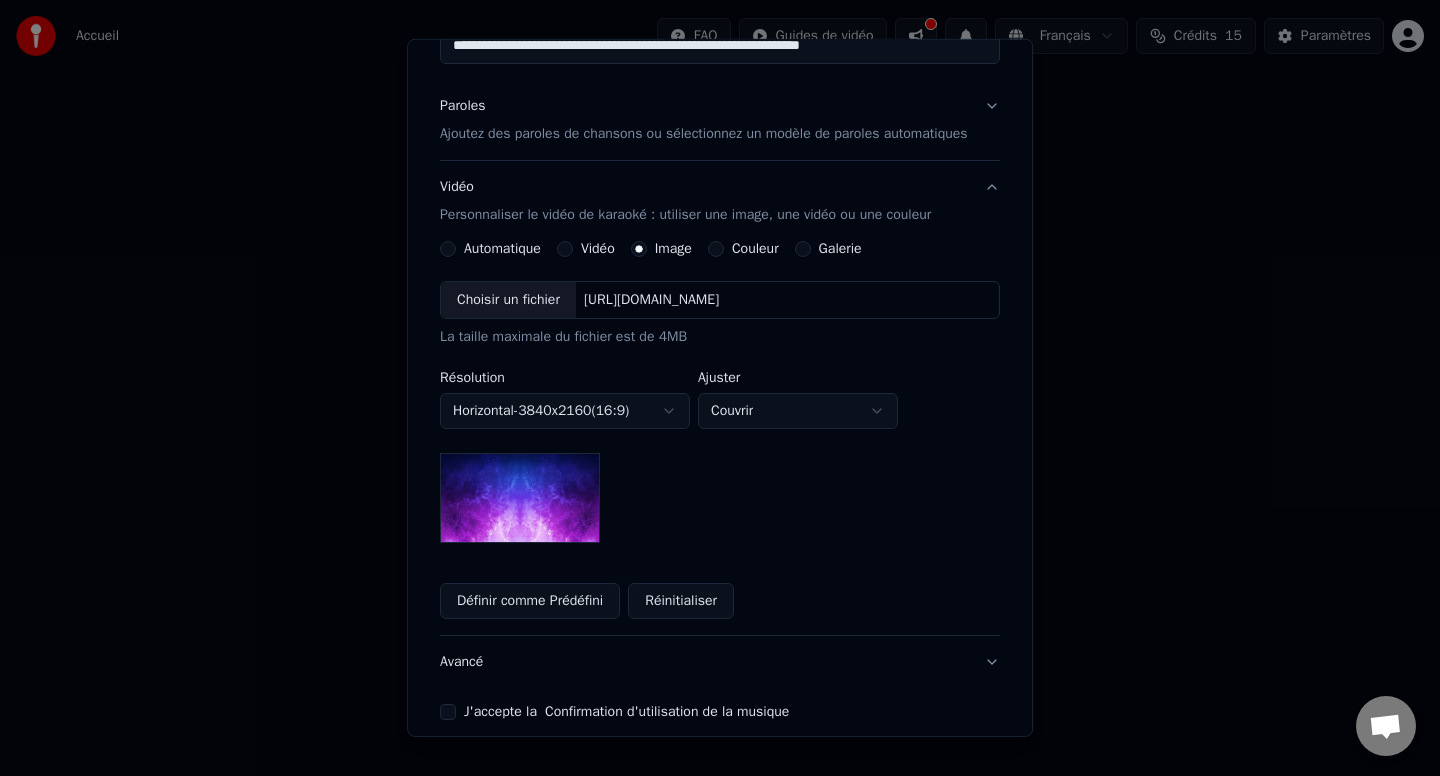 click on "**********" at bounding box center (720, 212) 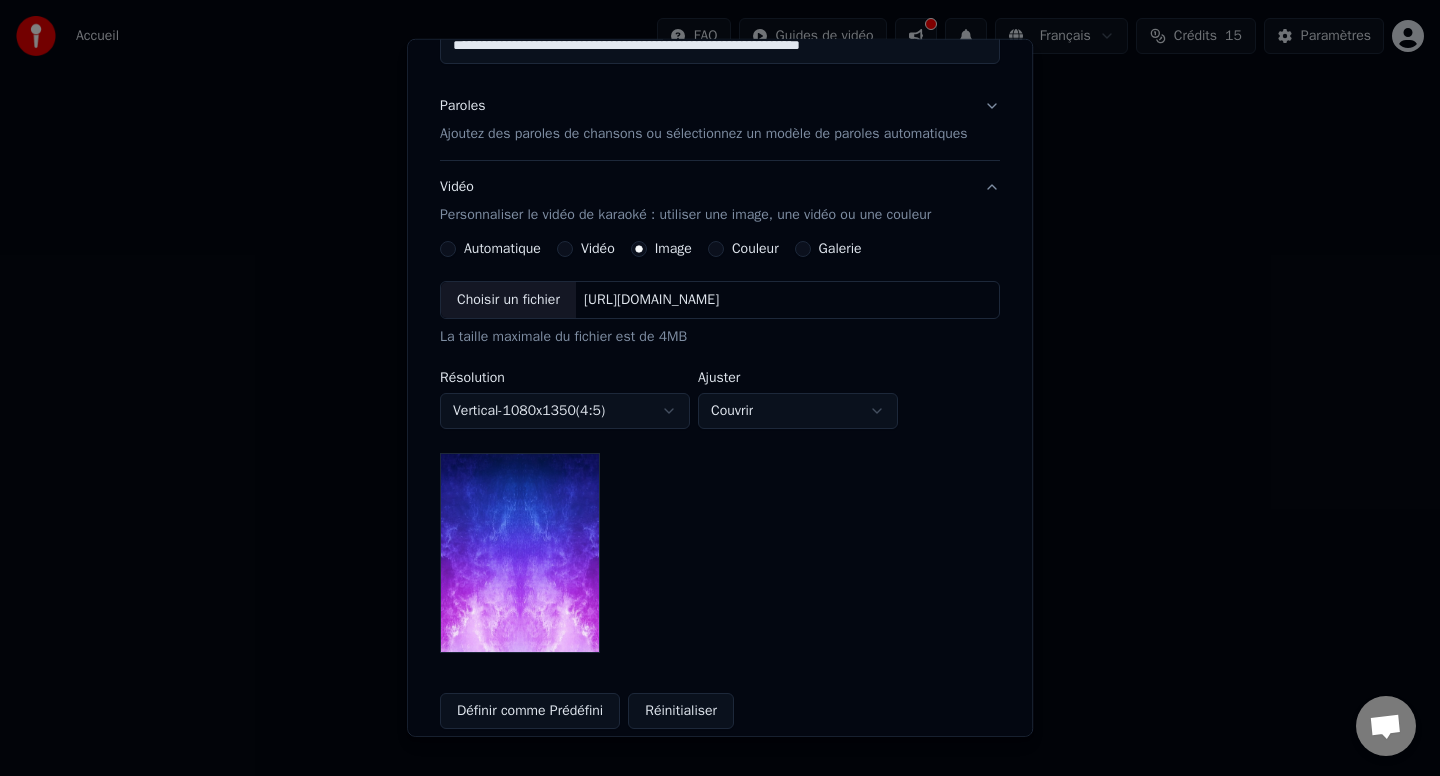 click on "**********" at bounding box center (720, 212) 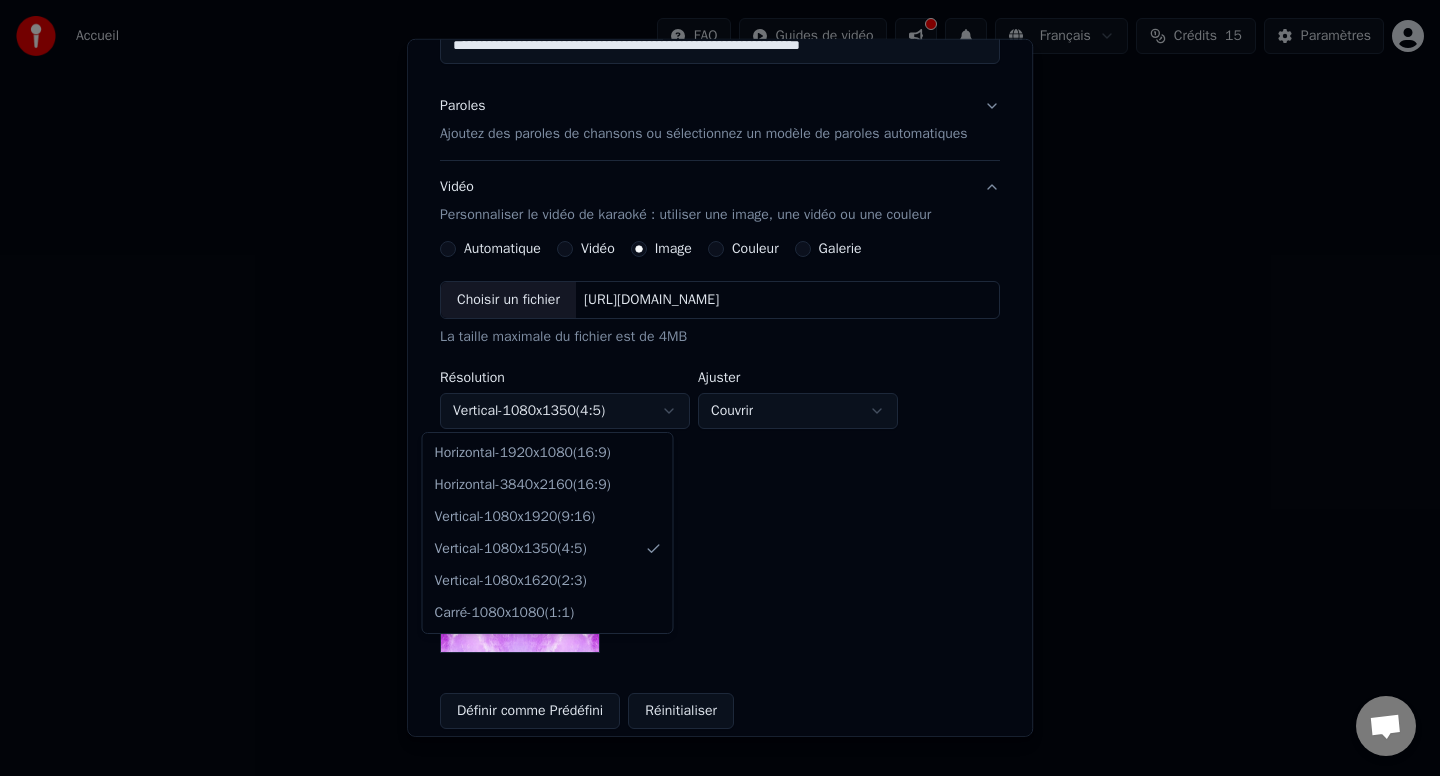 select on "*********" 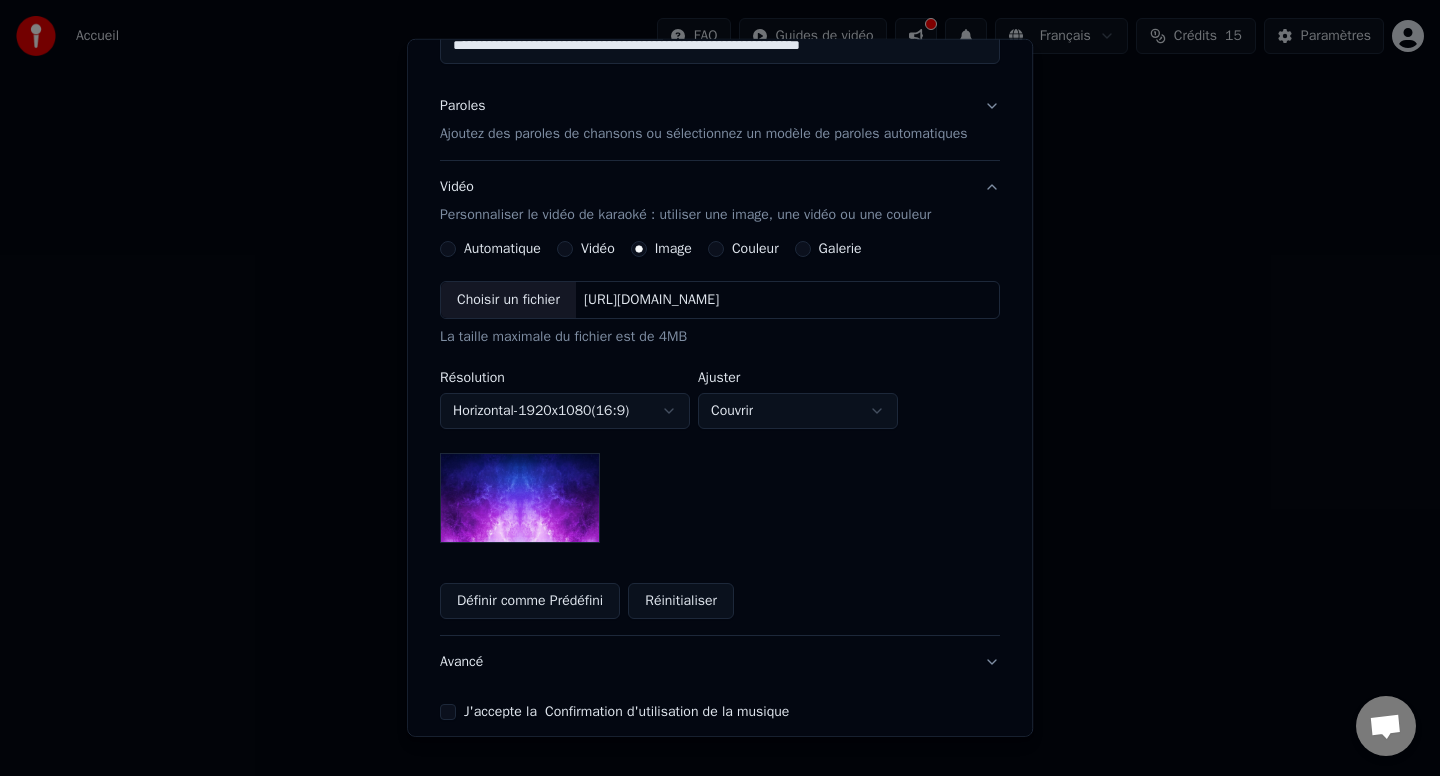 click on "**********" at bounding box center [720, 212] 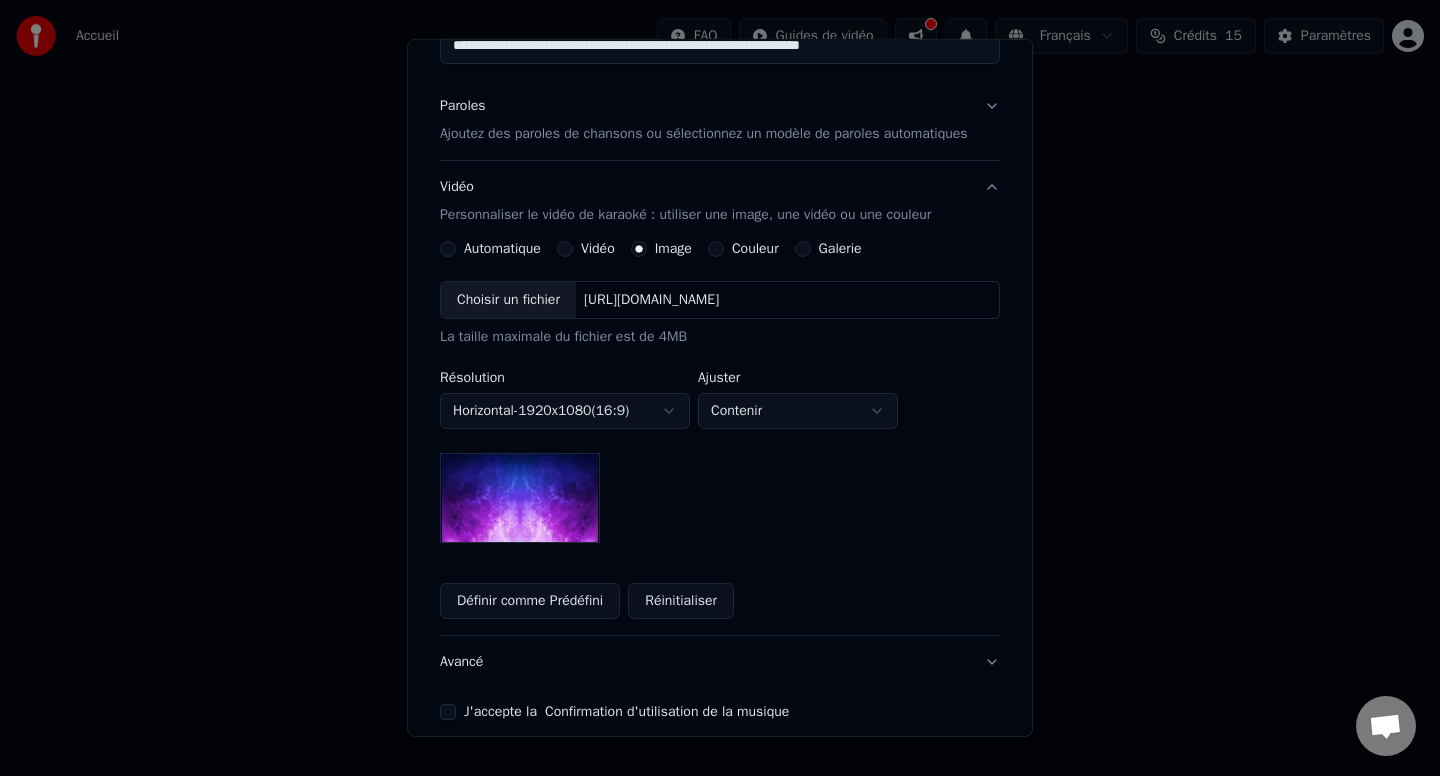 click on "**********" at bounding box center (720, 212) 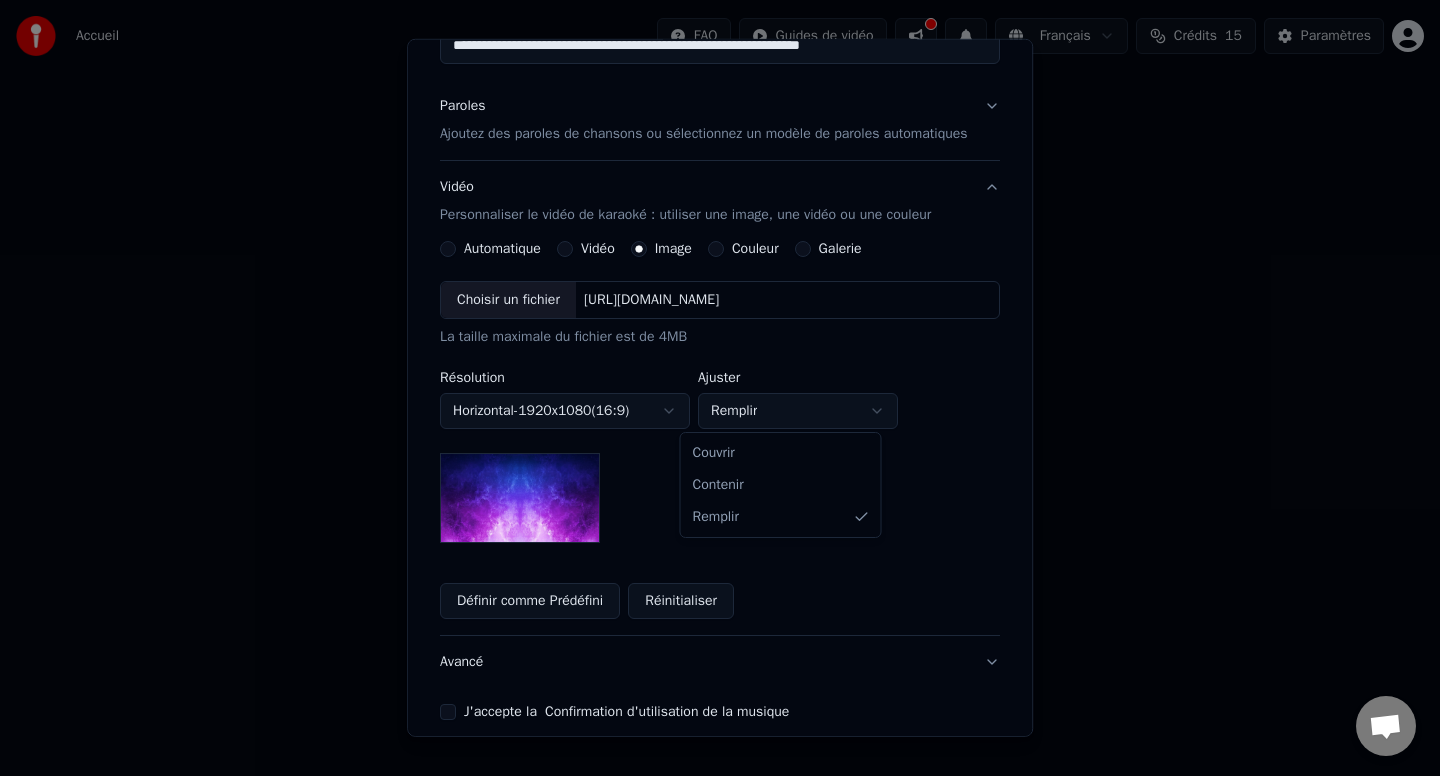 click on "**********" at bounding box center [720, 212] 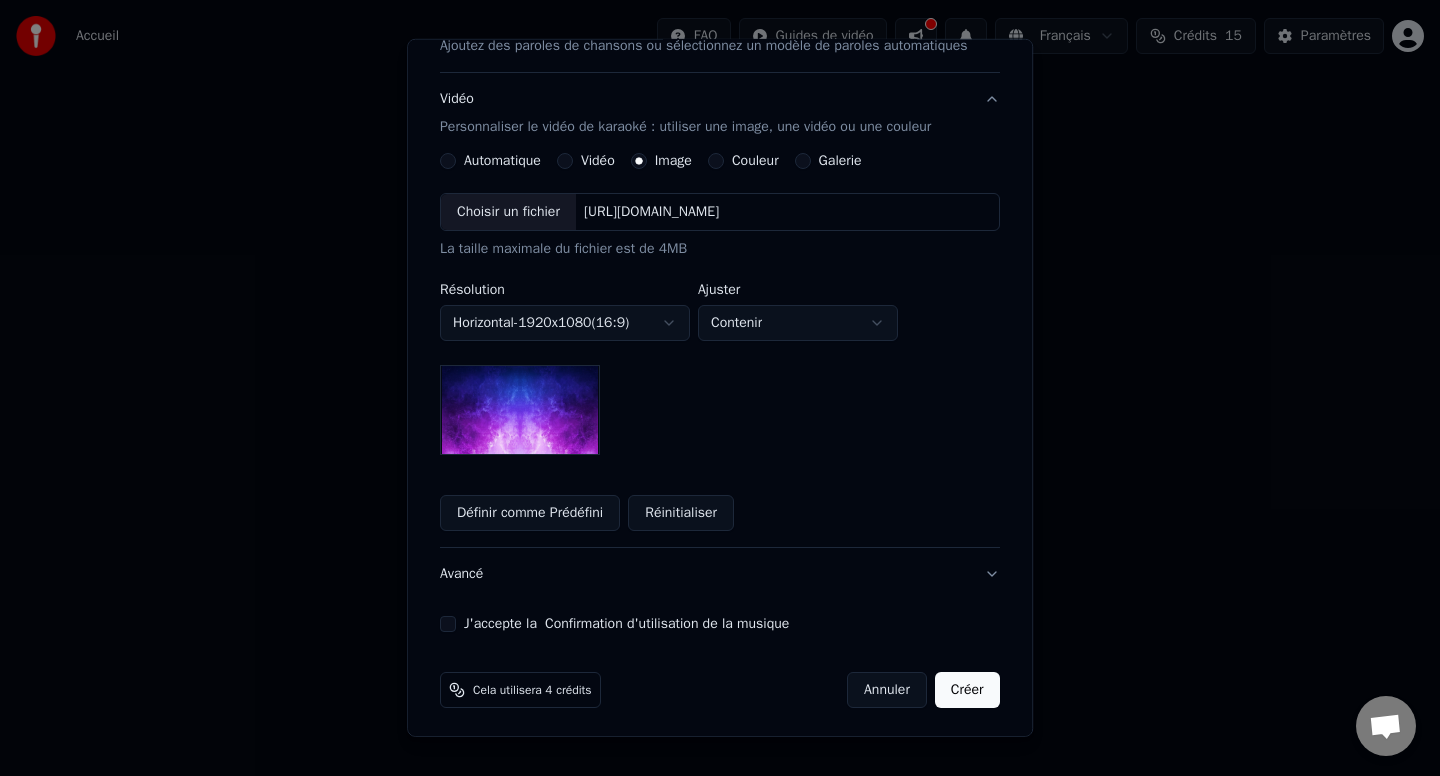 scroll, scrollTop: 301, scrollLeft: 0, axis: vertical 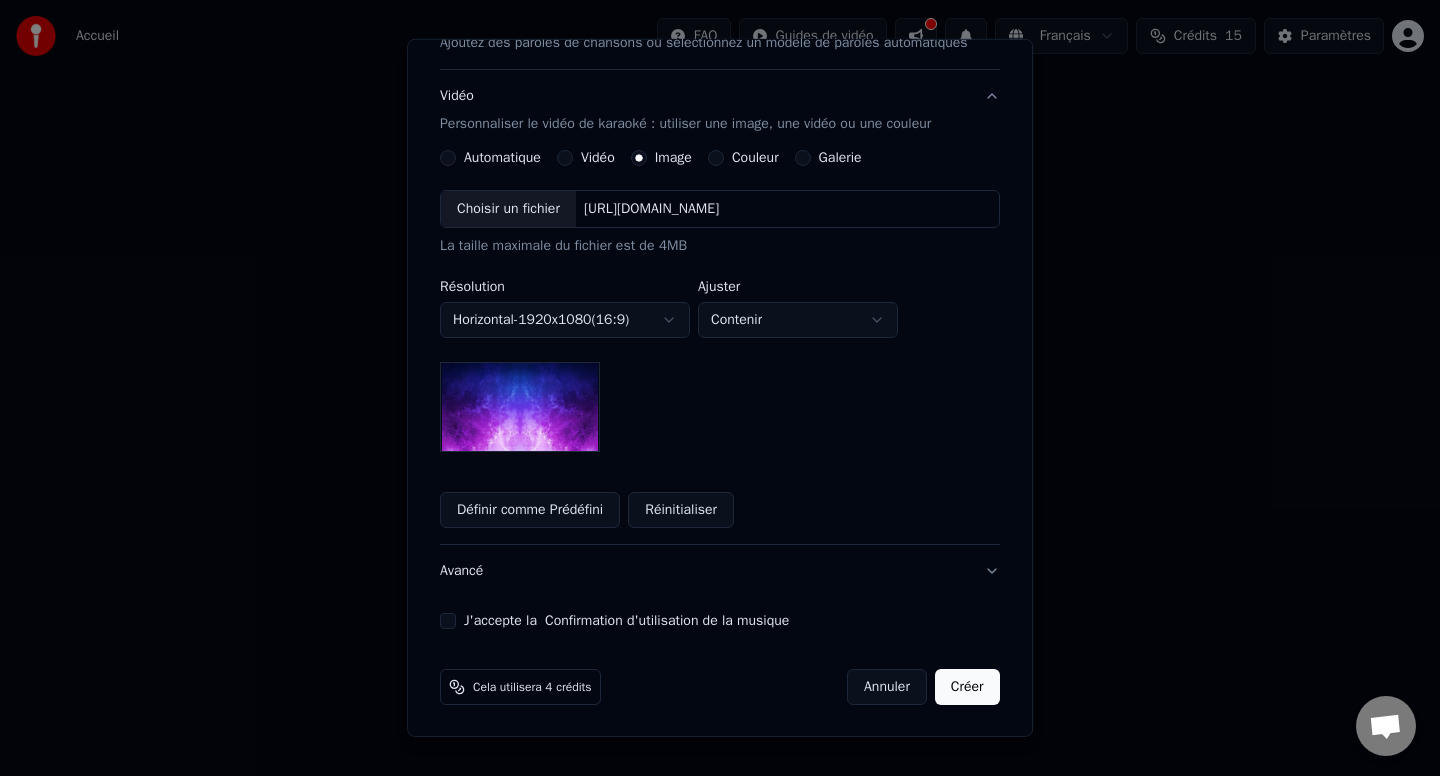 click on "J'accepte la   Confirmation d'utilisation de la musique" at bounding box center (448, 621) 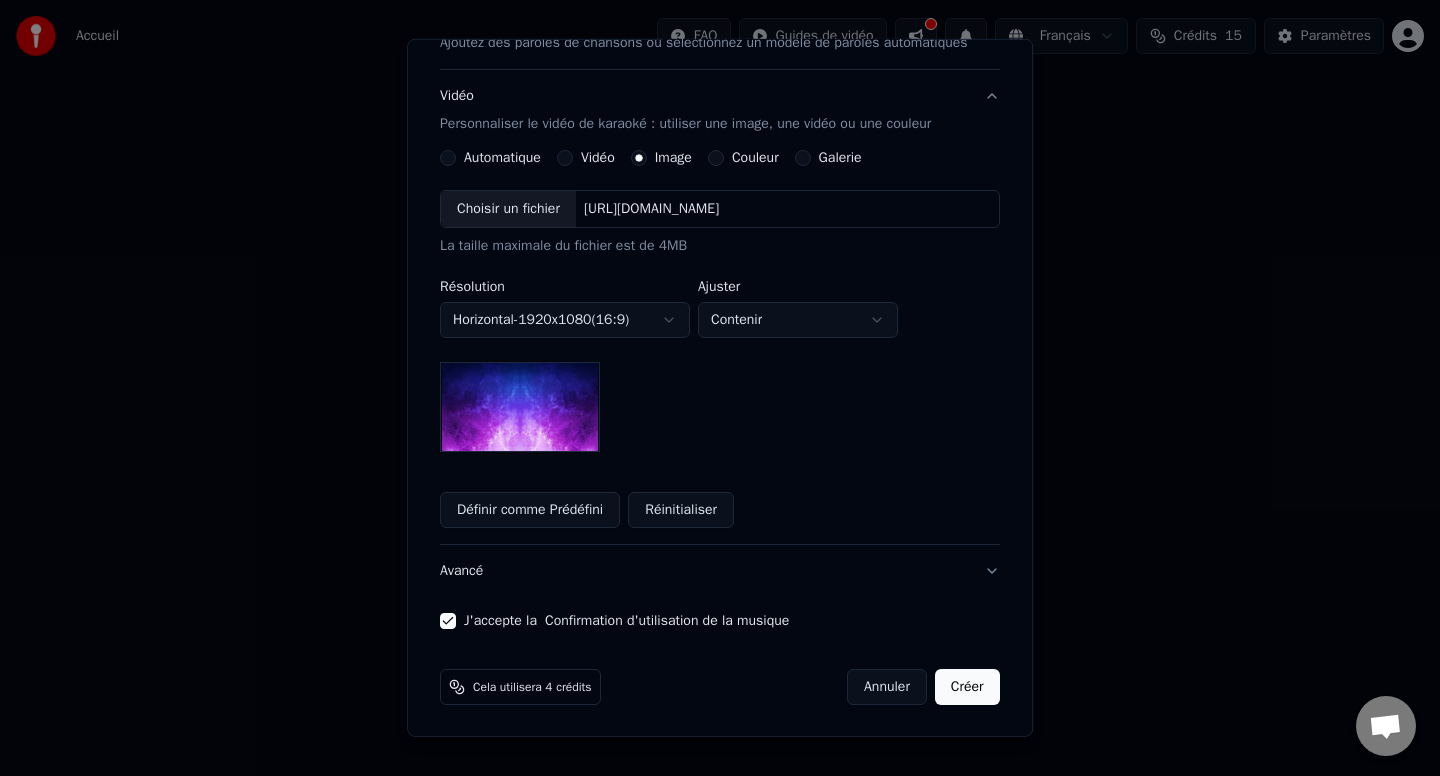 click on "Créer" at bounding box center (967, 687) 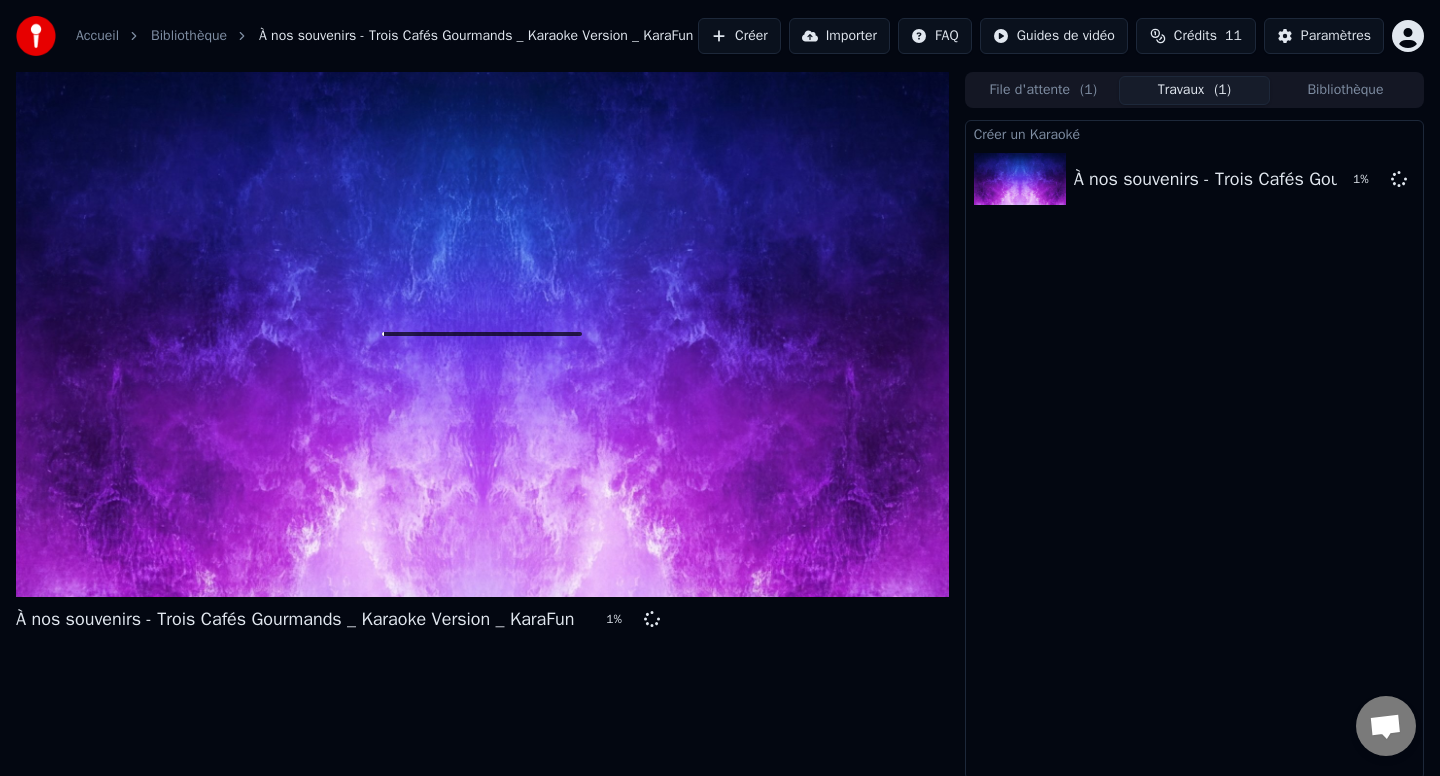 click at bounding box center [482, 334] 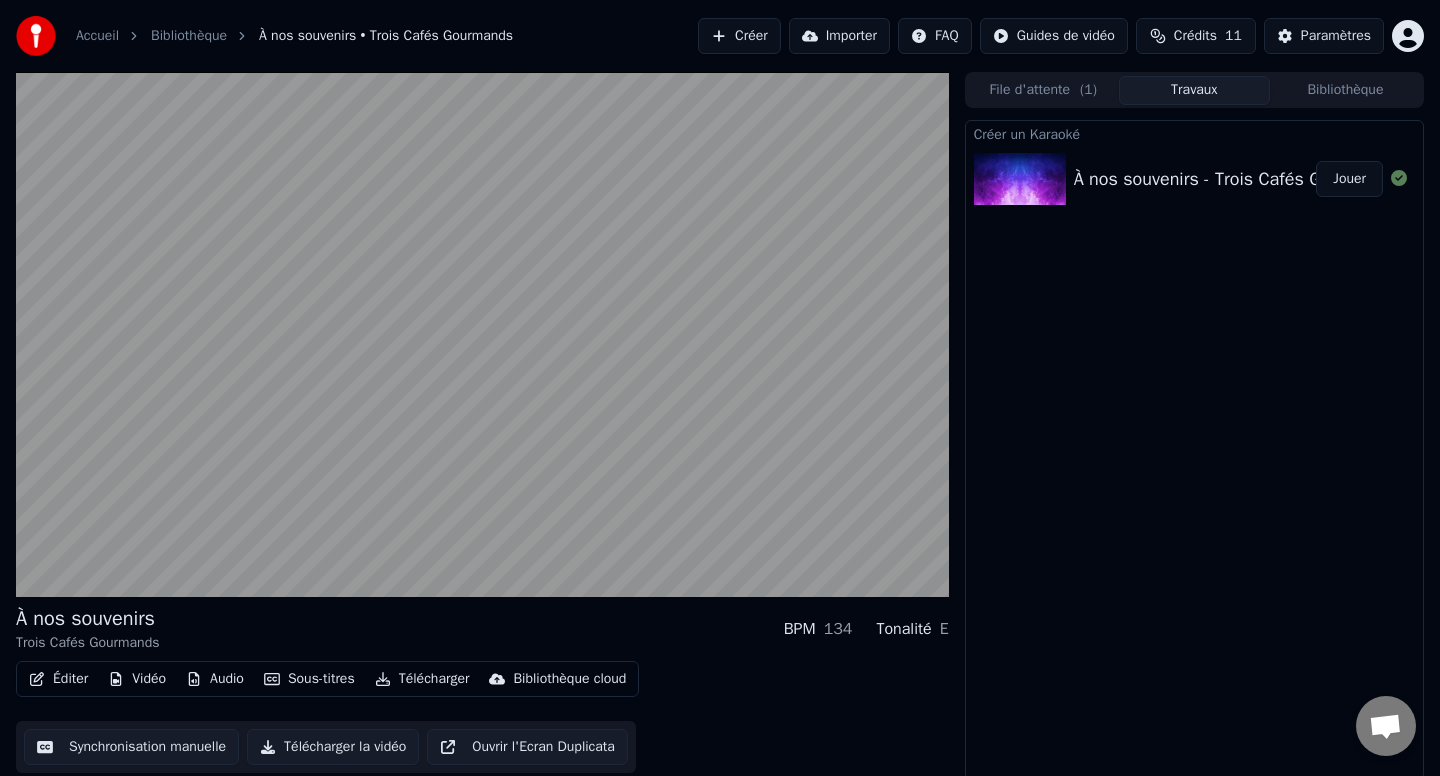 click on "Télécharger" at bounding box center [422, 679] 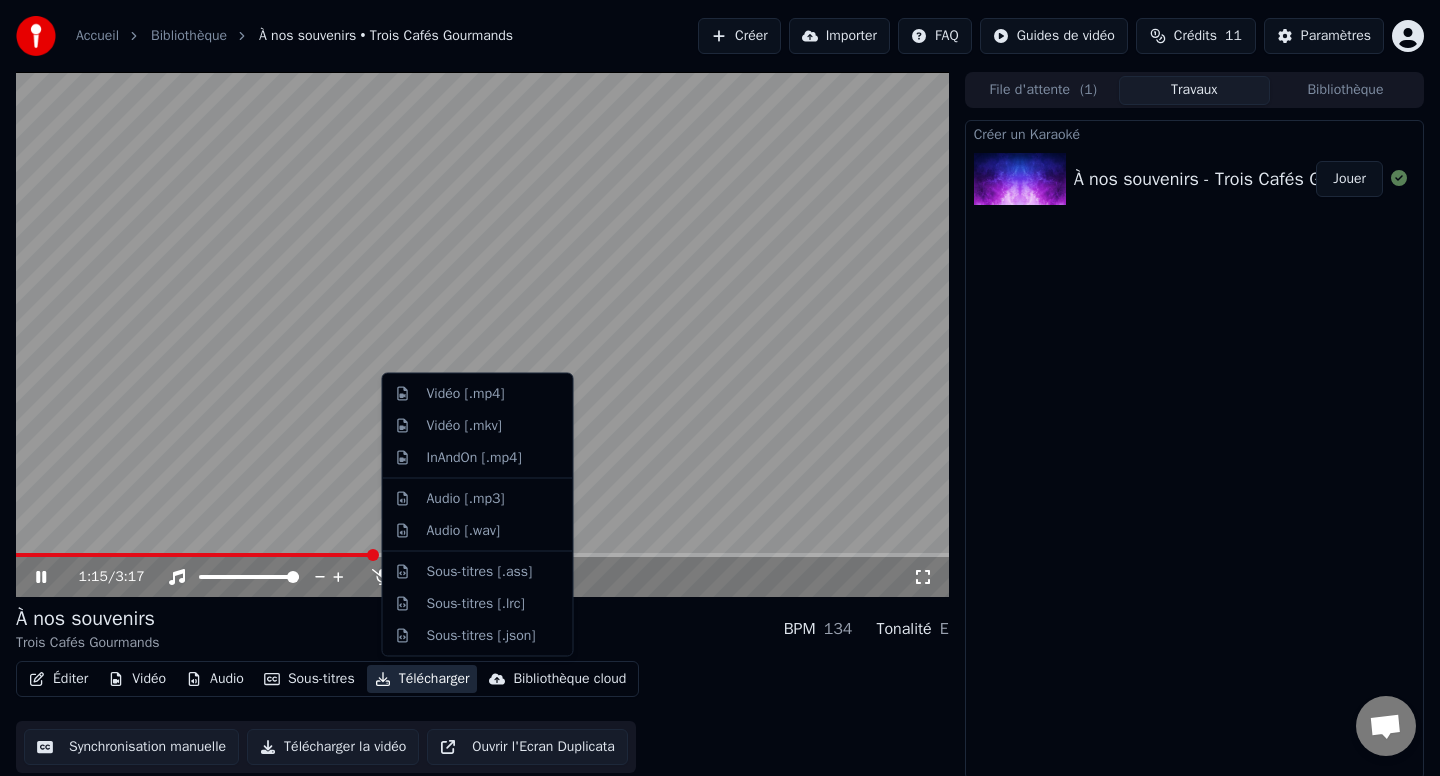 click on "Créer un Karaoké À nos souvenirs - Trois Cafés Gourmands _ Karaoke Version _ KaraFun Jouer" at bounding box center (1194, 450) 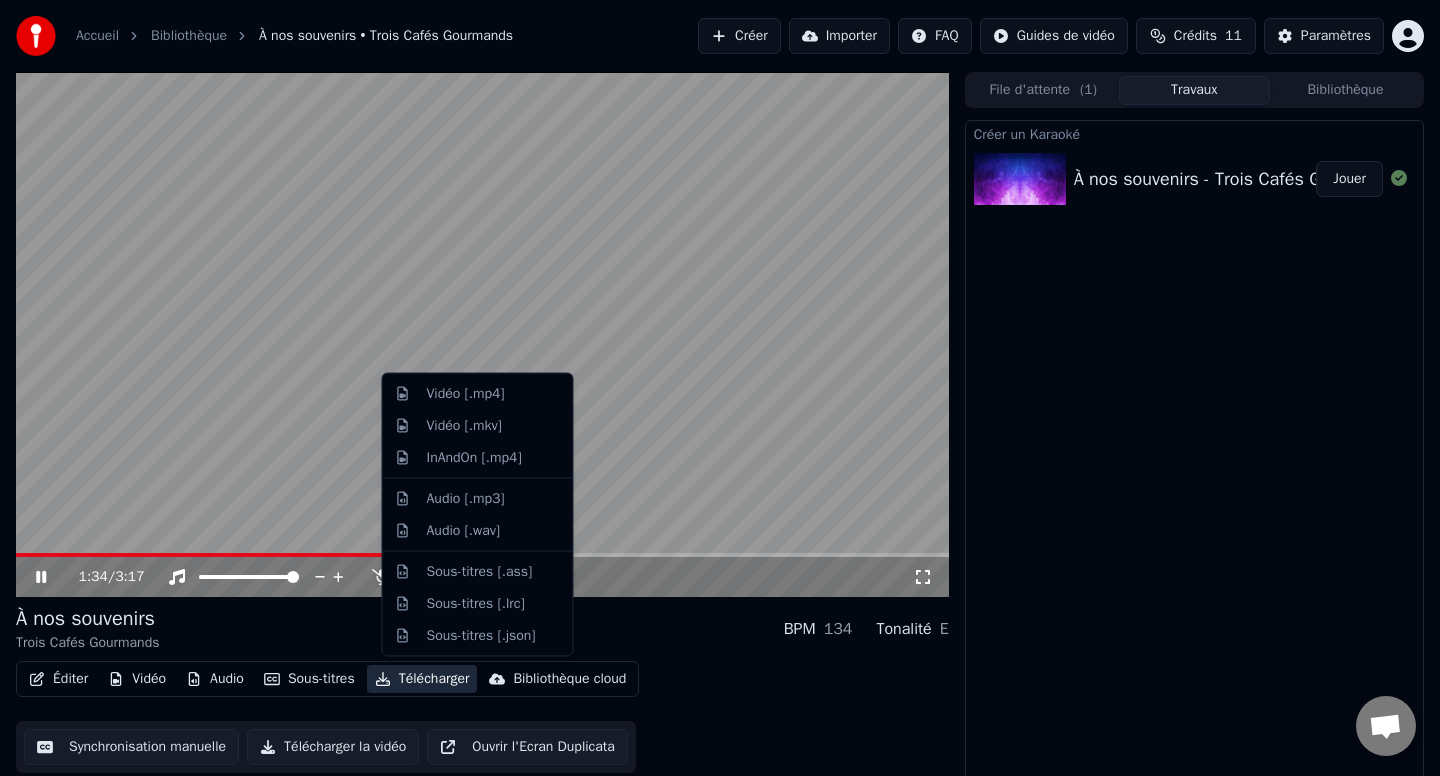 click on "Télécharger" at bounding box center [422, 679] 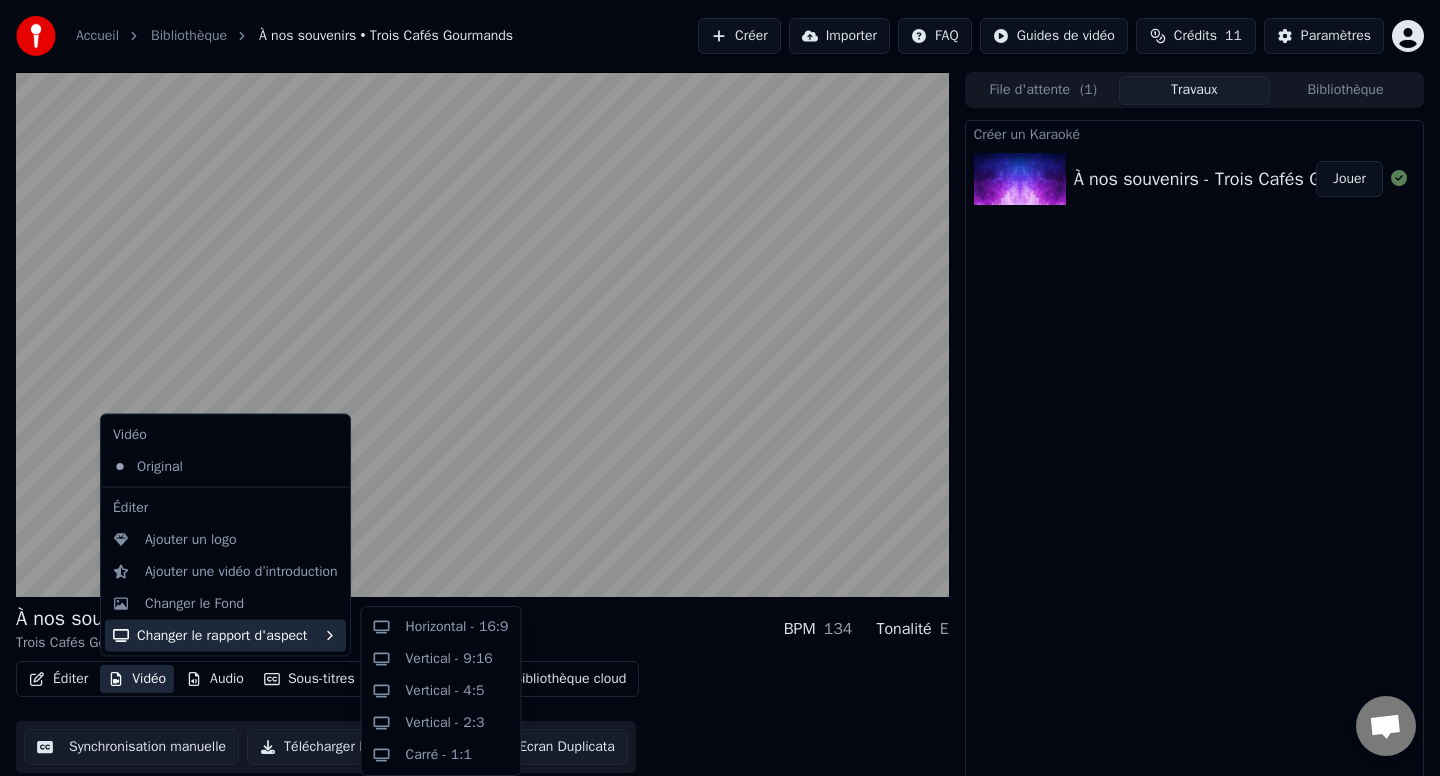 click on "Changer le rapport d'aspect" at bounding box center [225, 635] 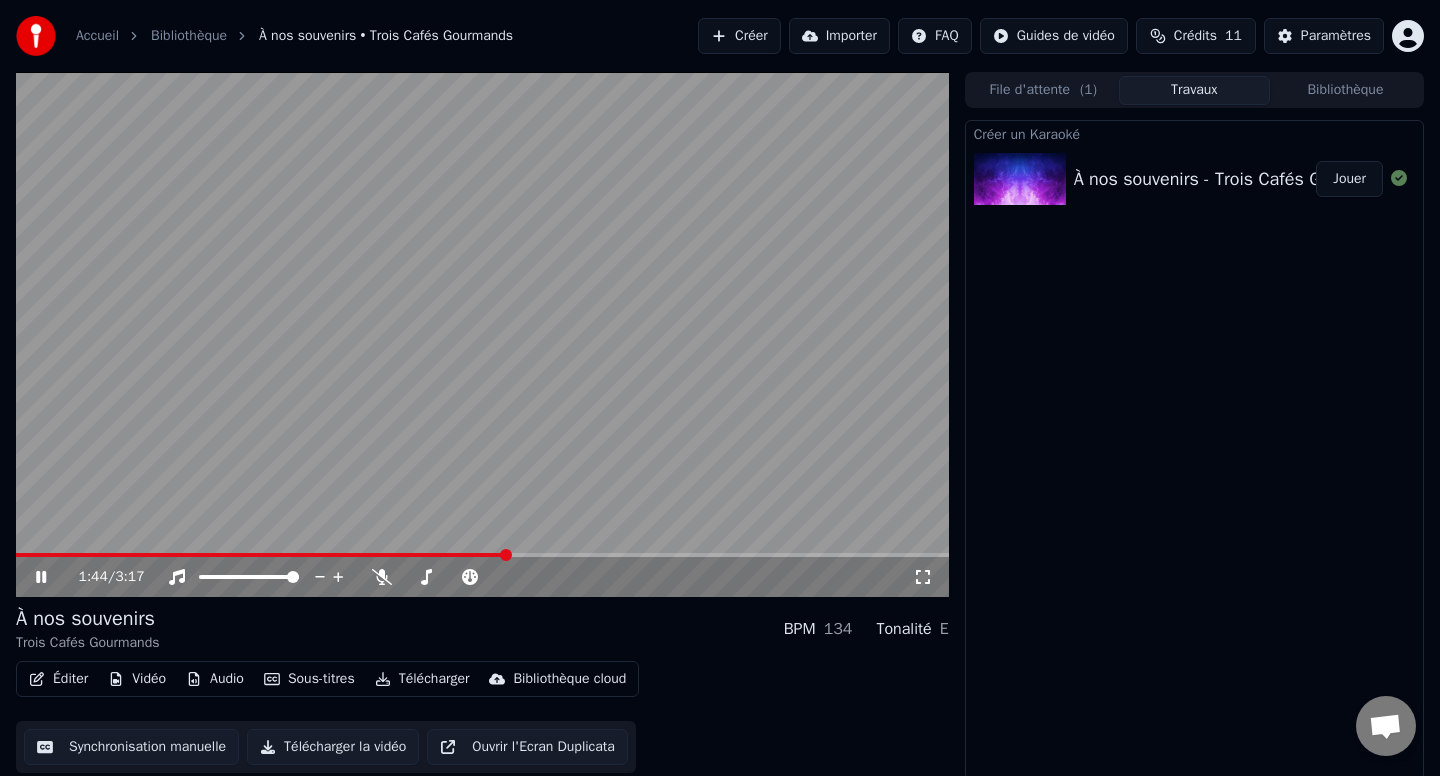 click at bounding box center (482, 334) 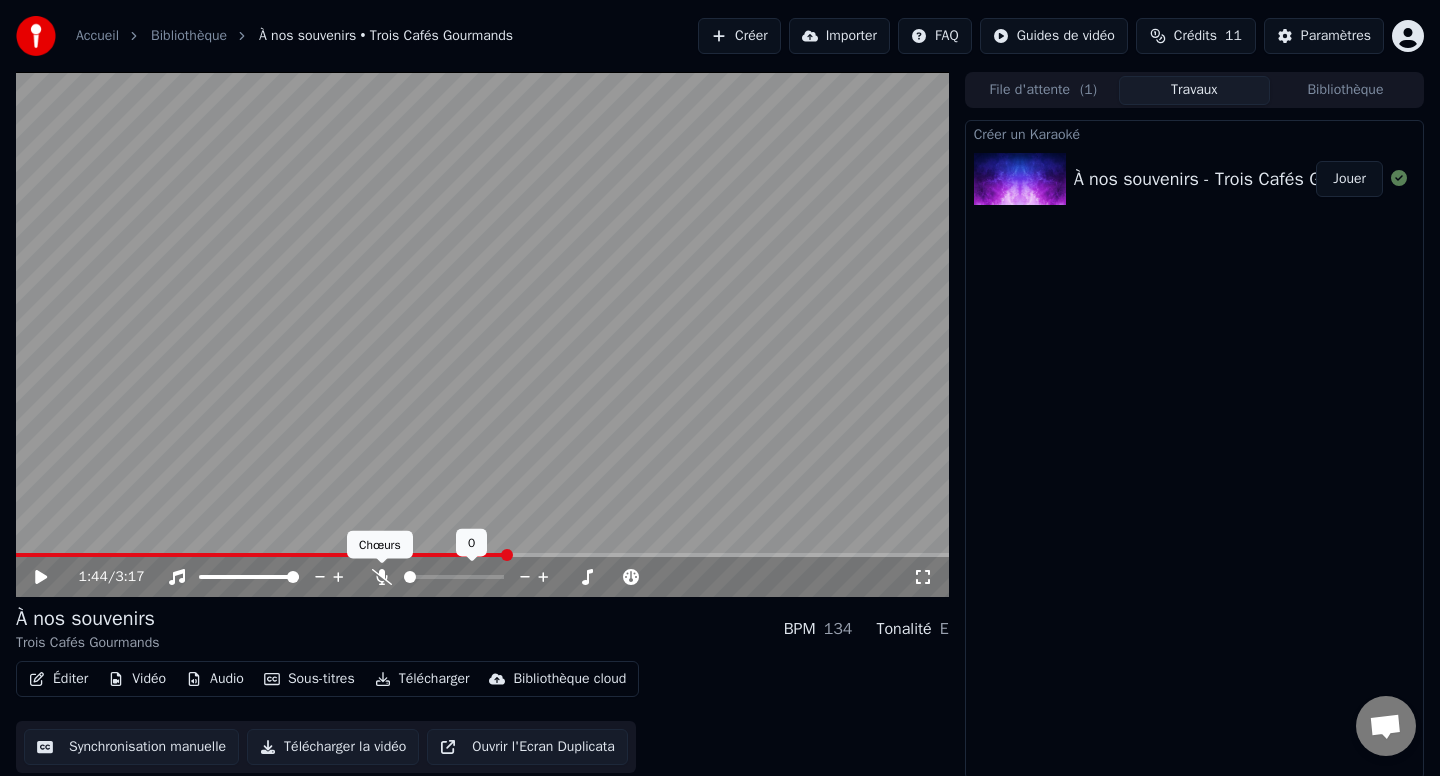 click 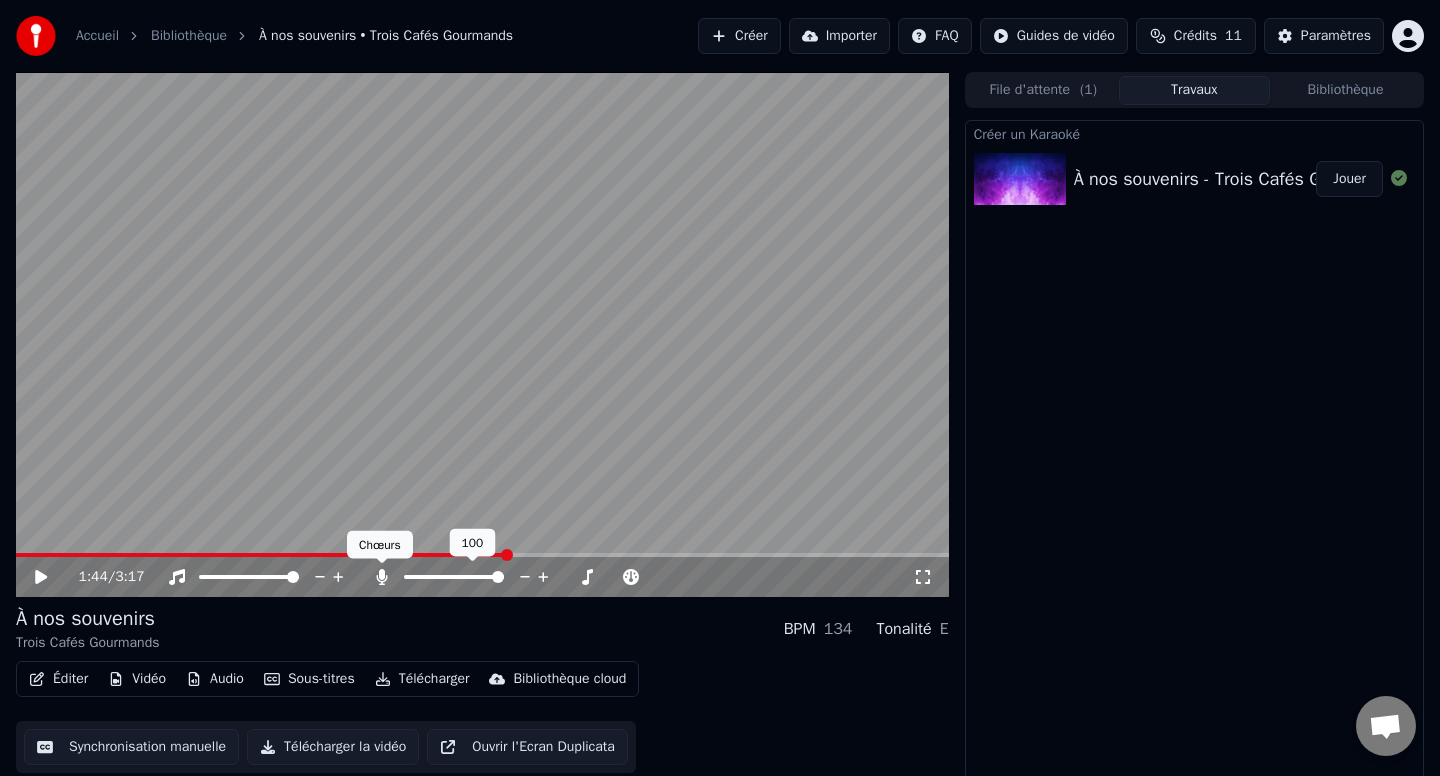click 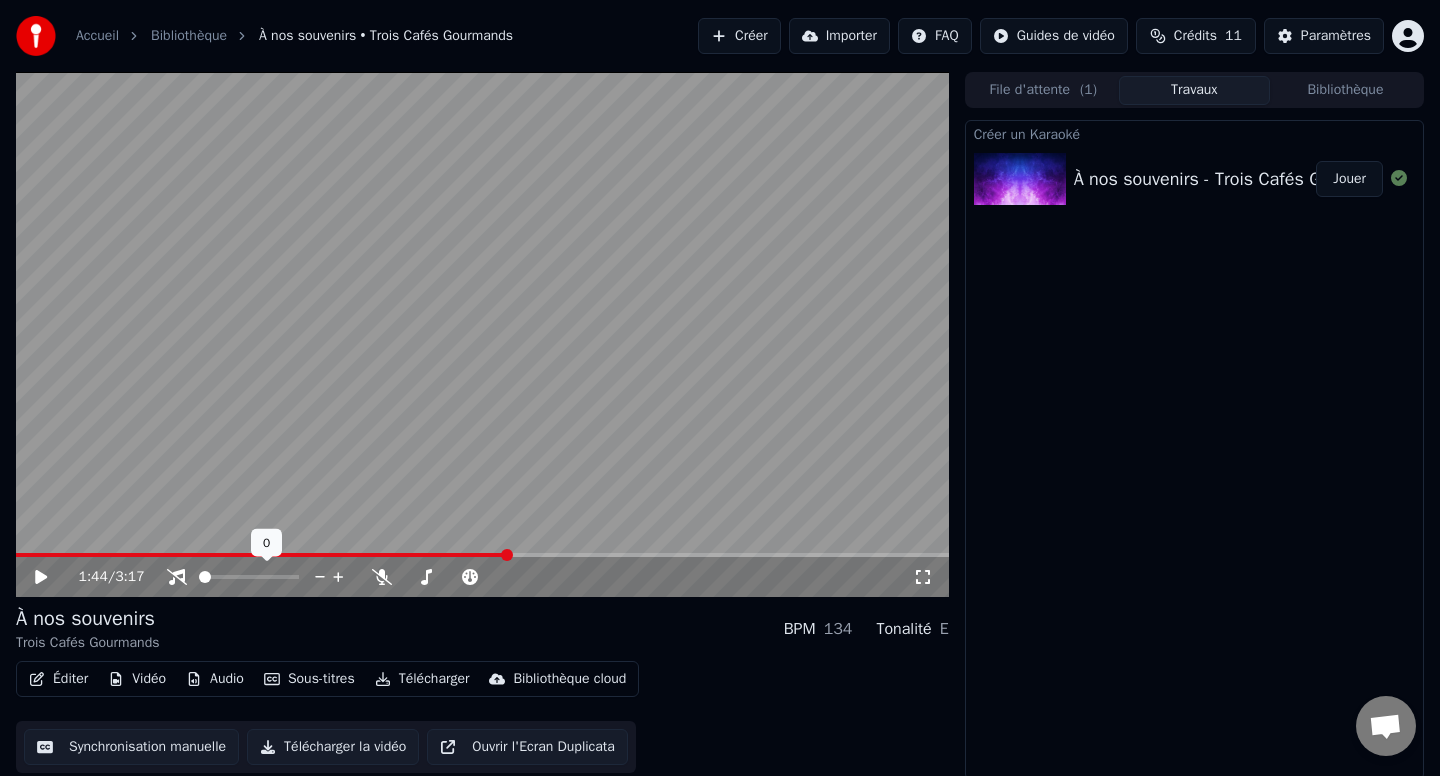 click at bounding box center (205, 577) 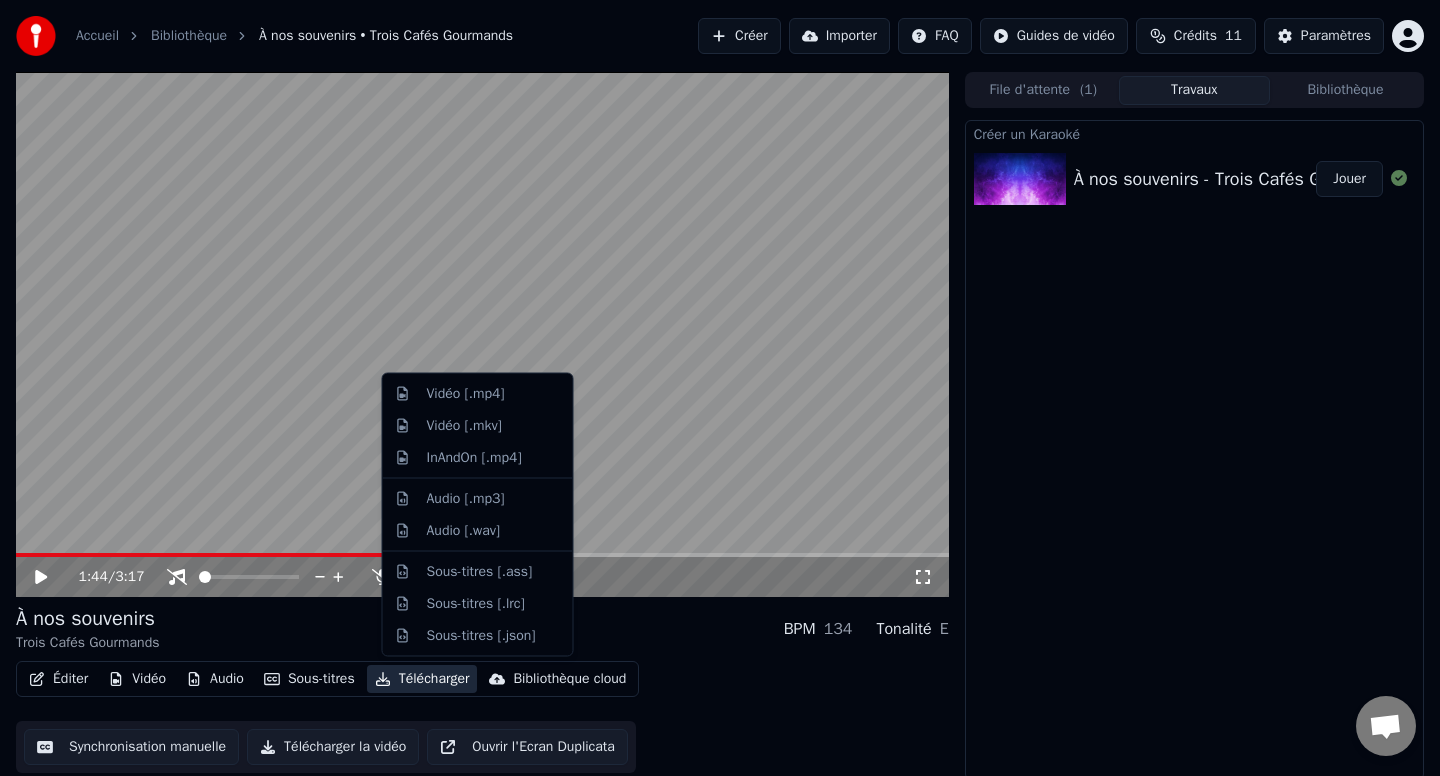 click on "Télécharger" at bounding box center [422, 679] 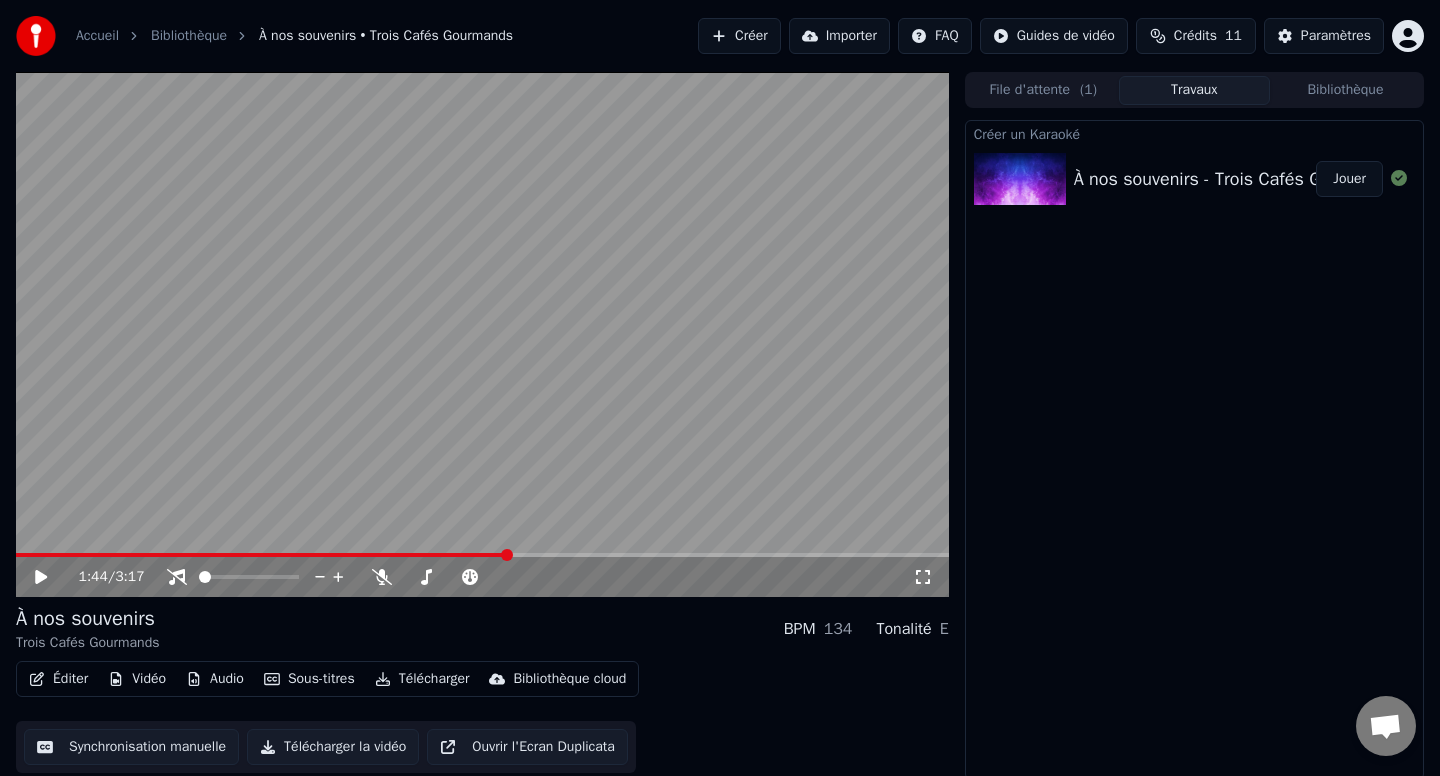 click on "Télécharger" at bounding box center [422, 679] 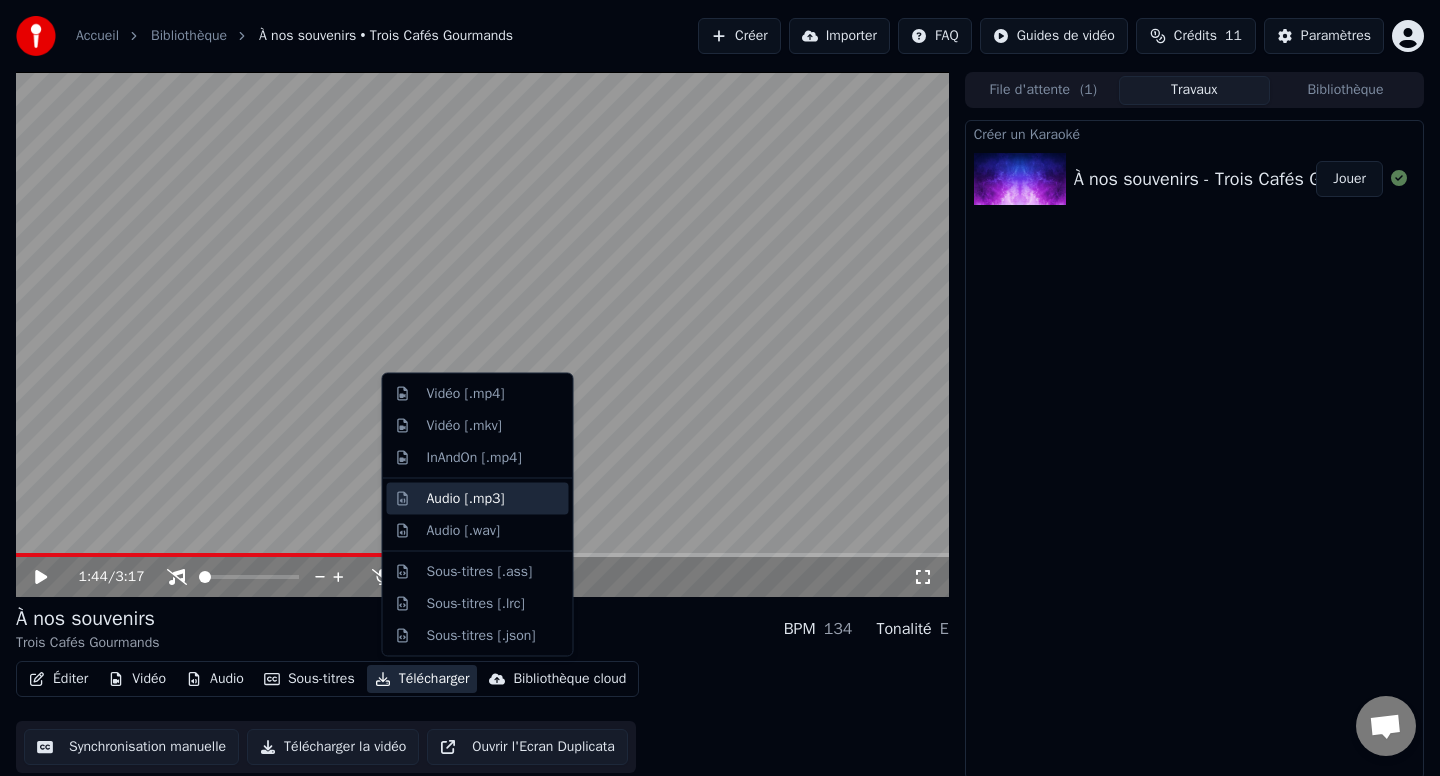 click on "Audio [.mp3]" at bounding box center (466, 498) 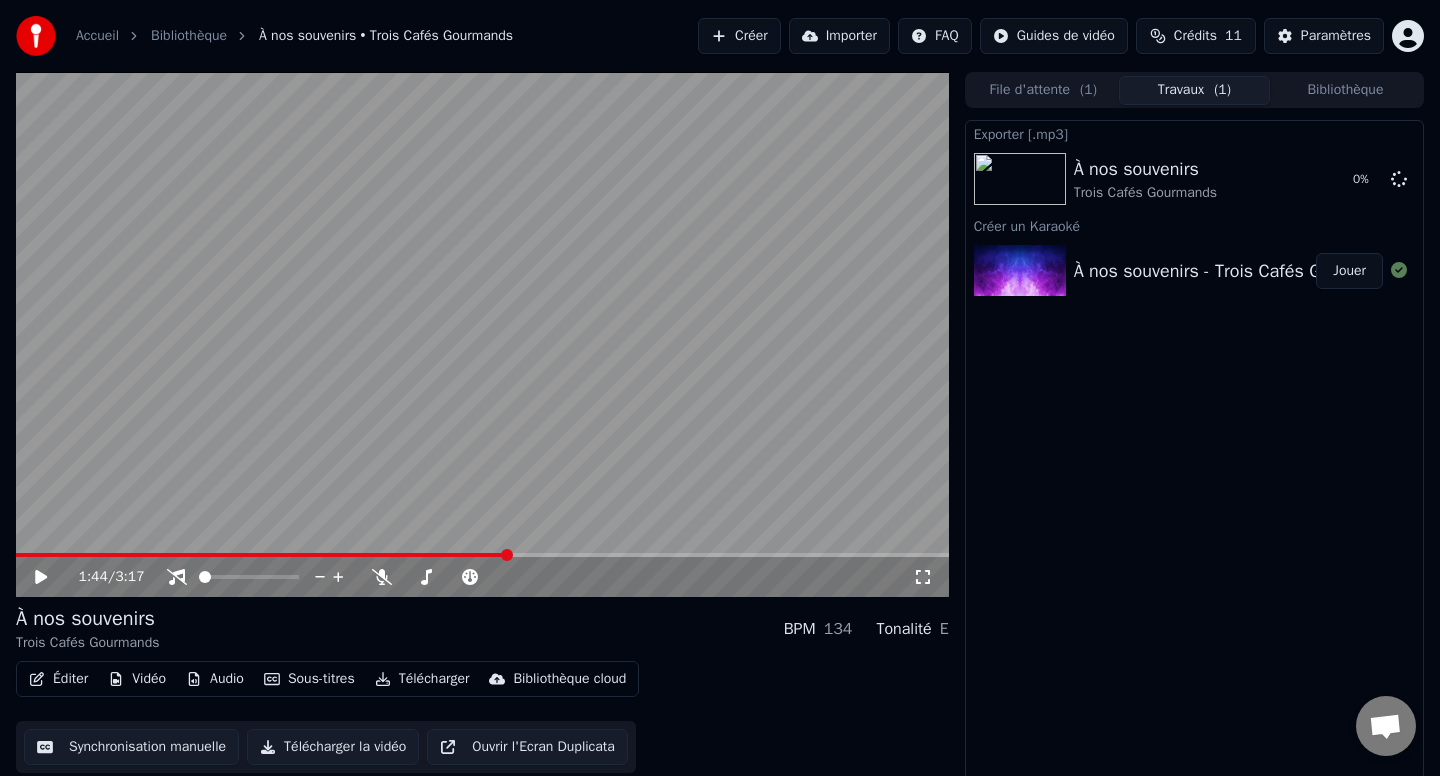 click at bounding box center [482, 334] 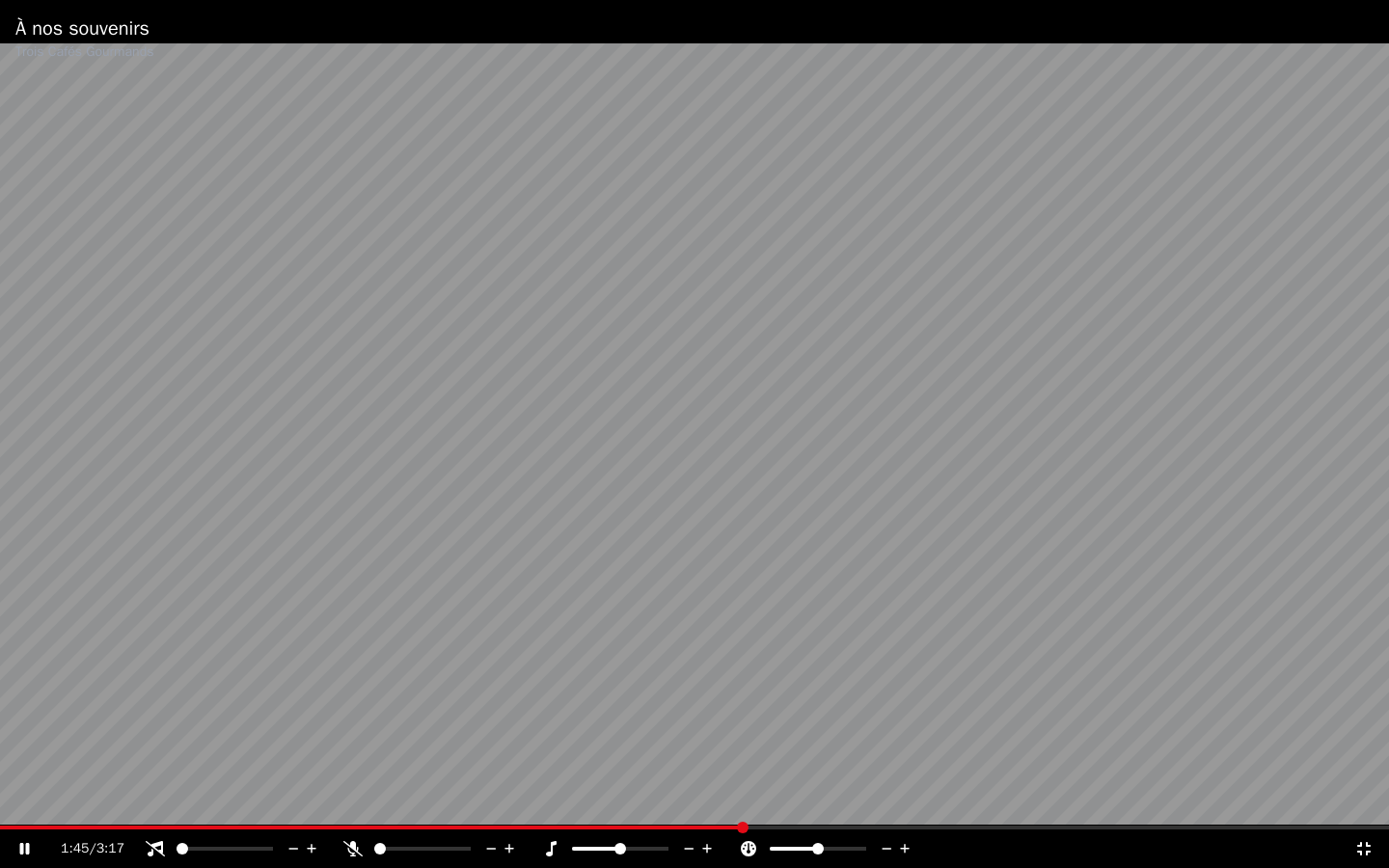 click at bounding box center (694, 434) 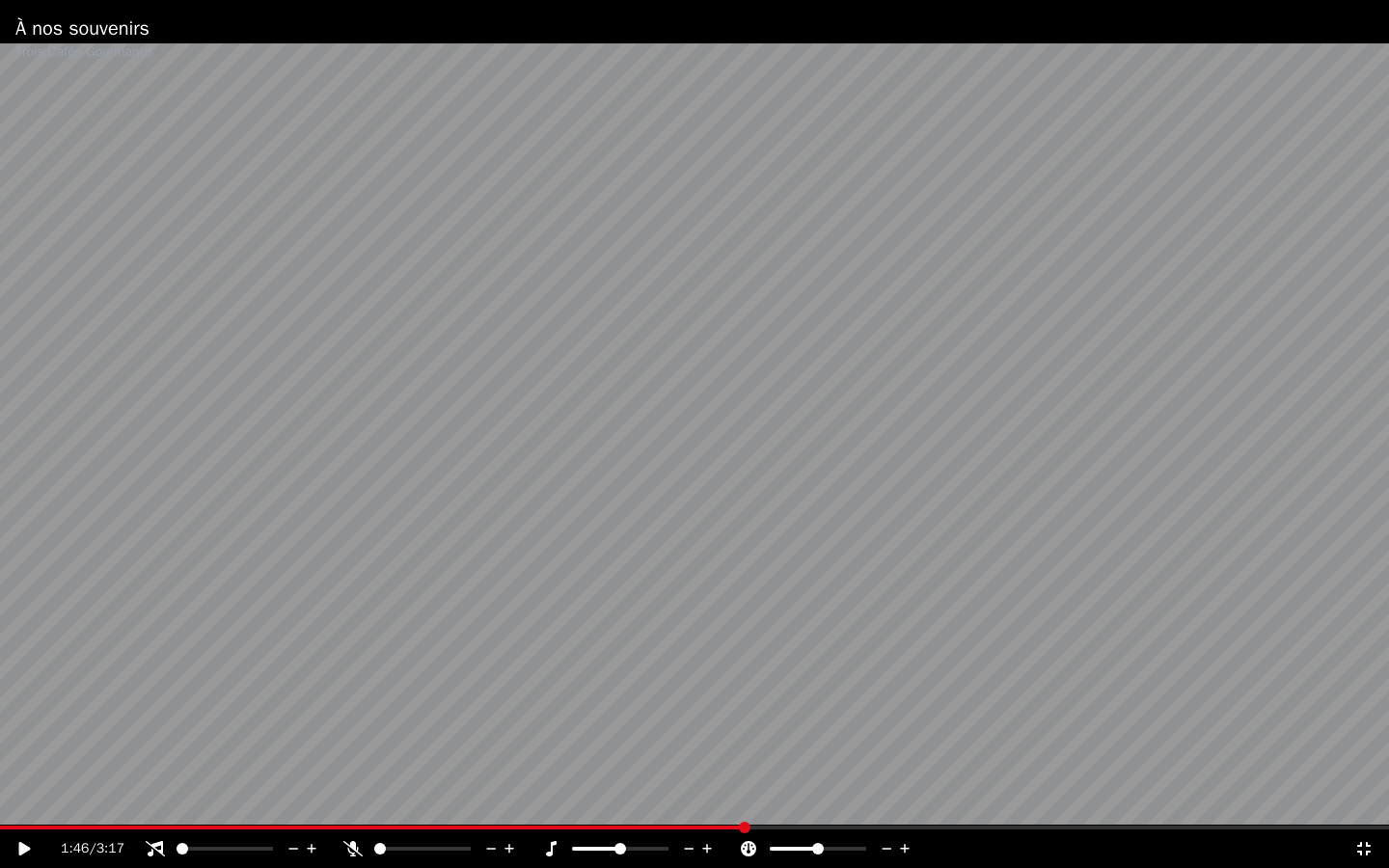 click at bounding box center [694, 434] 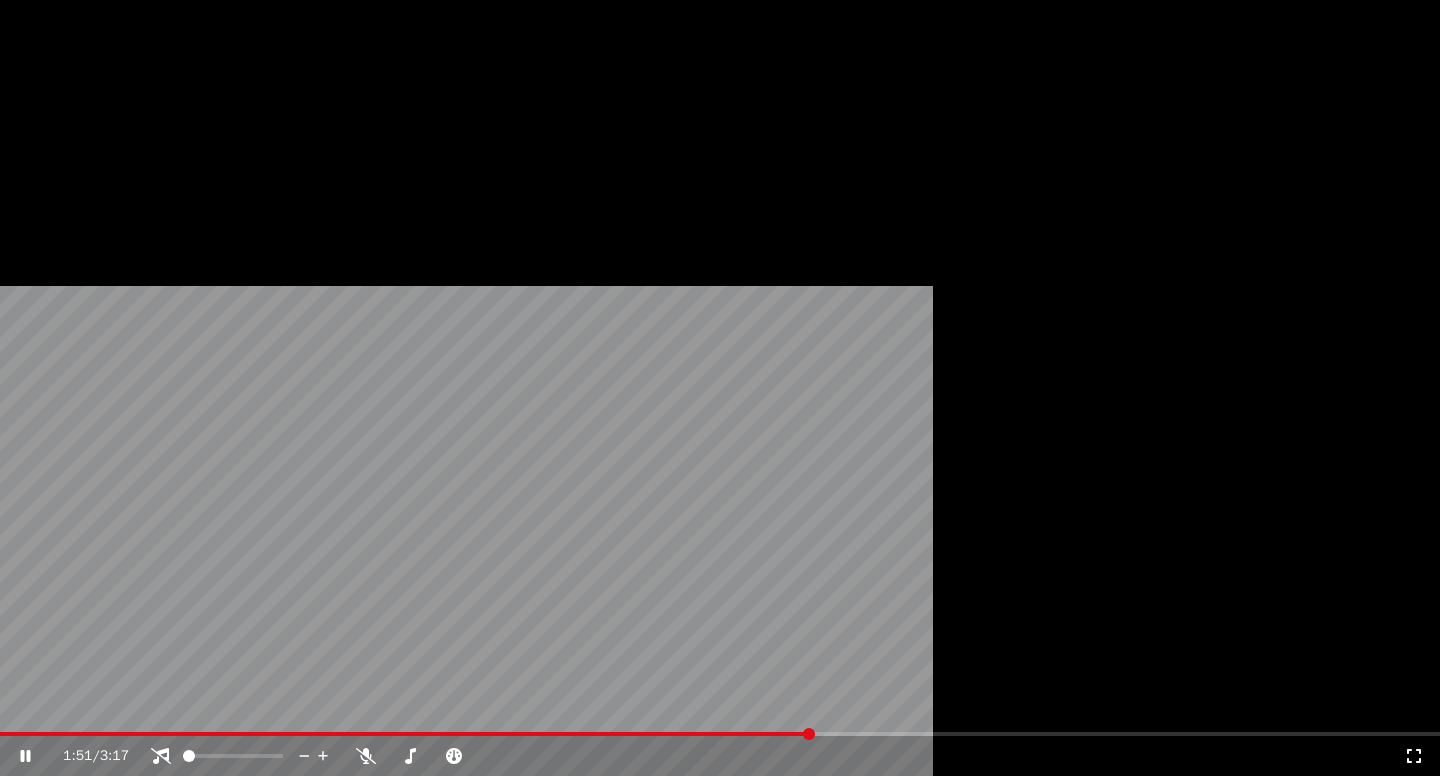 click on "Télécharger" at bounding box center [422, 154] 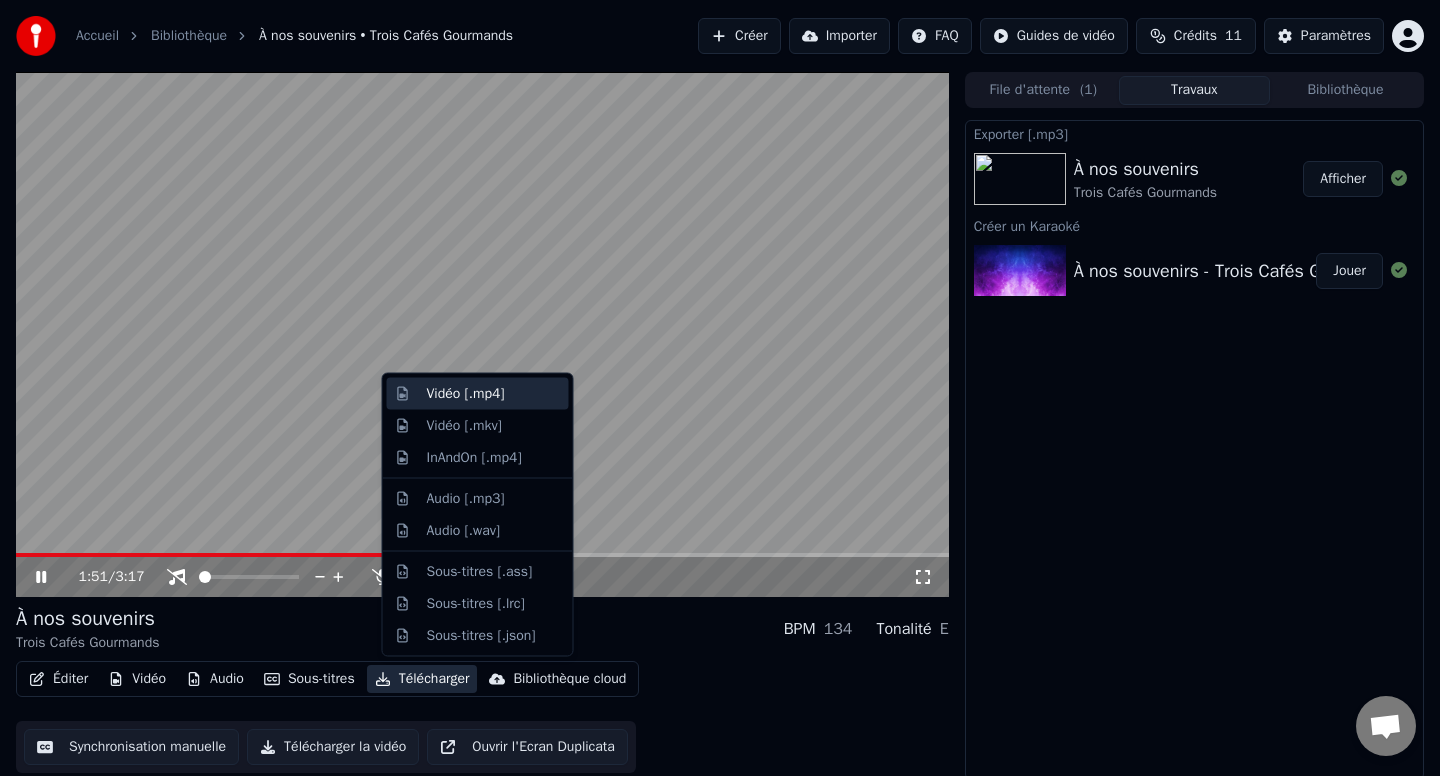 click on "Vidéo [.mp4]" at bounding box center (478, 394) 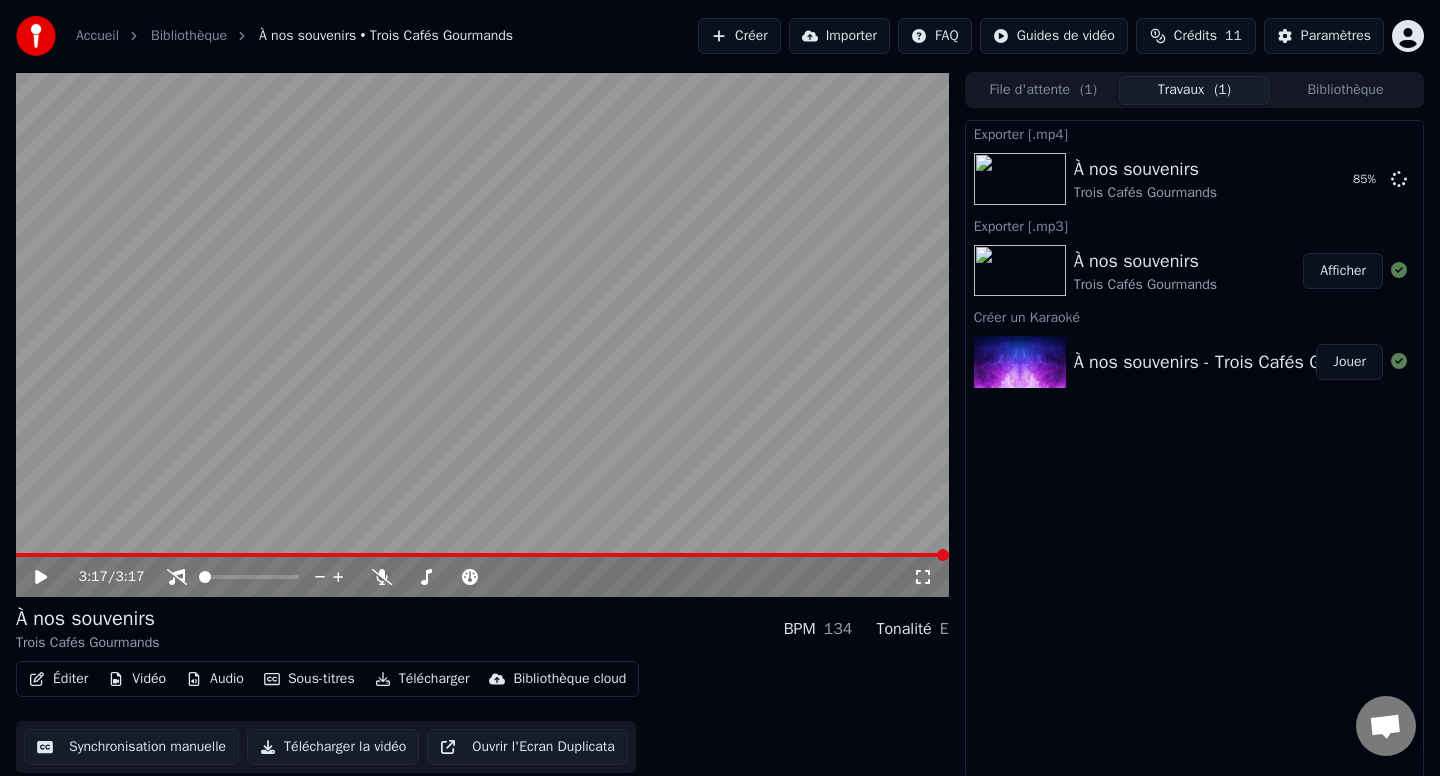 click on "Exporter [.mp4] À nos souvenirs Trois Cafés Gourmands 85 % Exporter [.mp3] À nos souvenirs Trois Cafés Gourmands Afficher Créer un Karaoké À nos souvenirs - Trois Cafés Gourmands _ Karaoke Version _ KaraFun Jouer" at bounding box center (1194, 450) 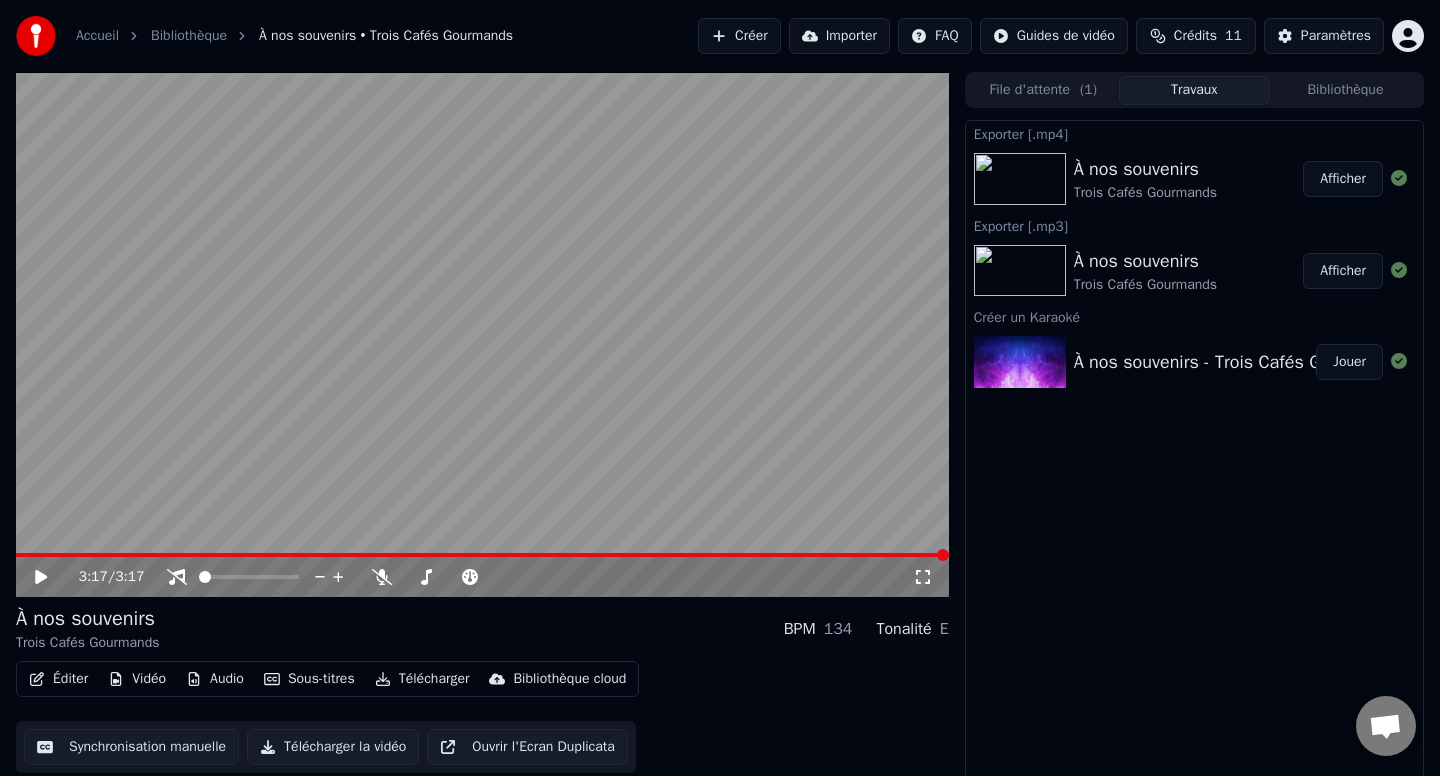 click on "Afficher" at bounding box center (1343, 179) 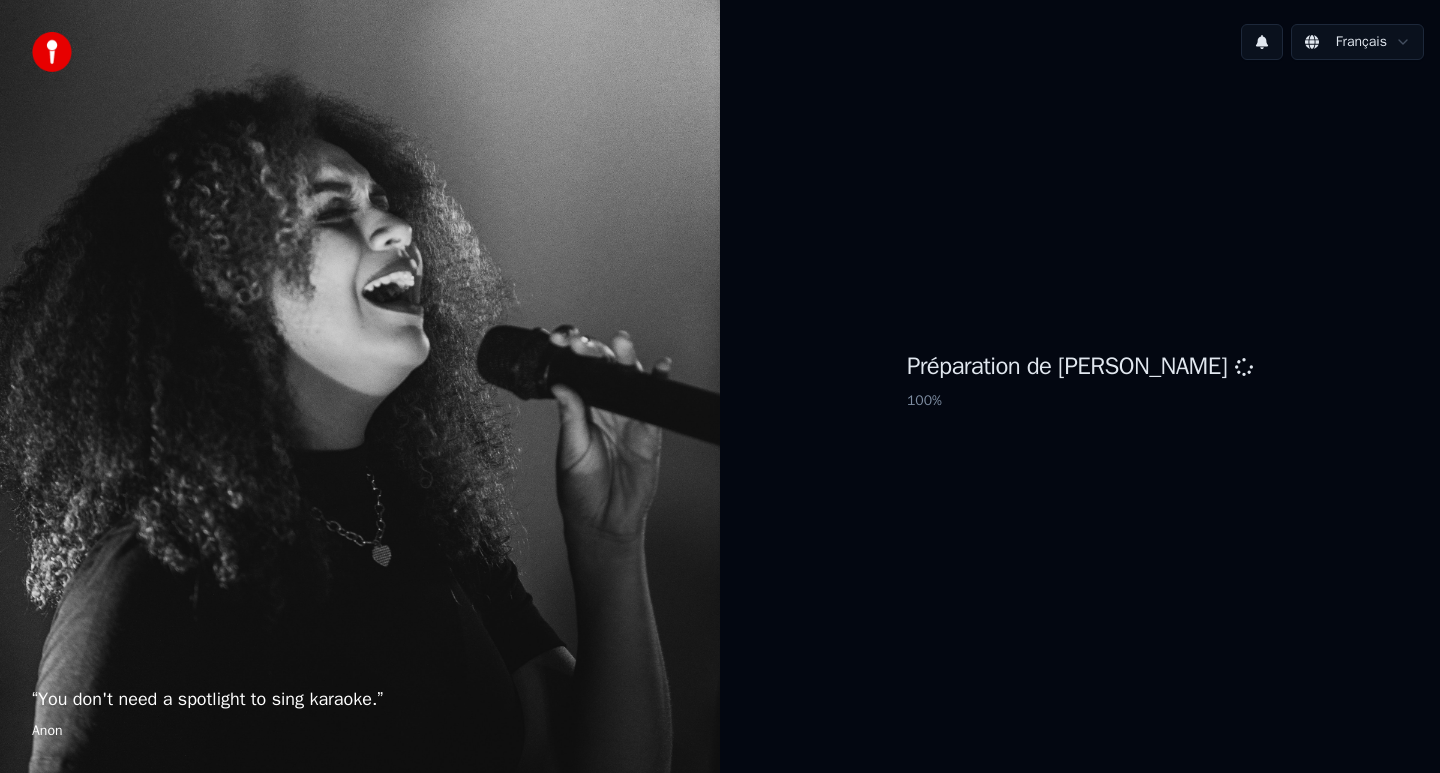 scroll, scrollTop: 0, scrollLeft: 0, axis: both 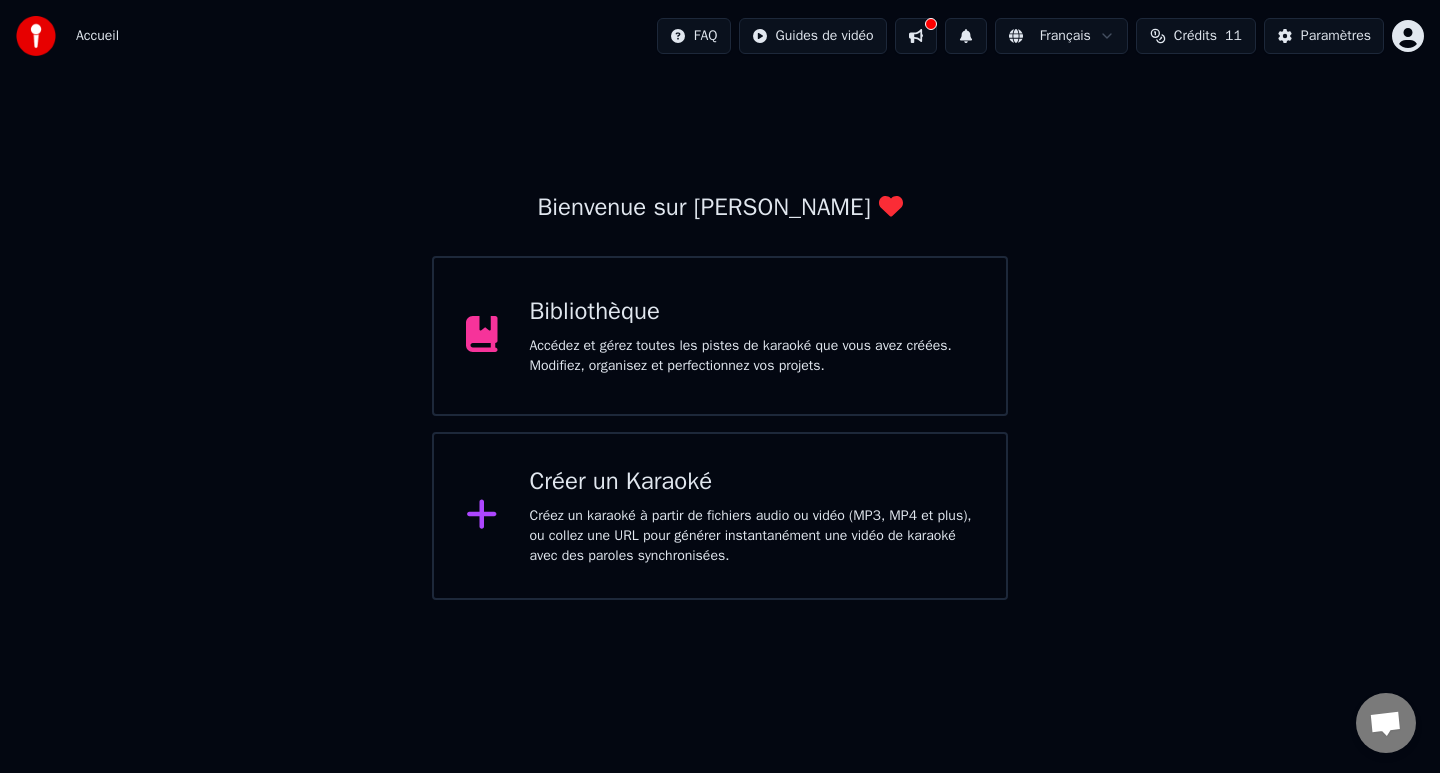 click on "Bibliothèque Accédez et gérez toutes les pistes de karaoké que vous avez créées. Modifiez, organisez et perfectionnez vos projets." at bounding box center [720, 336] 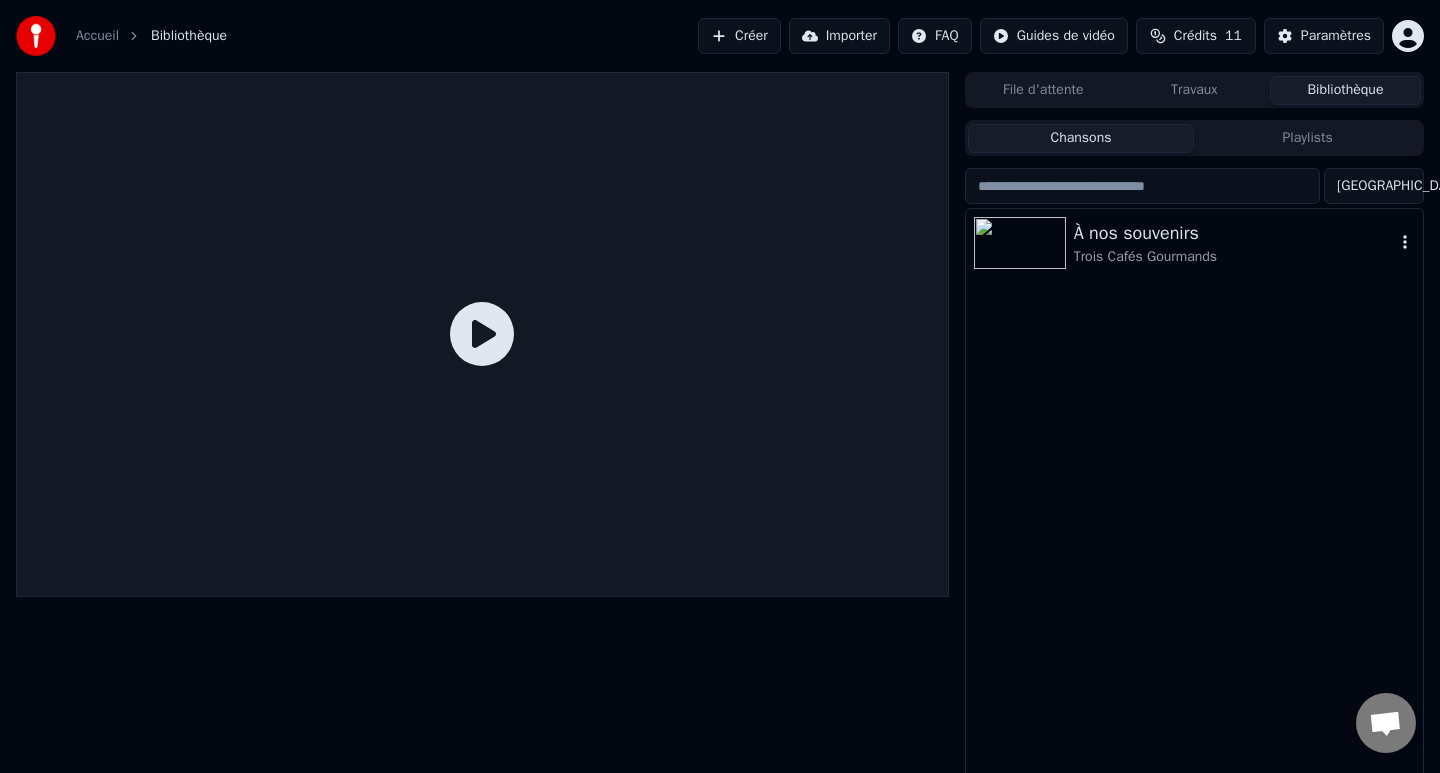 click on "Trois Cafés Gourmands" at bounding box center (1234, 257) 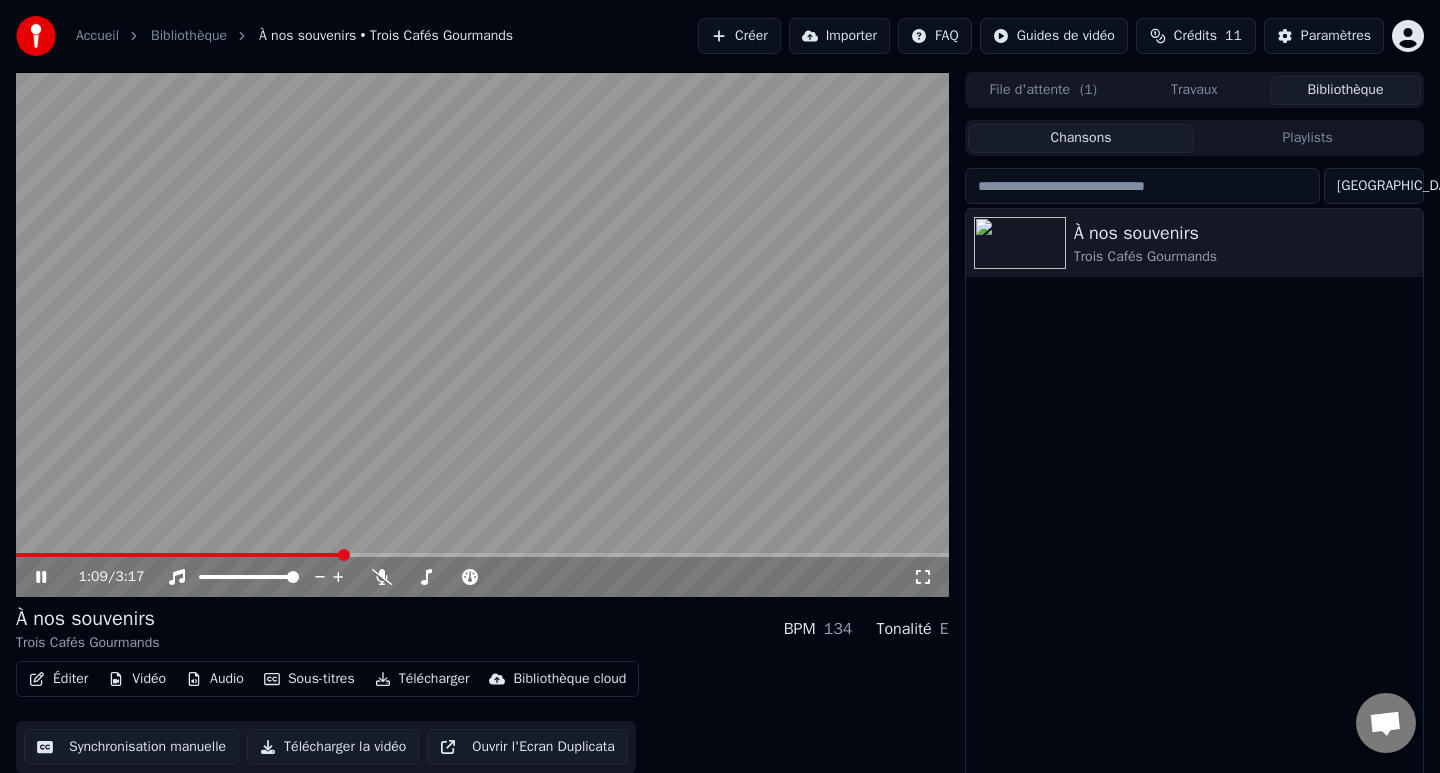 click at bounding box center (482, 334) 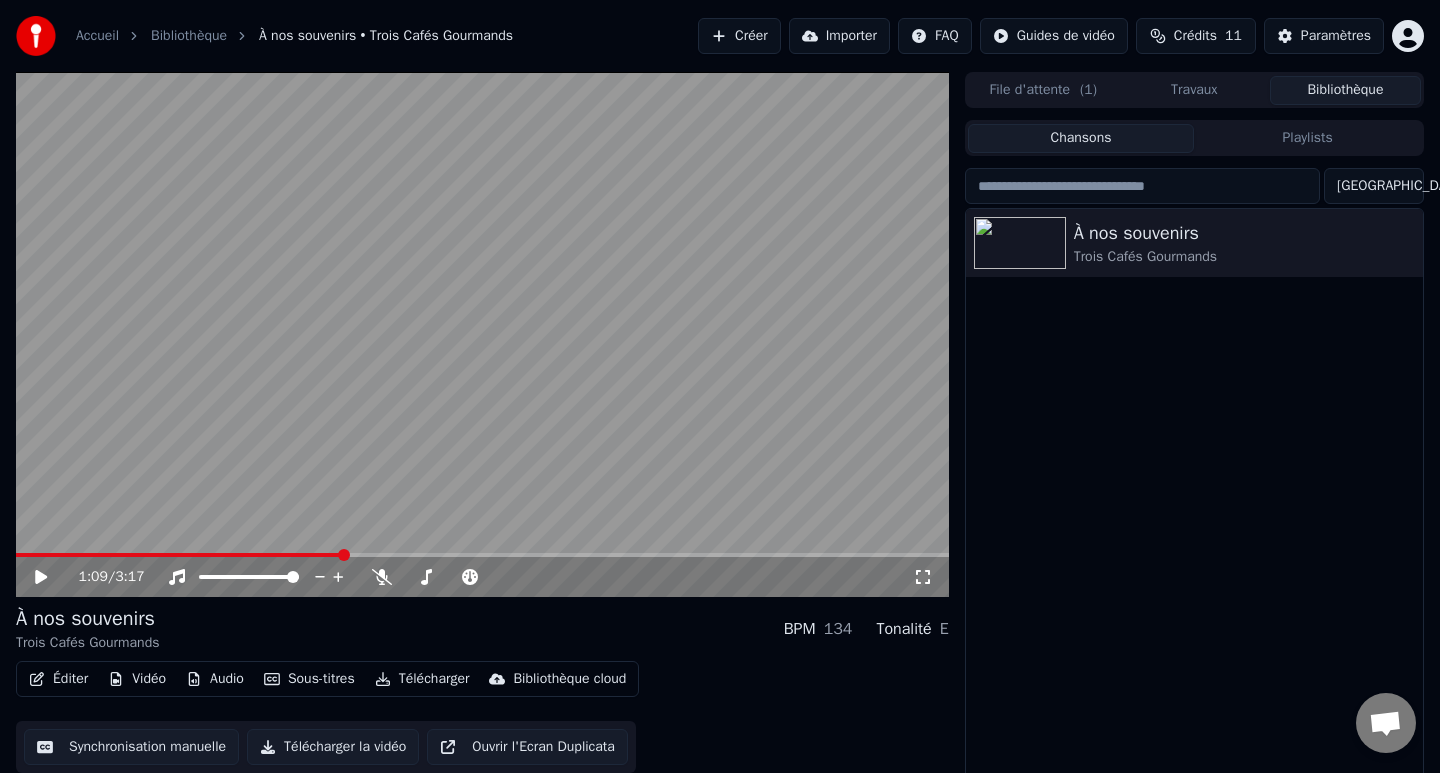 click at bounding box center (482, 334) 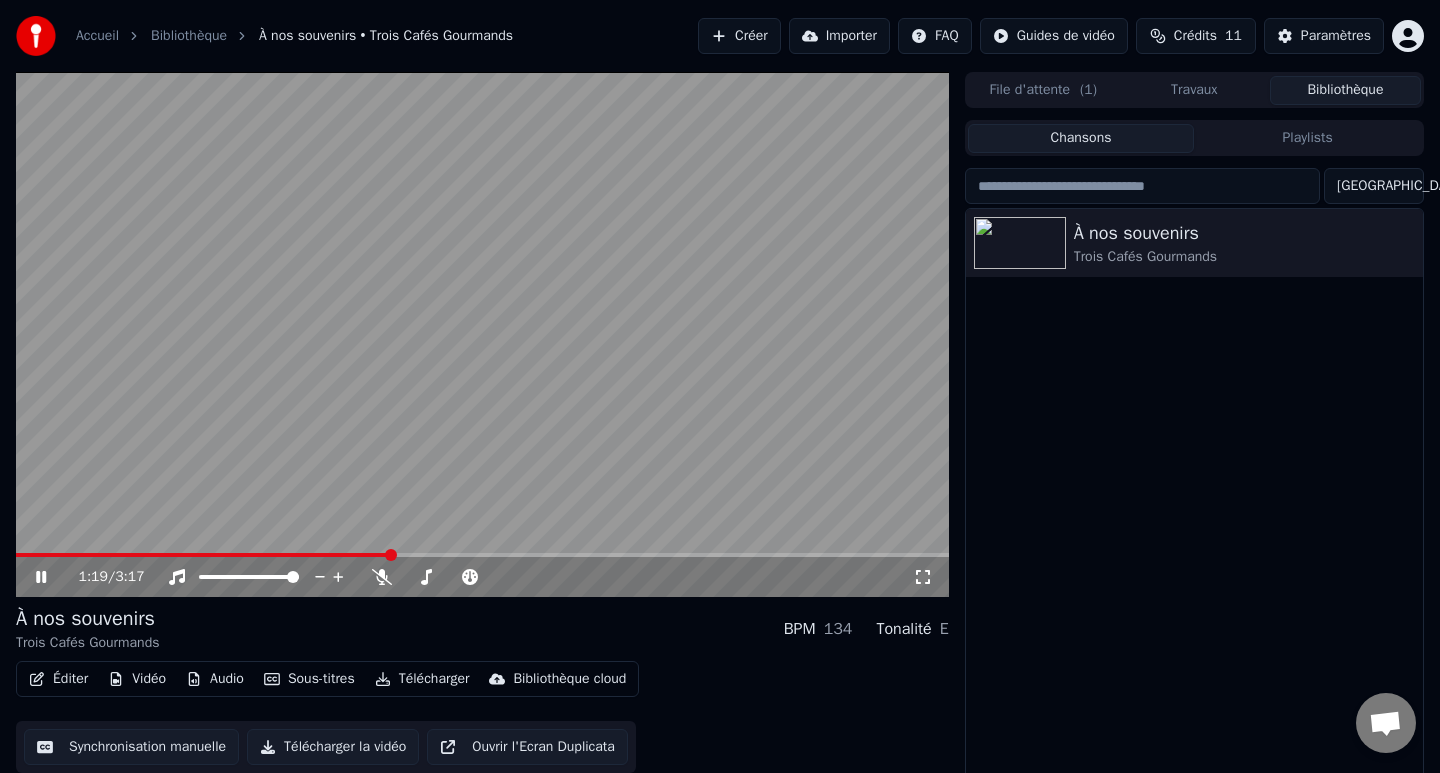 click at bounding box center (482, 334) 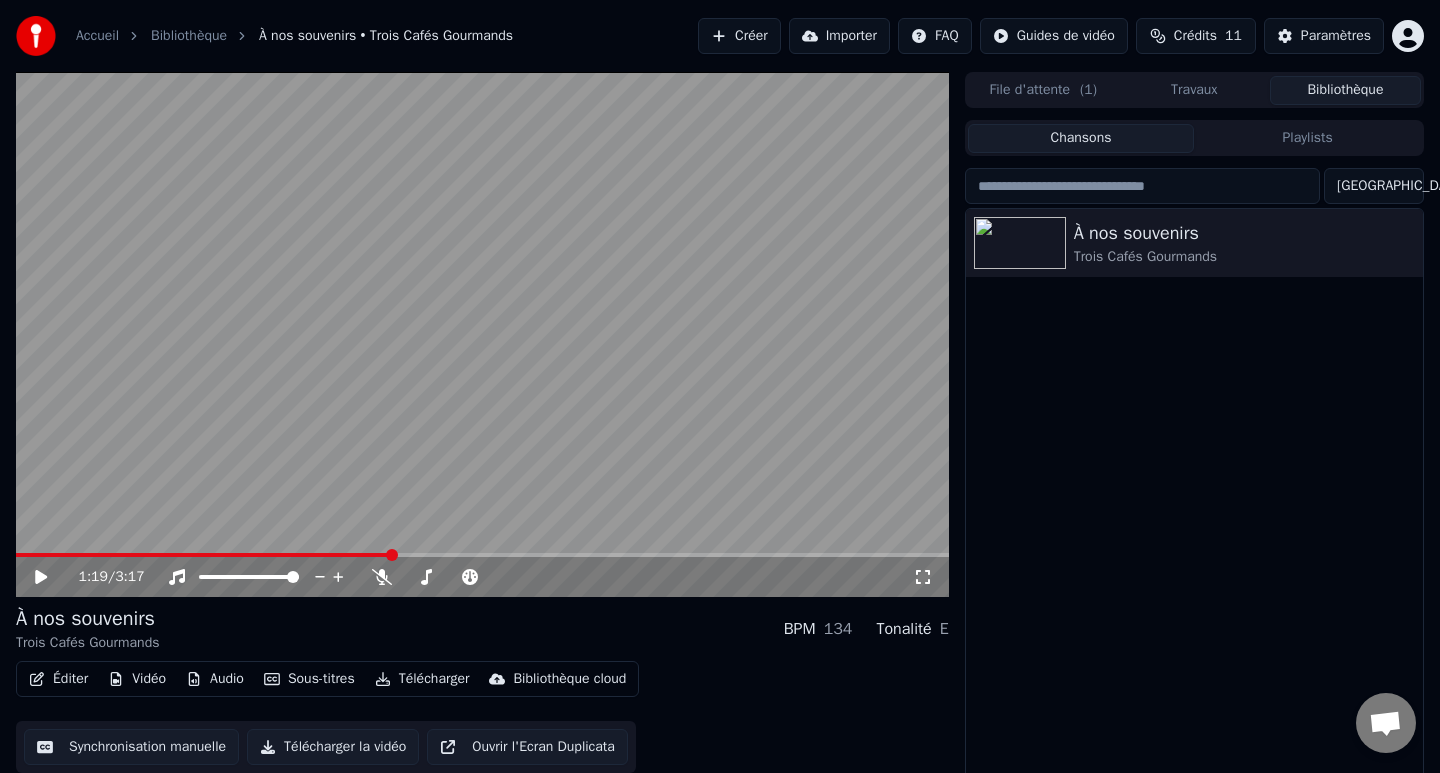 click at bounding box center [482, 334] 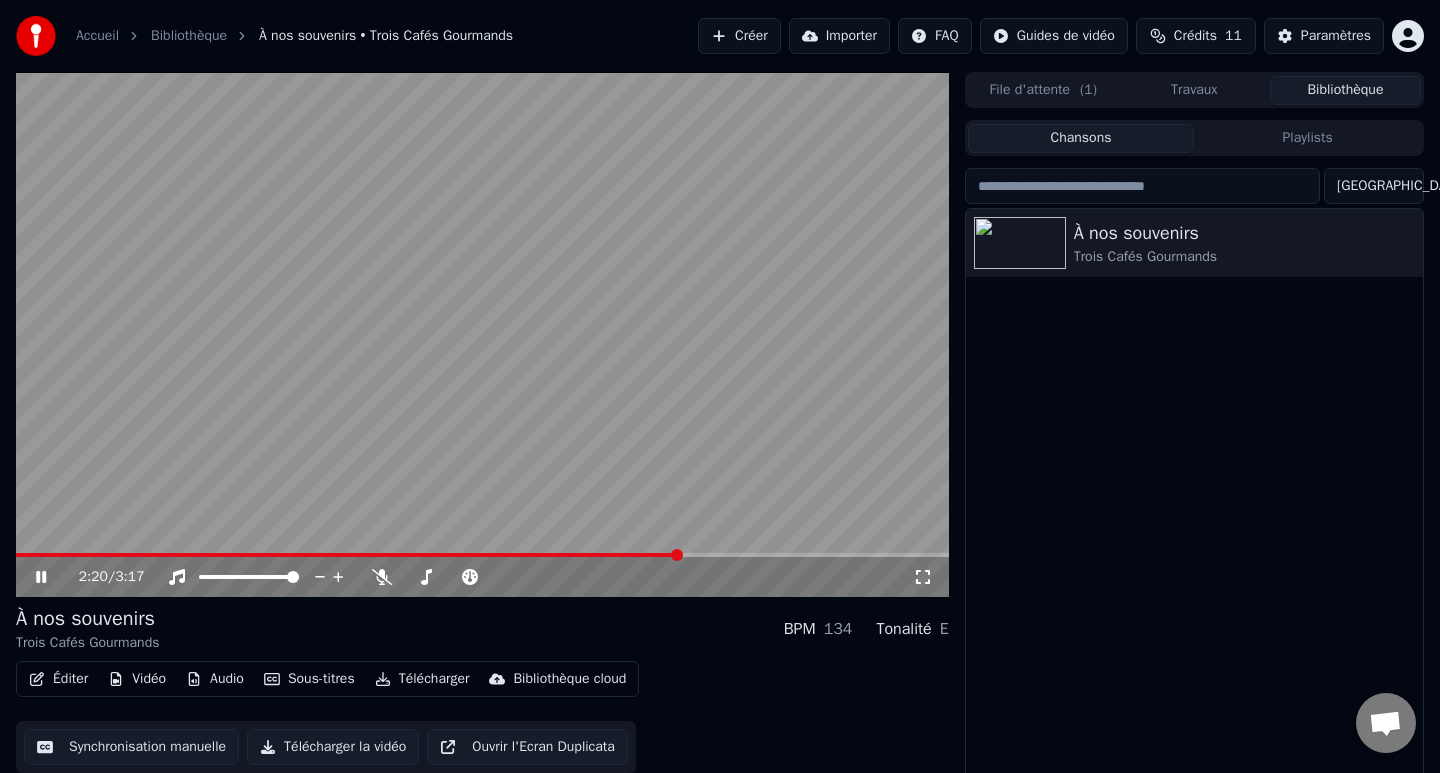 click at bounding box center (482, 334) 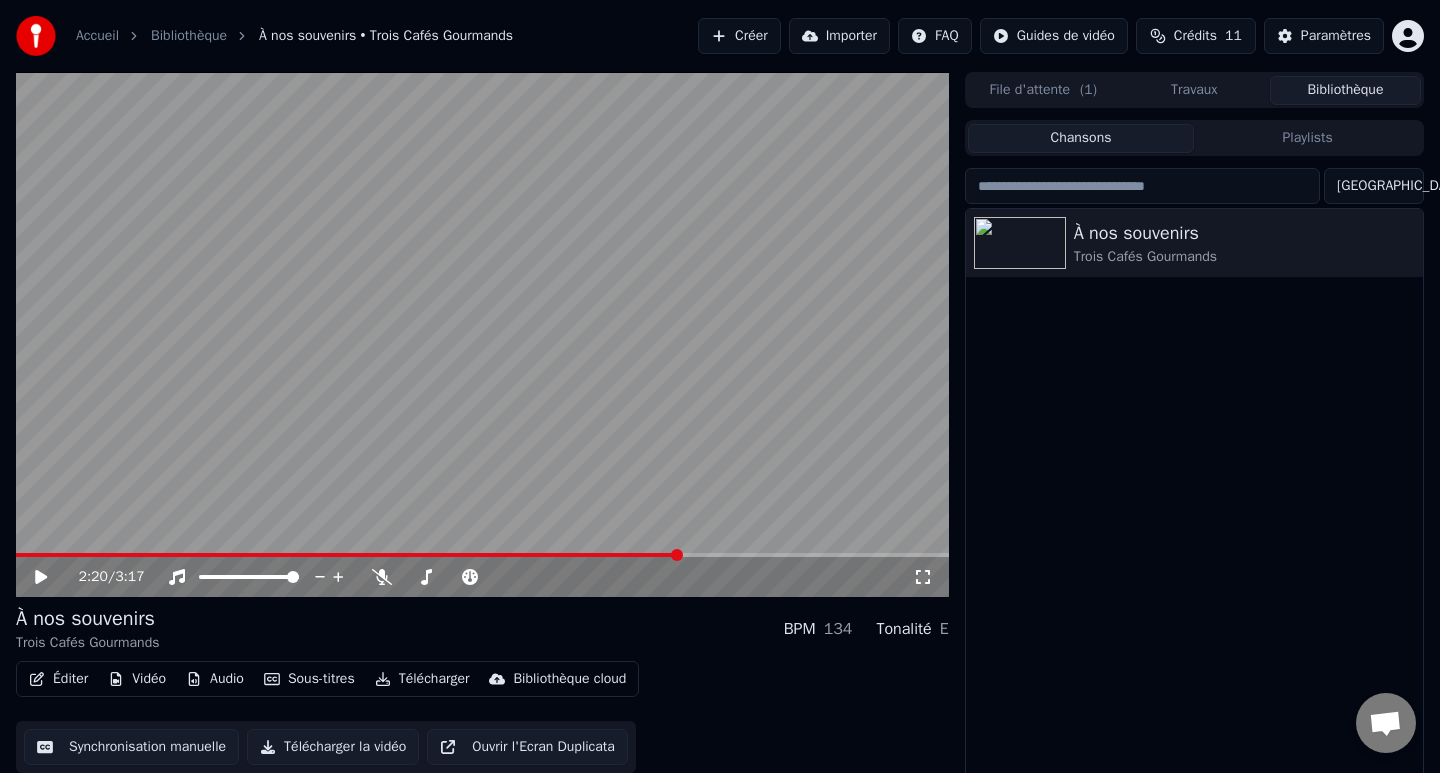 click at bounding box center [482, 334] 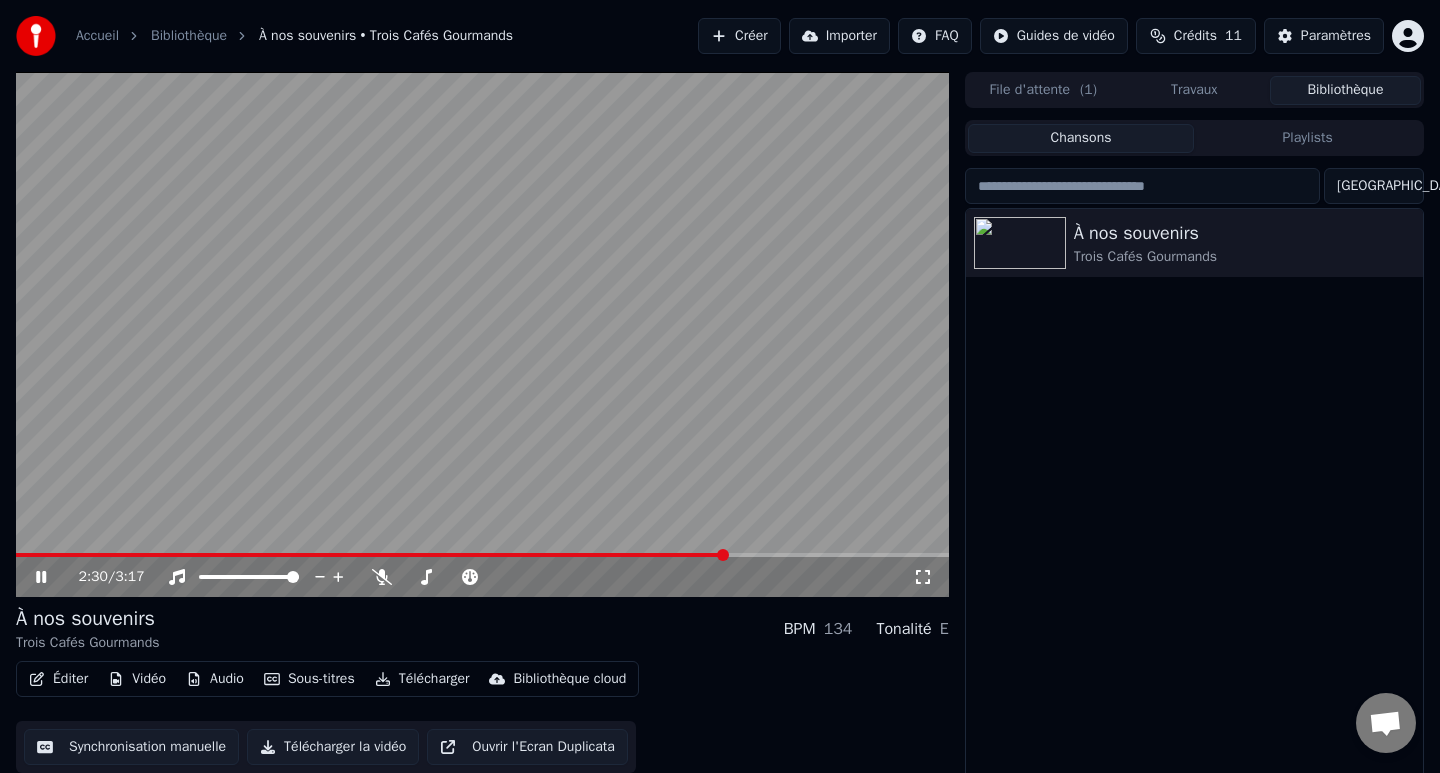 click at bounding box center [371, 555] 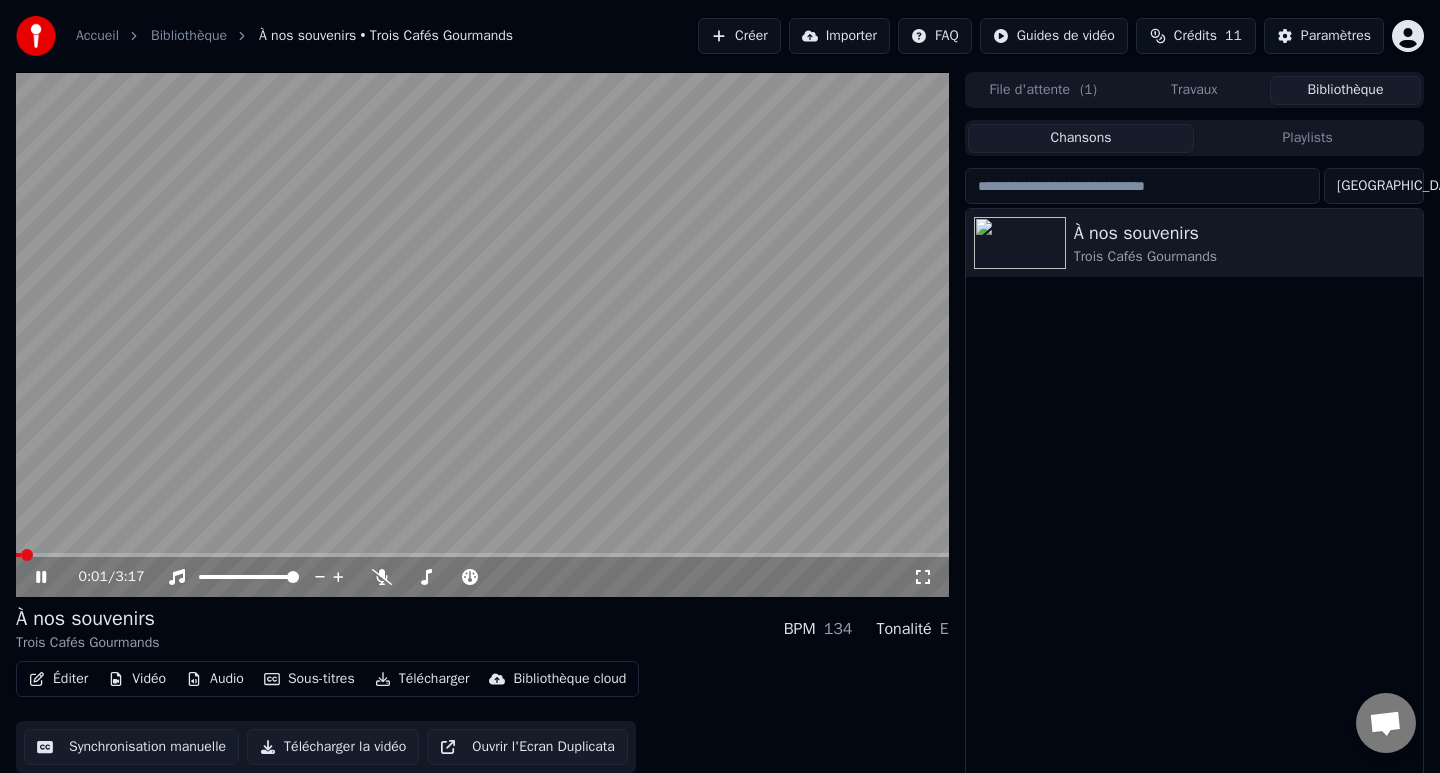 click on "0:01  /  3:17 À nos souvenirs Trois Cafés Gourmands BPM 134 Tonalité E Éditer Vidéo Audio Sous-titres Télécharger Bibliothèque cloud Synchronisation manuelle Télécharger la vidéo Ouvrir l'Ecran Duplicata File d'attente ( 1 ) Travaux Bibliothèque Chansons Playlists Trier À nos souvenirs Trois Cafés Gourmands" at bounding box center [720, 430] 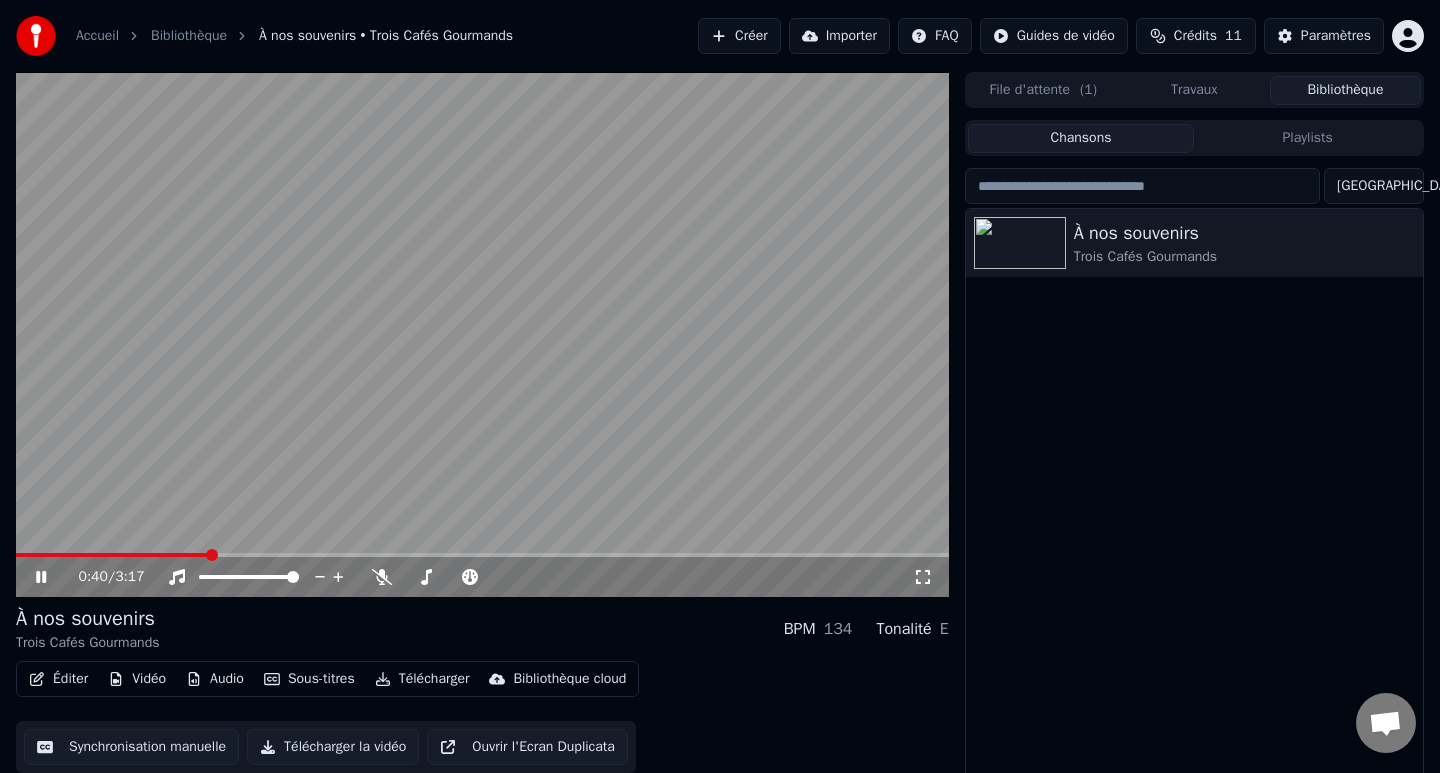 click at bounding box center (482, 334) 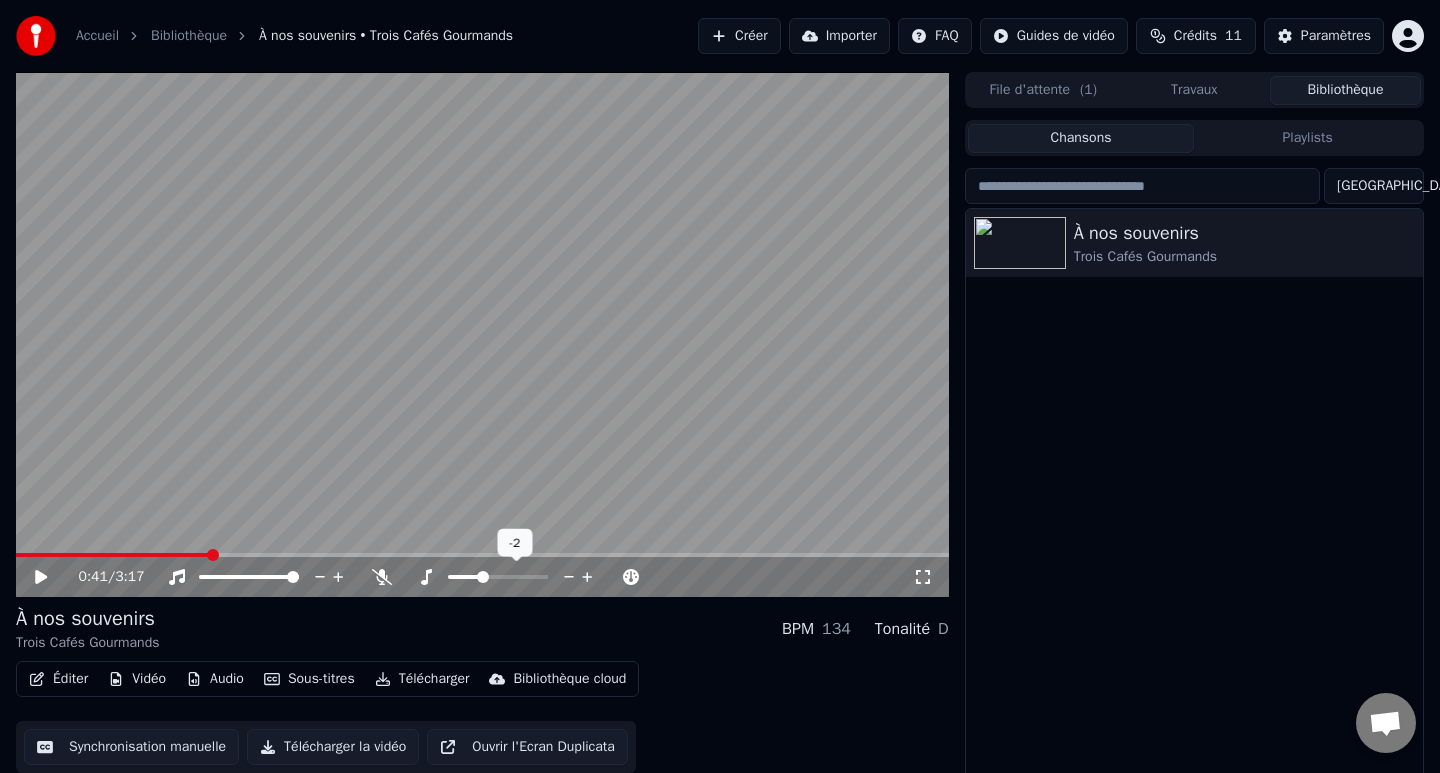 click at bounding box center (483, 577) 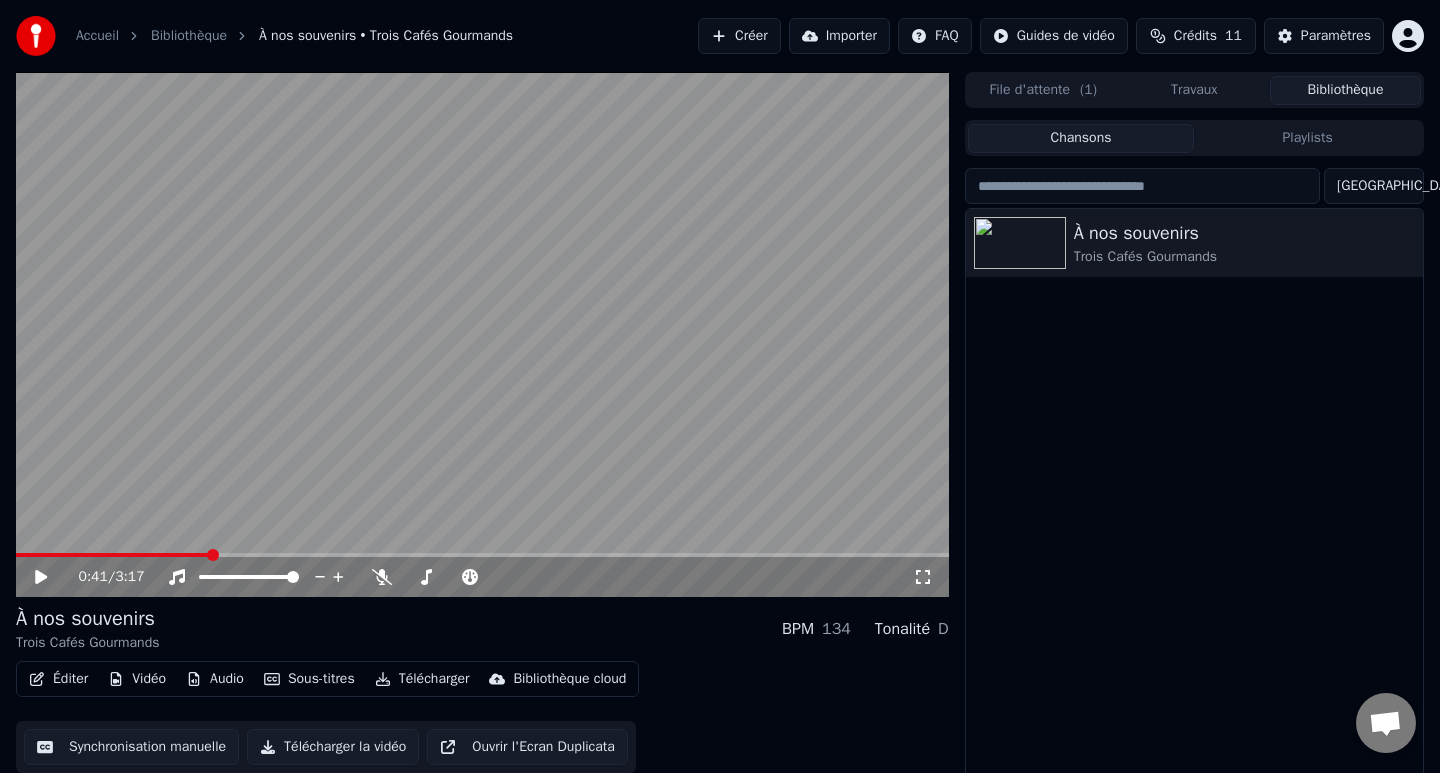 click at bounding box center (482, 334) 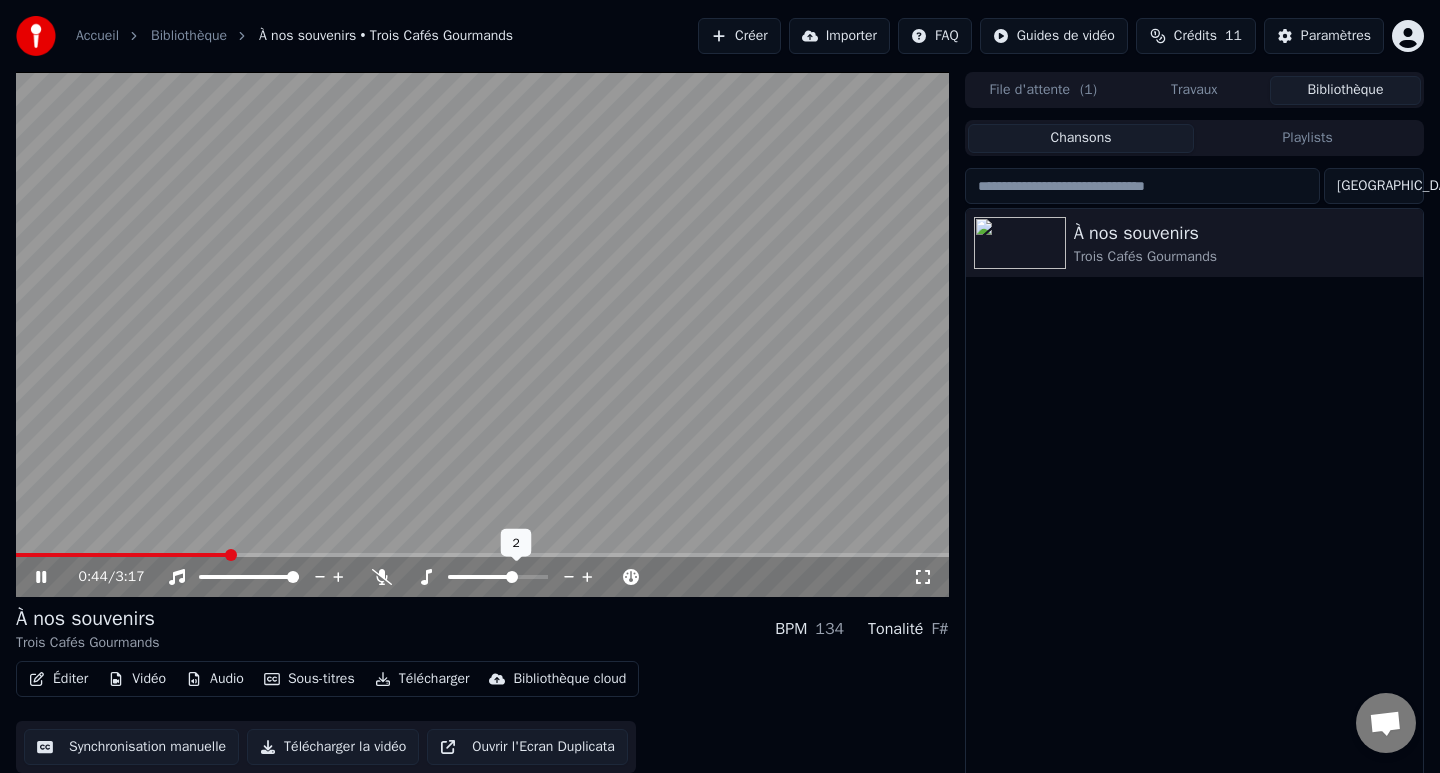click at bounding box center [512, 577] 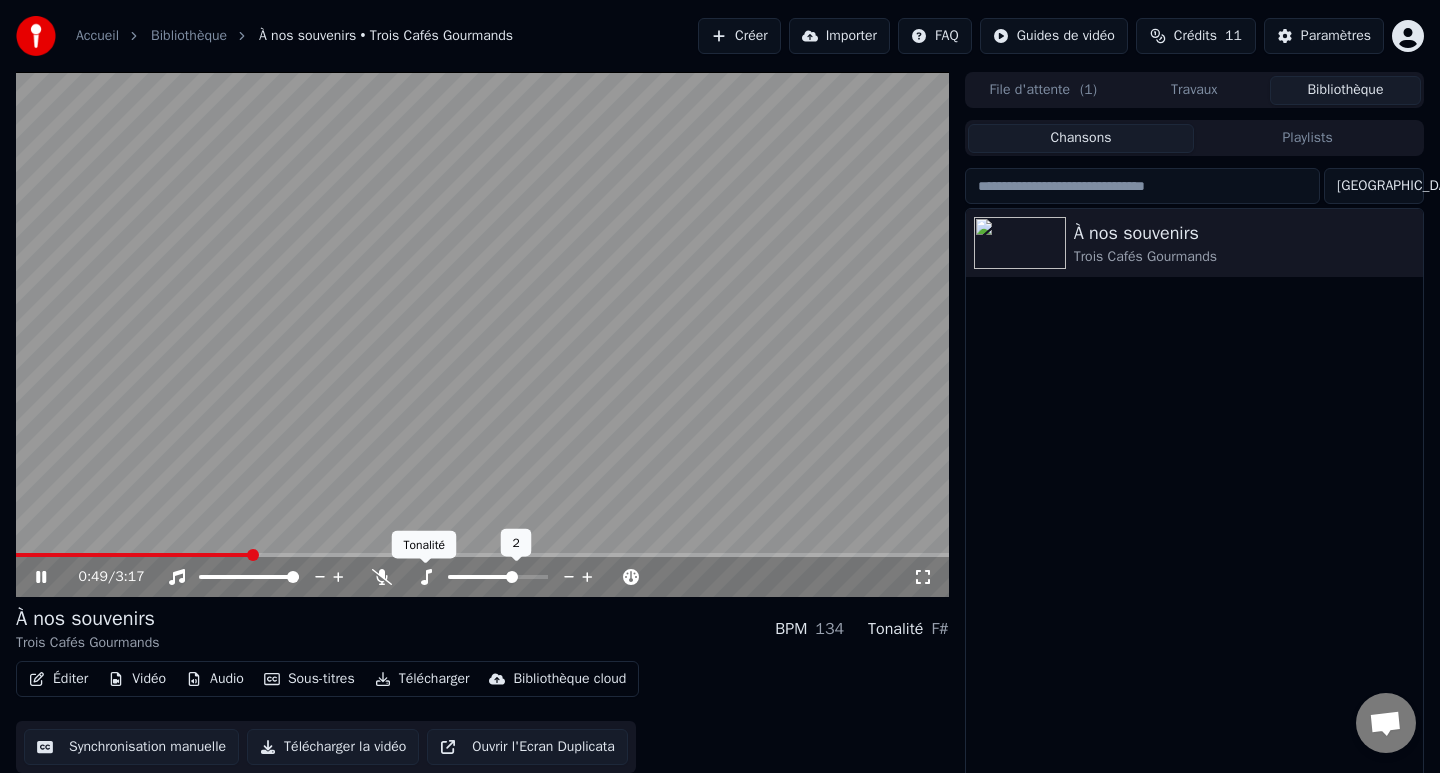 click 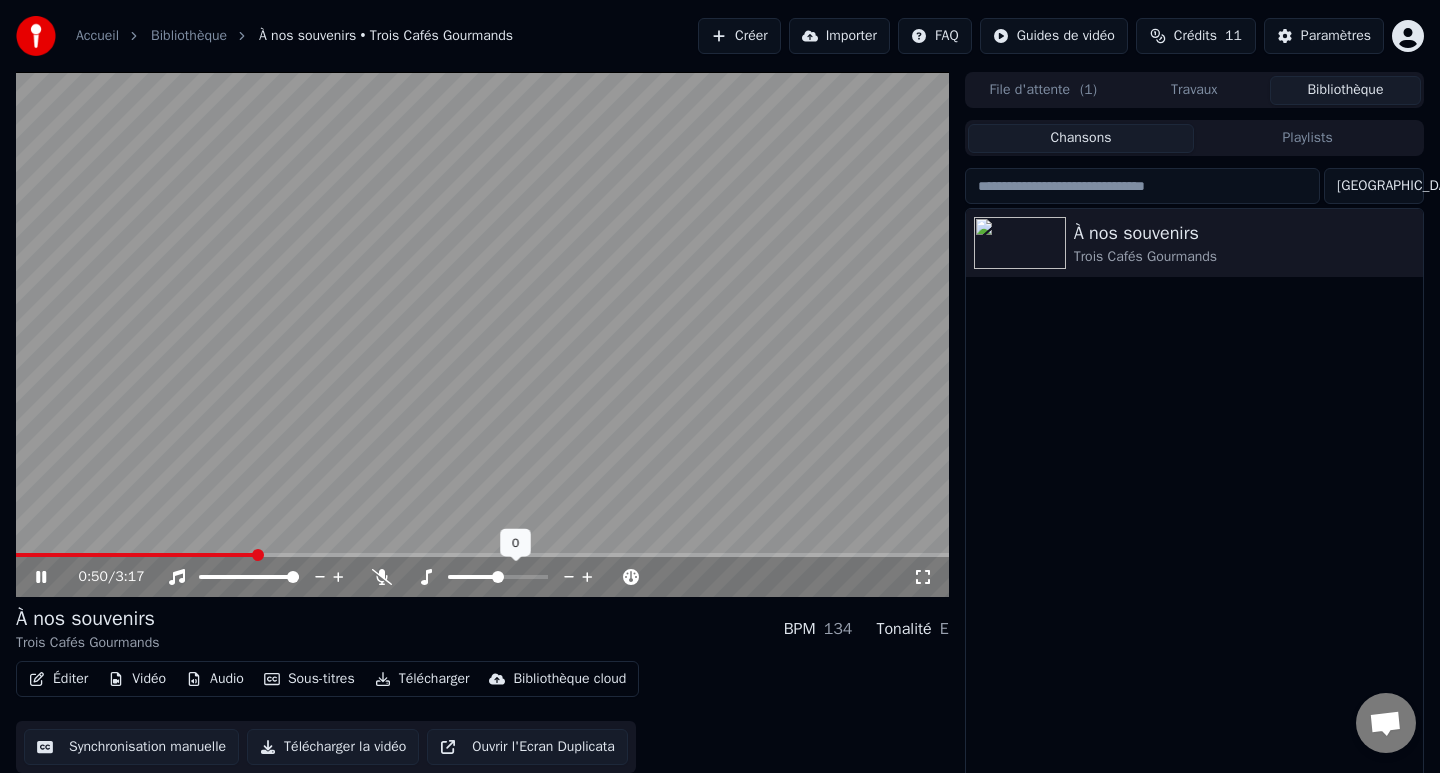 click at bounding box center [498, 577] 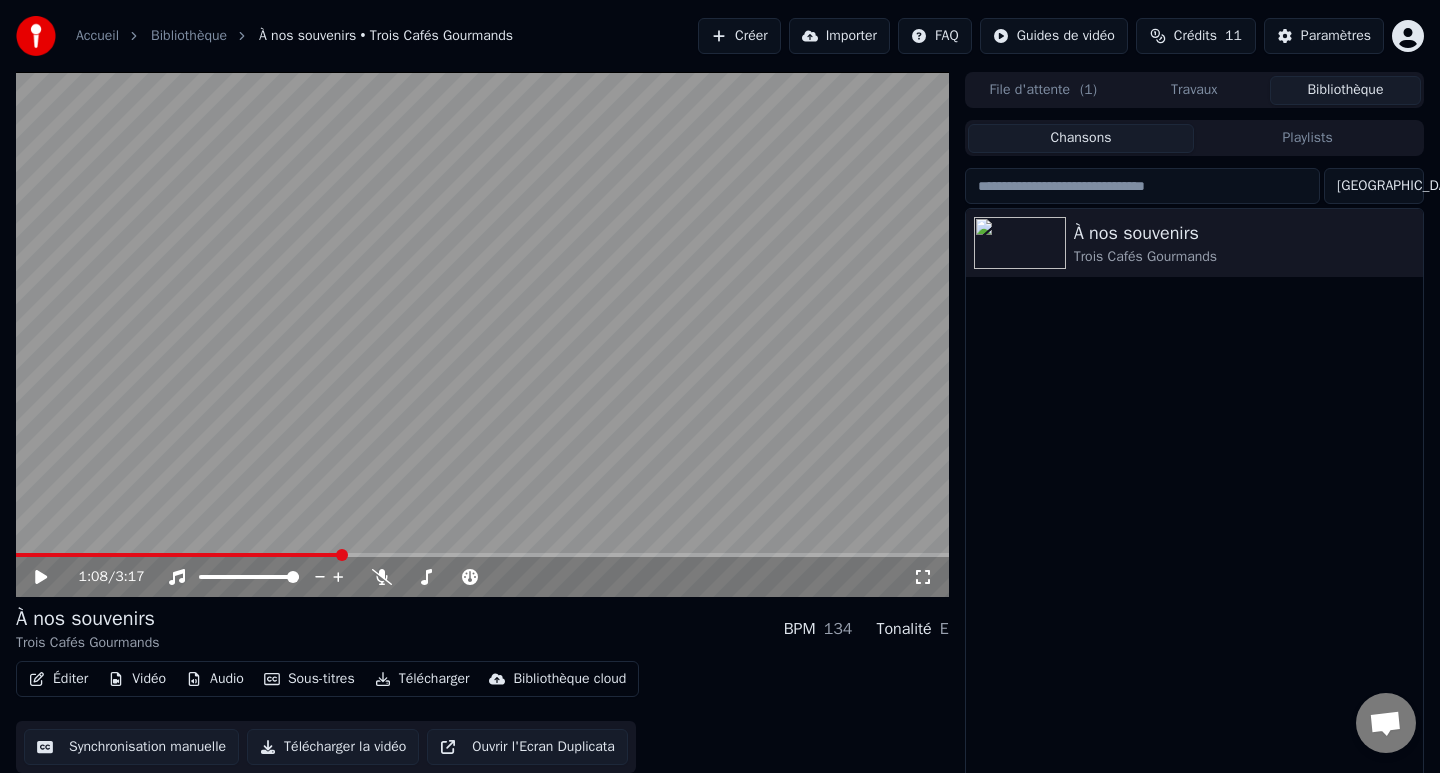 scroll, scrollTop: 15, scrollLeft: 0, axis: vertical 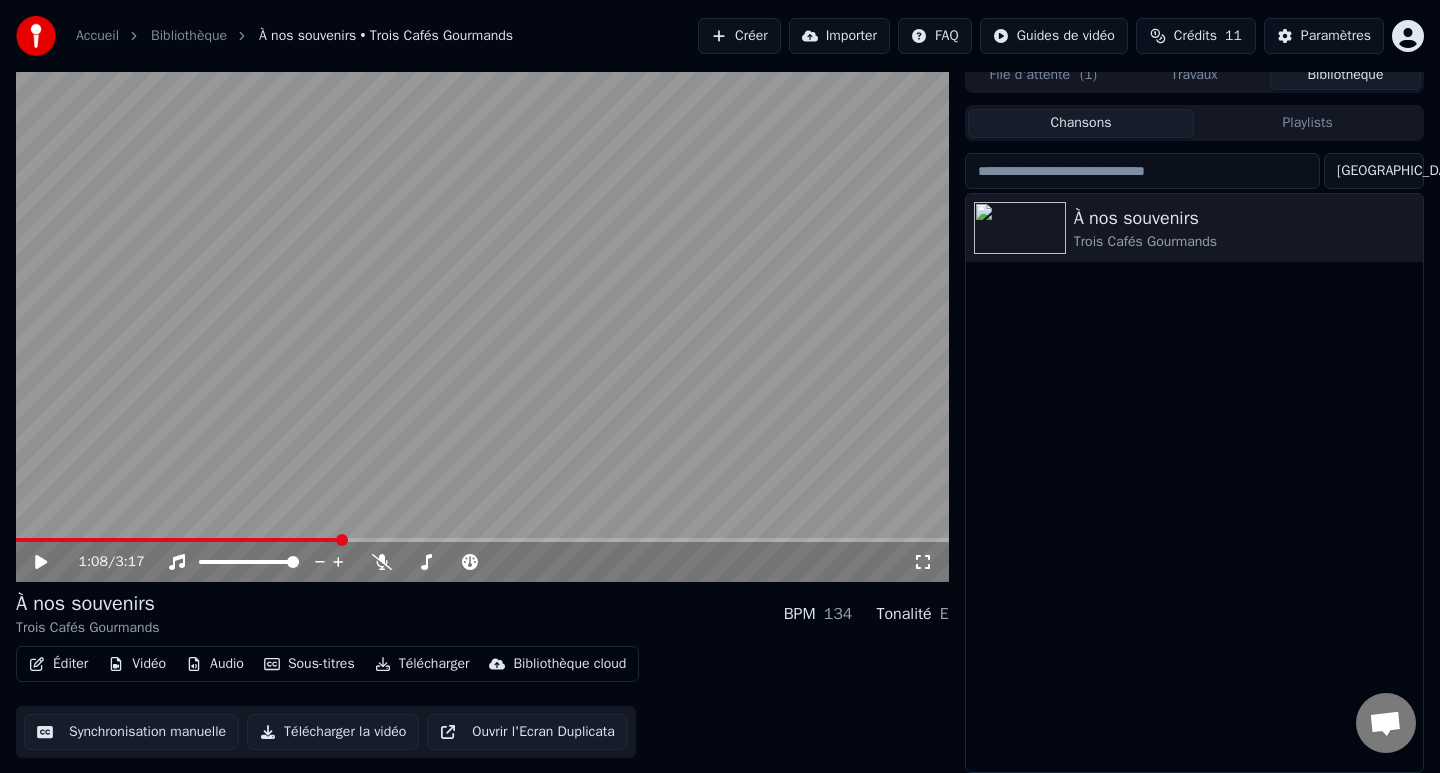 click on "Éditer" at bounding box center [58, 664] 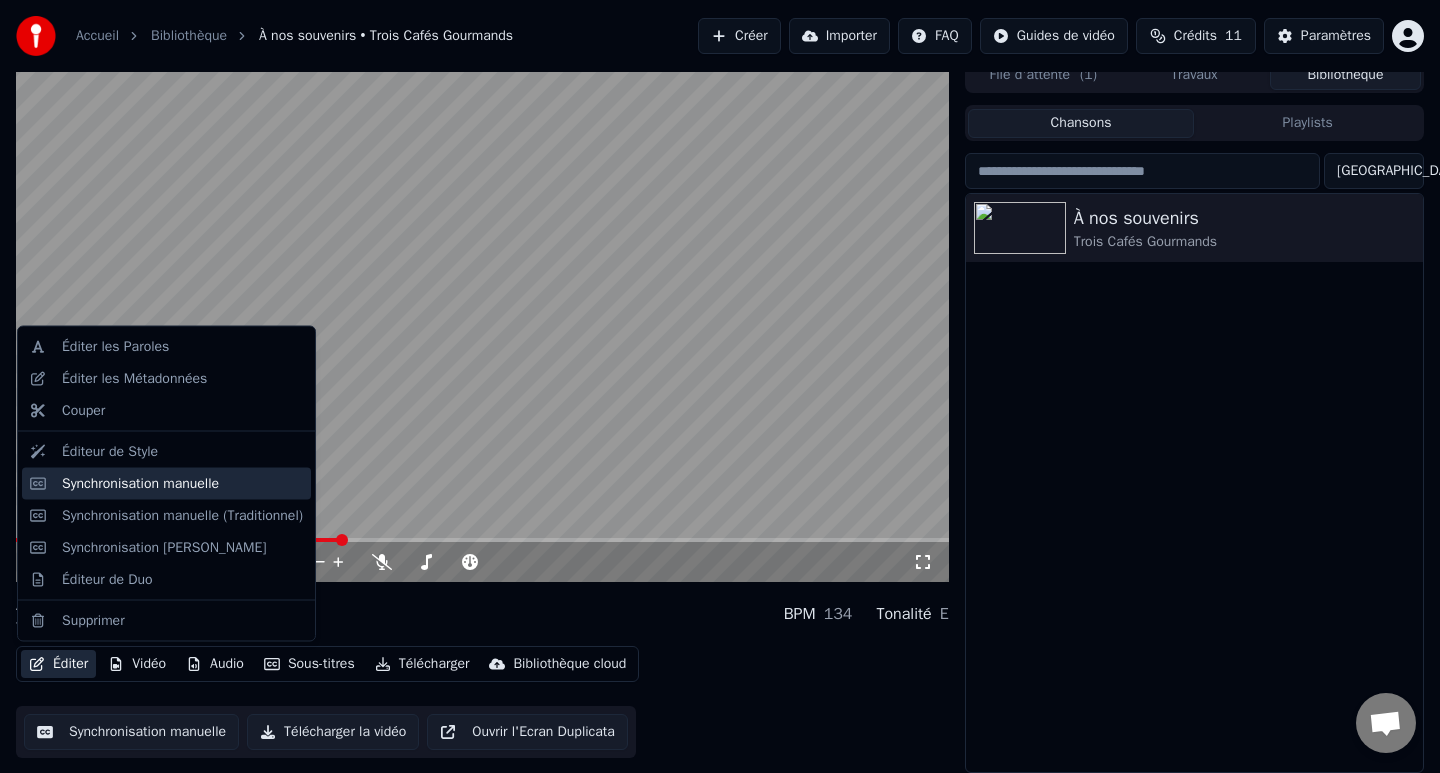 click on "Synchronisation manuelle" at bounding box center [182, 483] 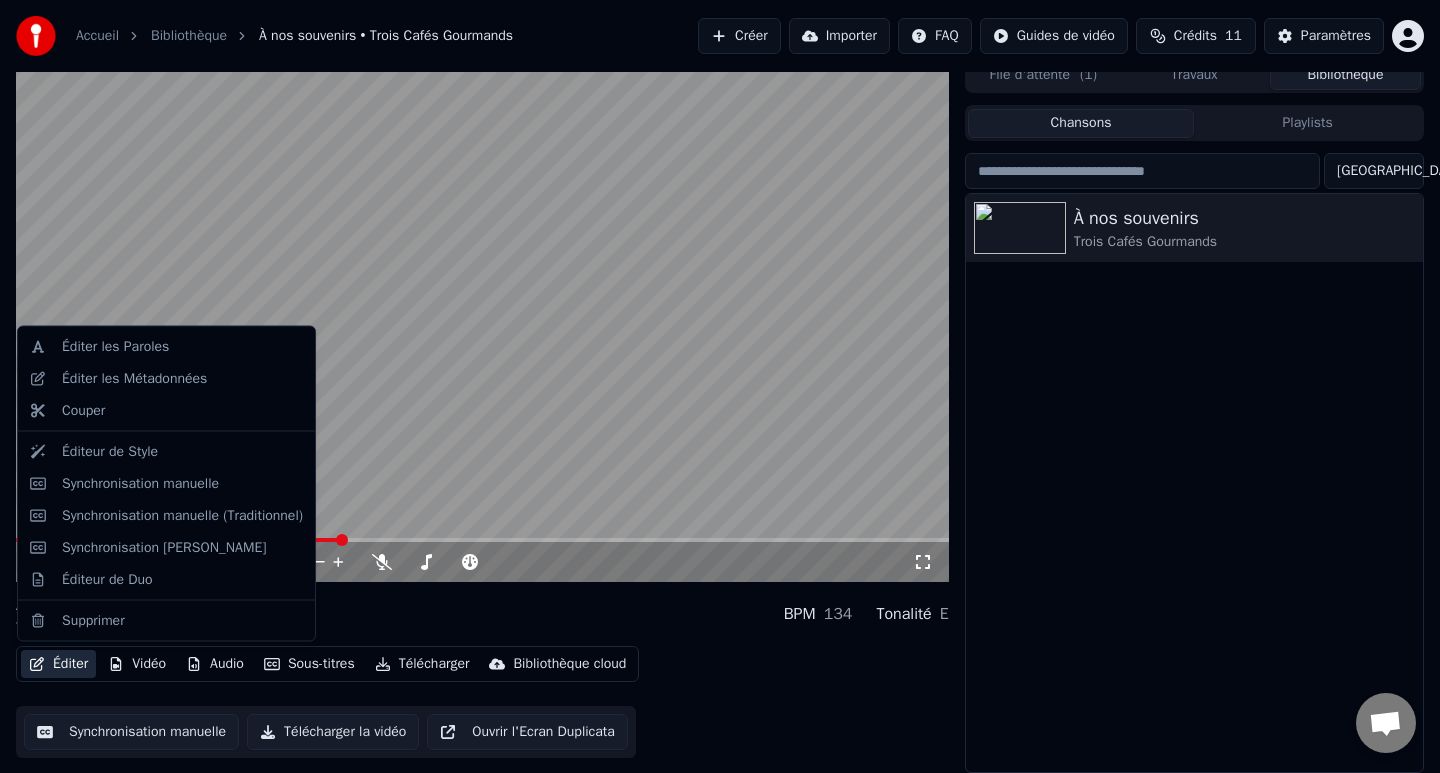 scroll, scrollTop: 0, scrollLeft: 0, axis: both 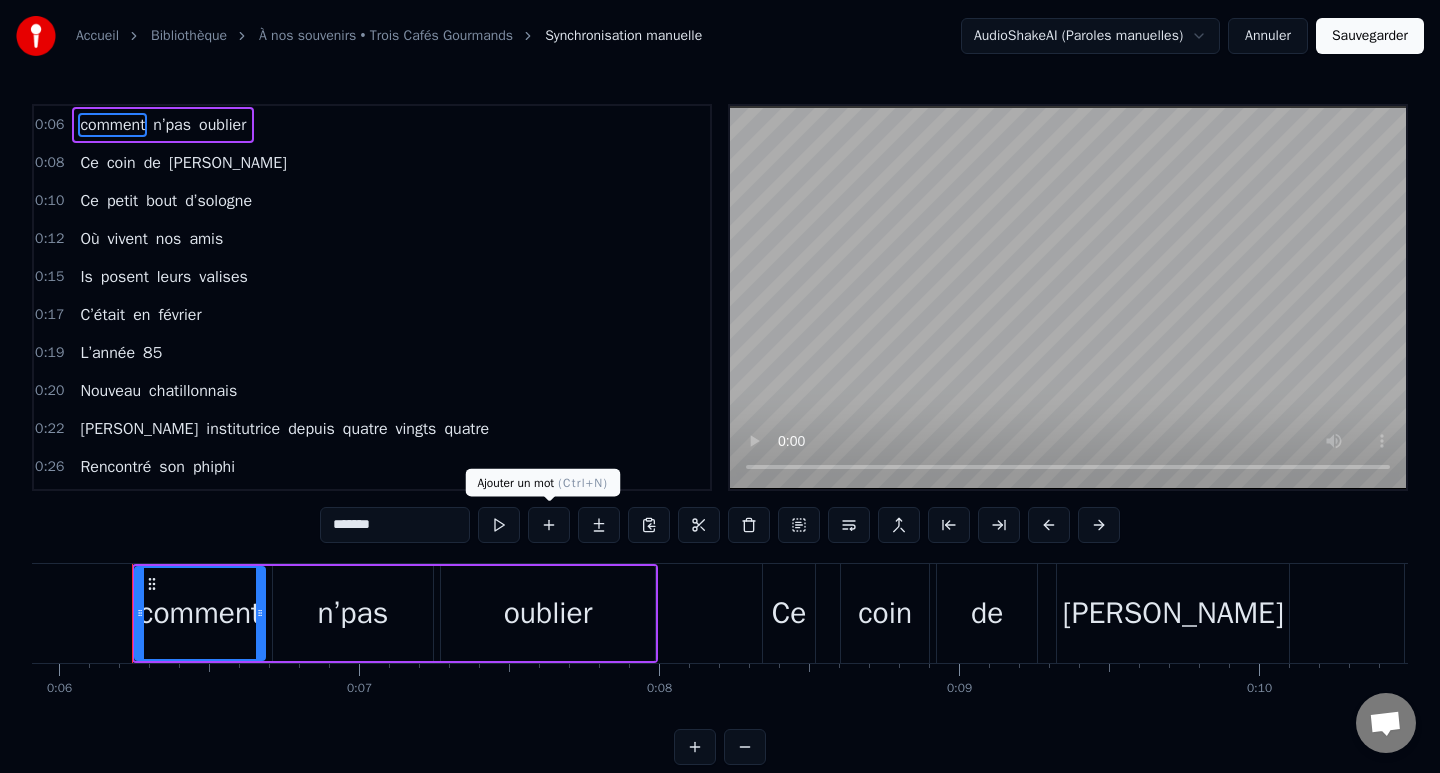 click at bounding box center [499, 525] 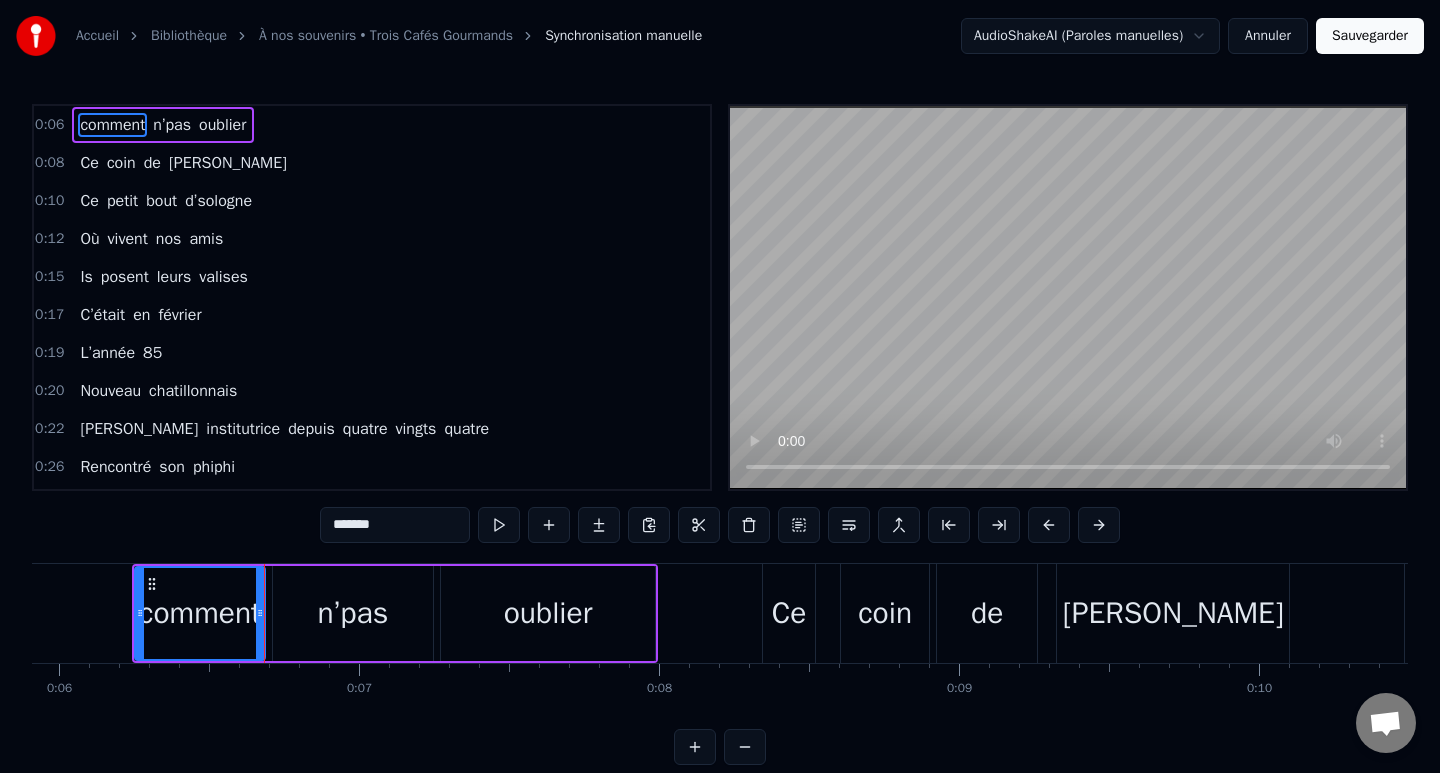 click on "n’pas" at bounding box center [353, 613] 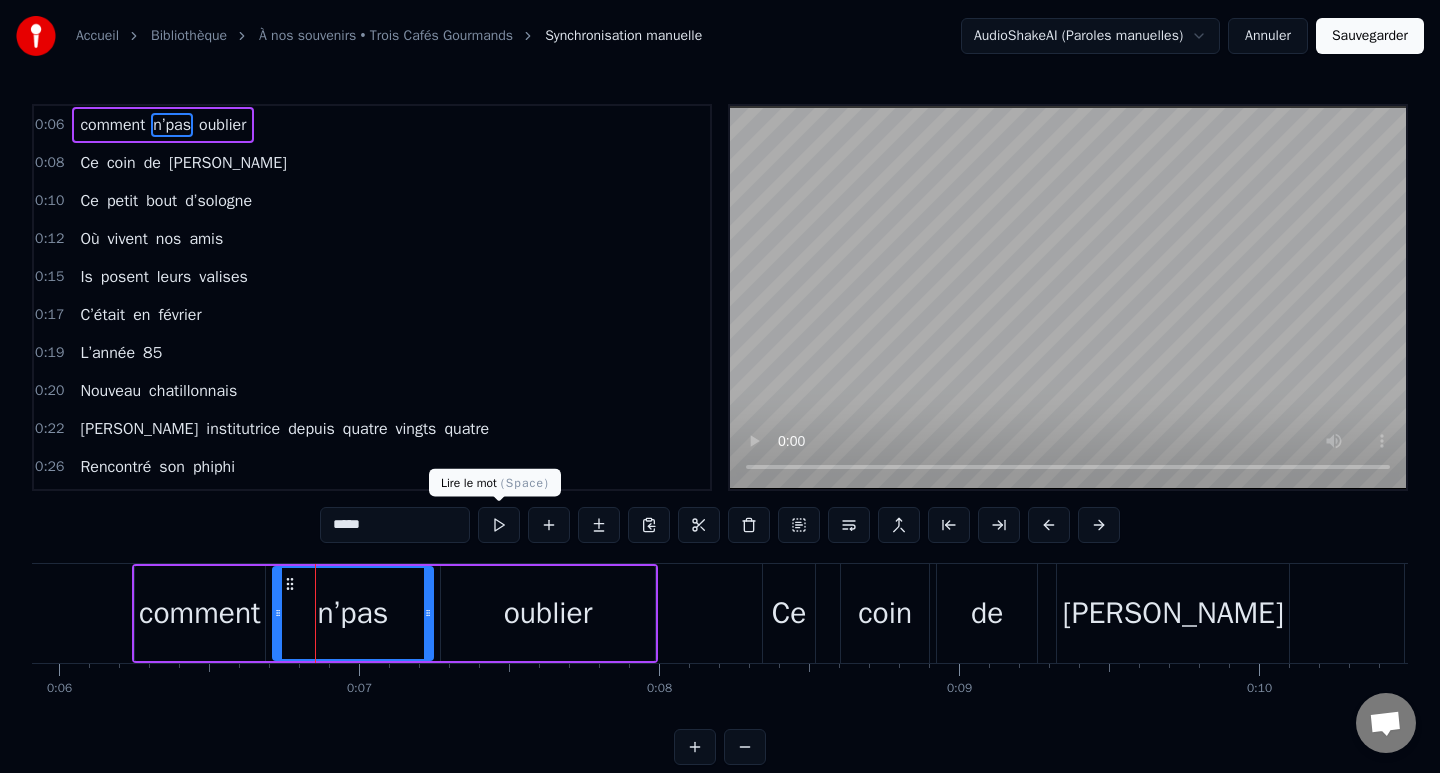 click at bounding box center (499, 525) 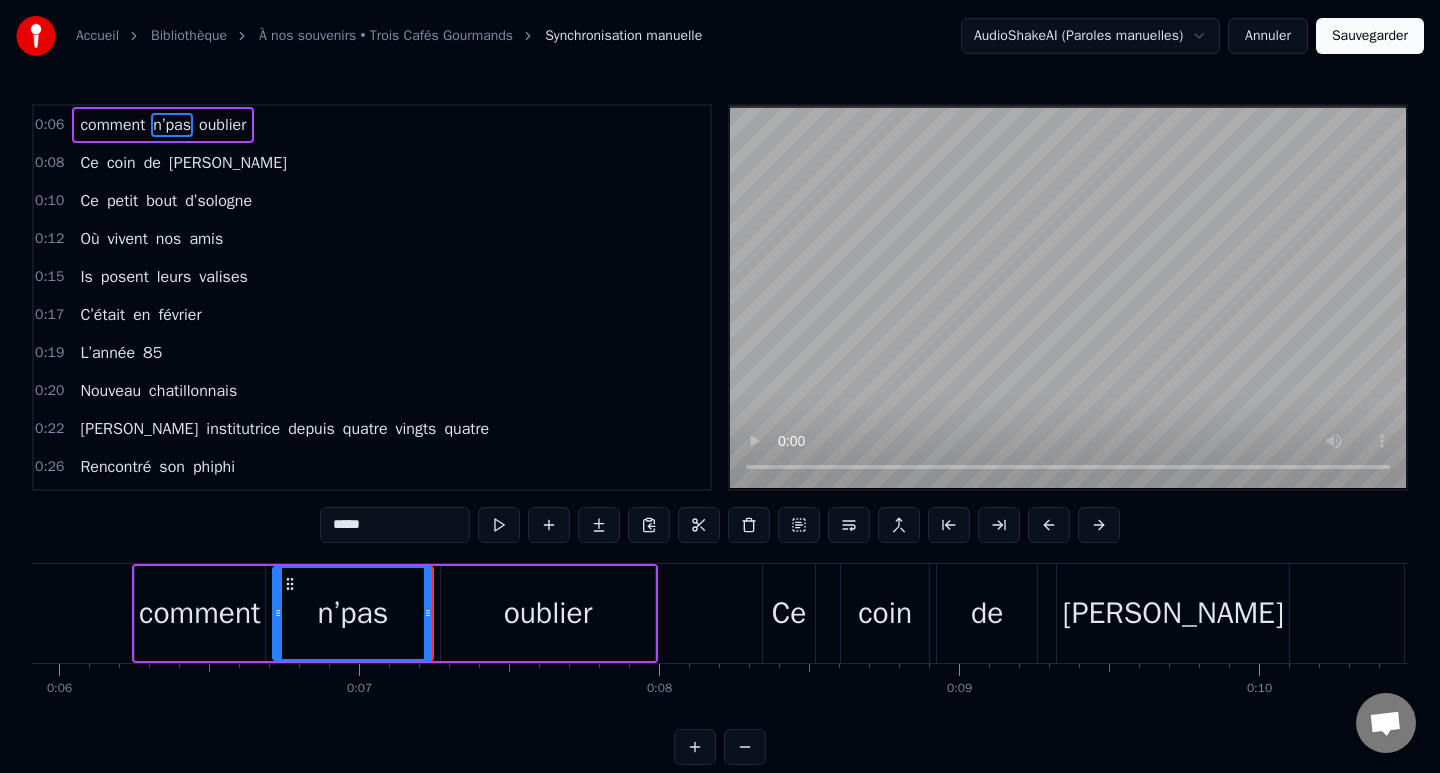 click on "oublier" at bounding box center [548, 613] 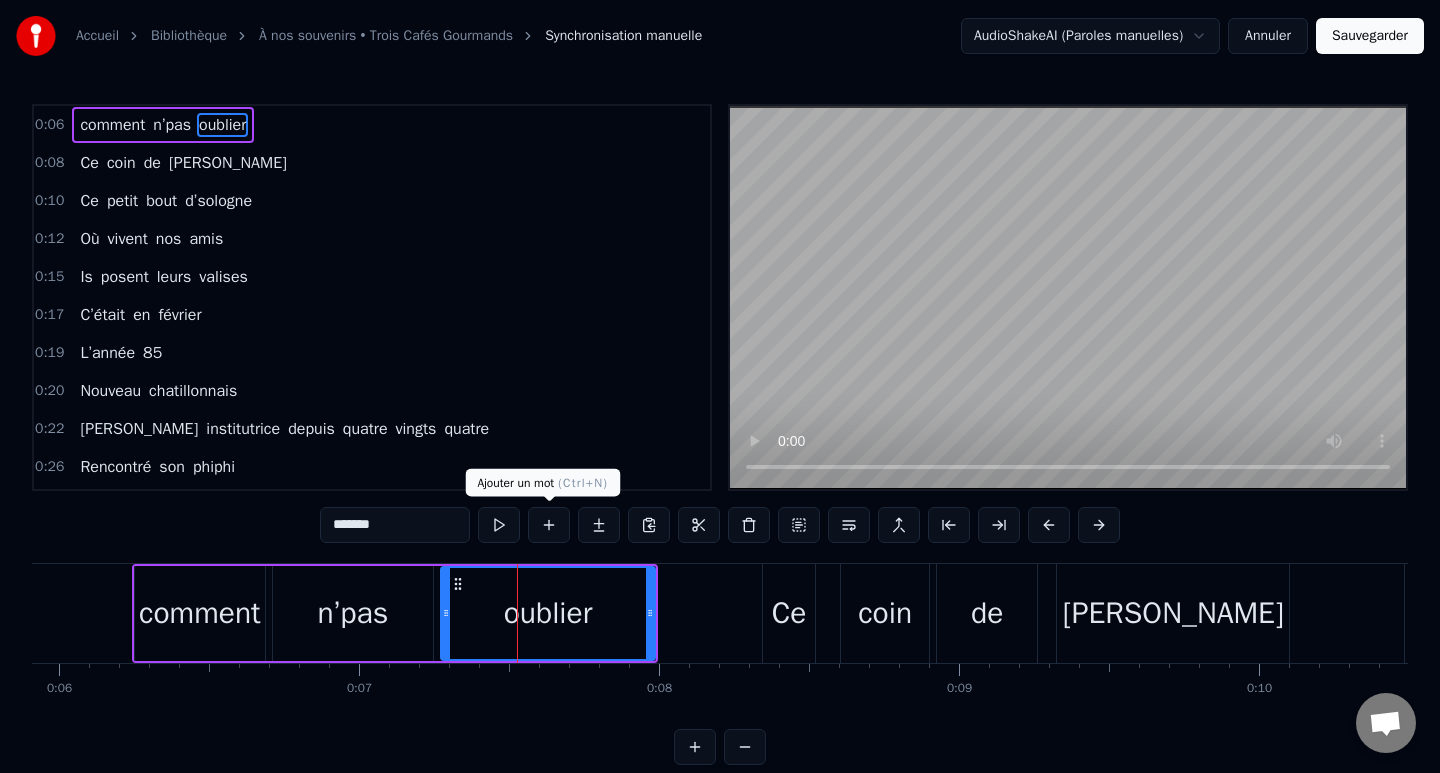 click at bounding box center [499, 525] 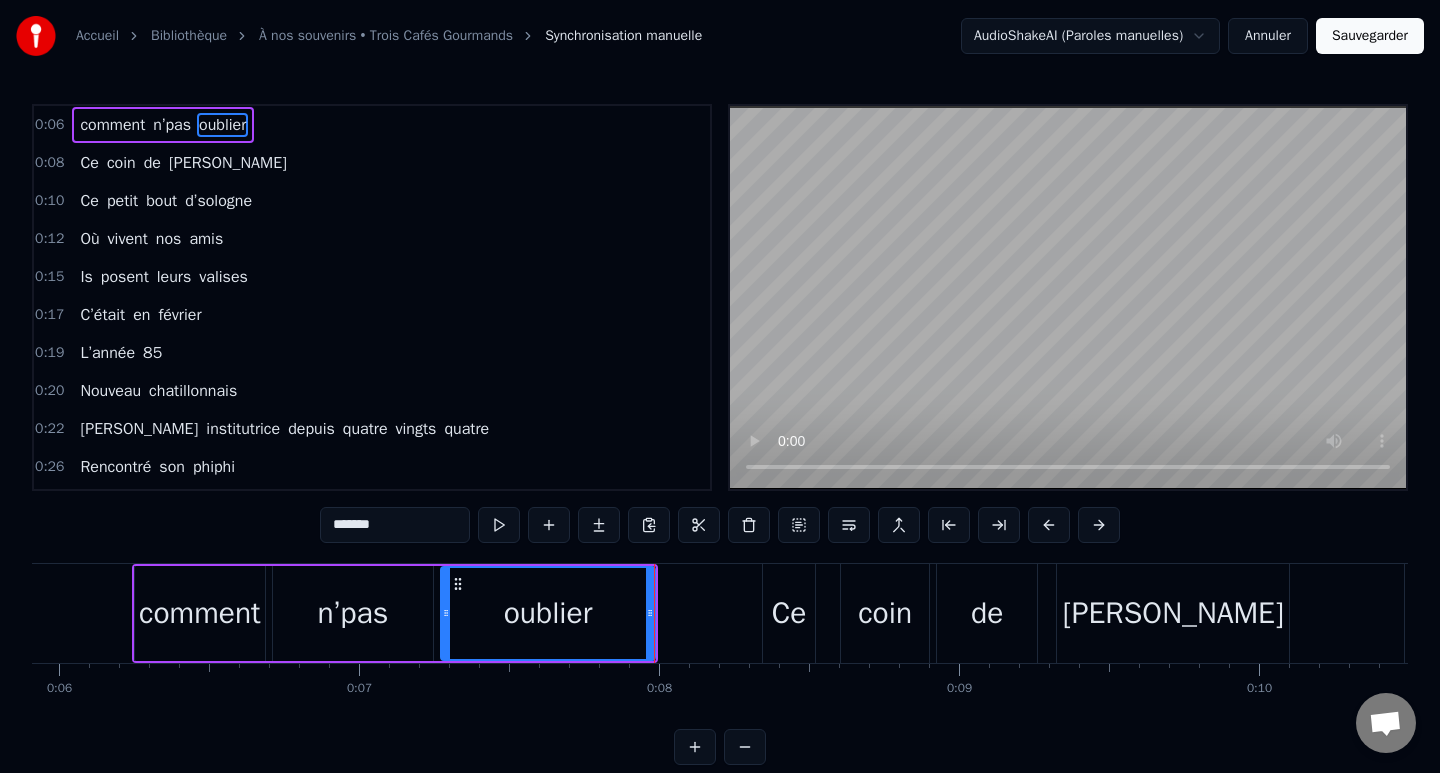click on "Ce" at bounding box center (789, 613) 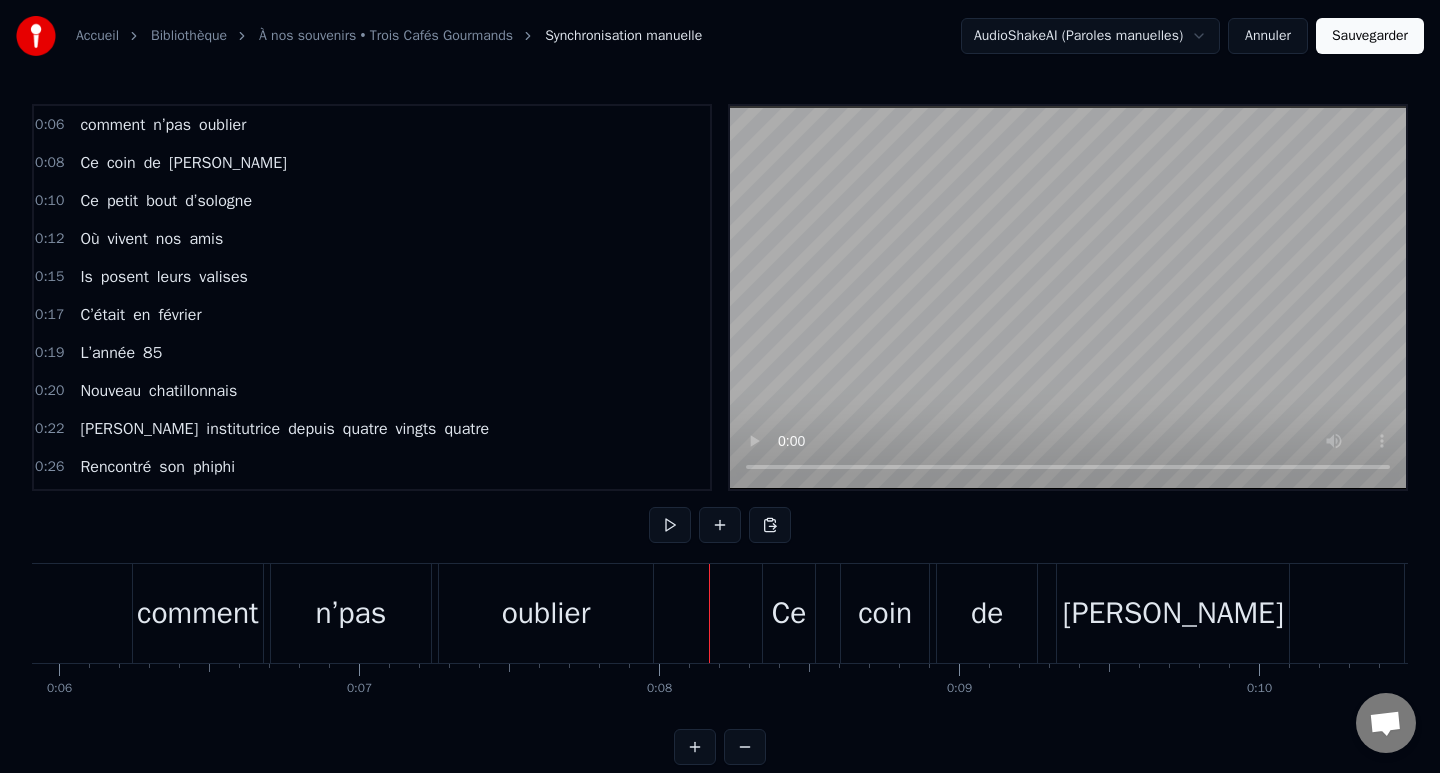click on "À nos souvenirs • Trois Cafés Gourmands" at bounding box center (386, 36) 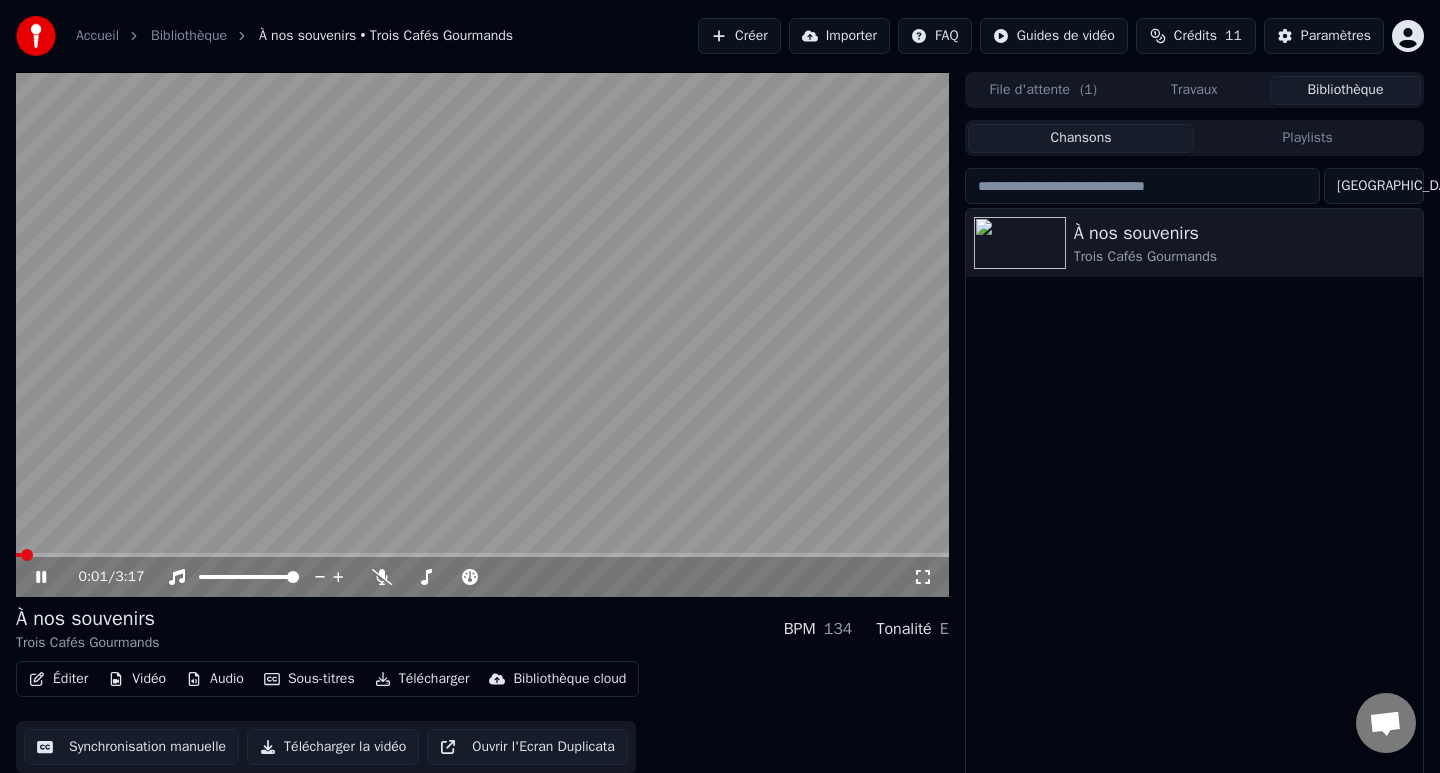 click on "Éditer" at bounding box center [58, 679] 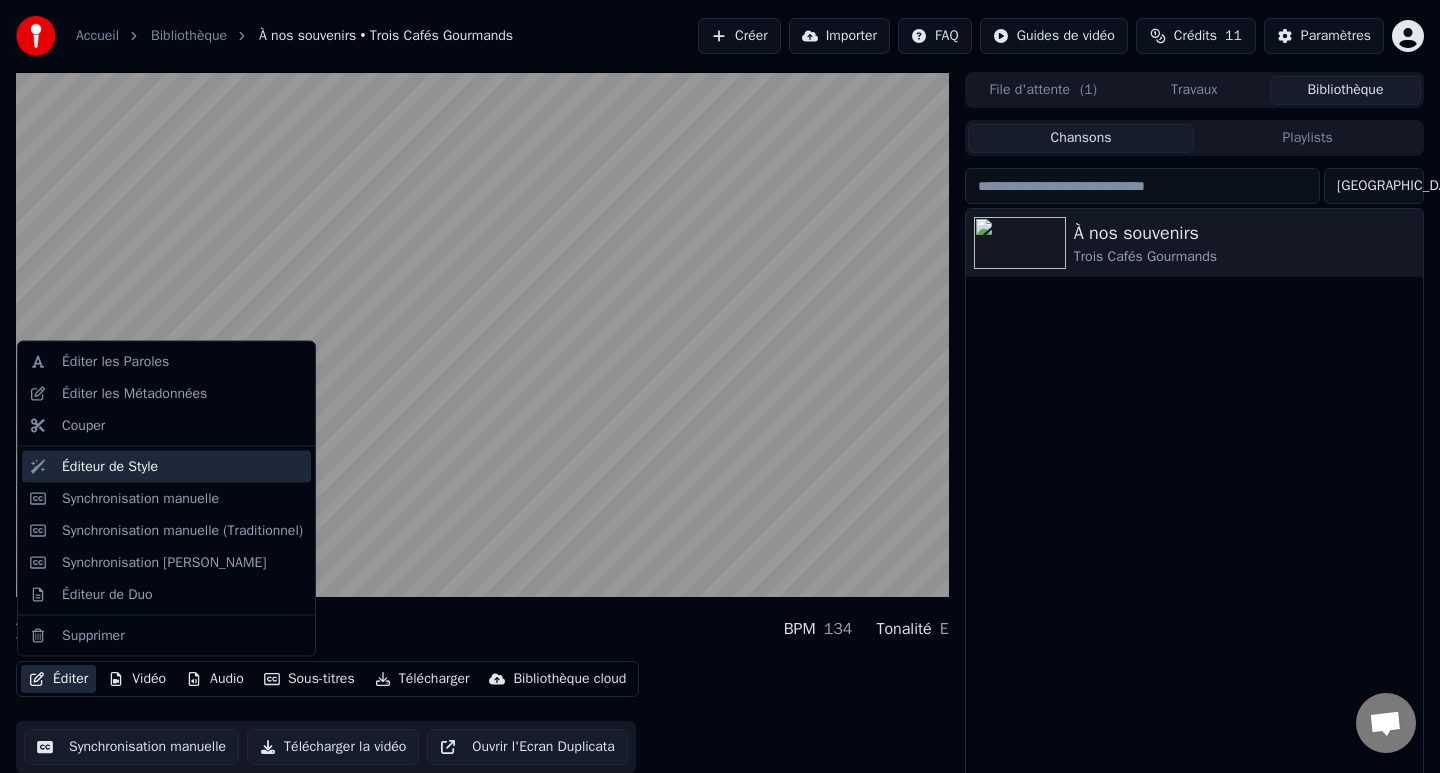 click on "Éditeur de Style" at bounding box center (182, 466) 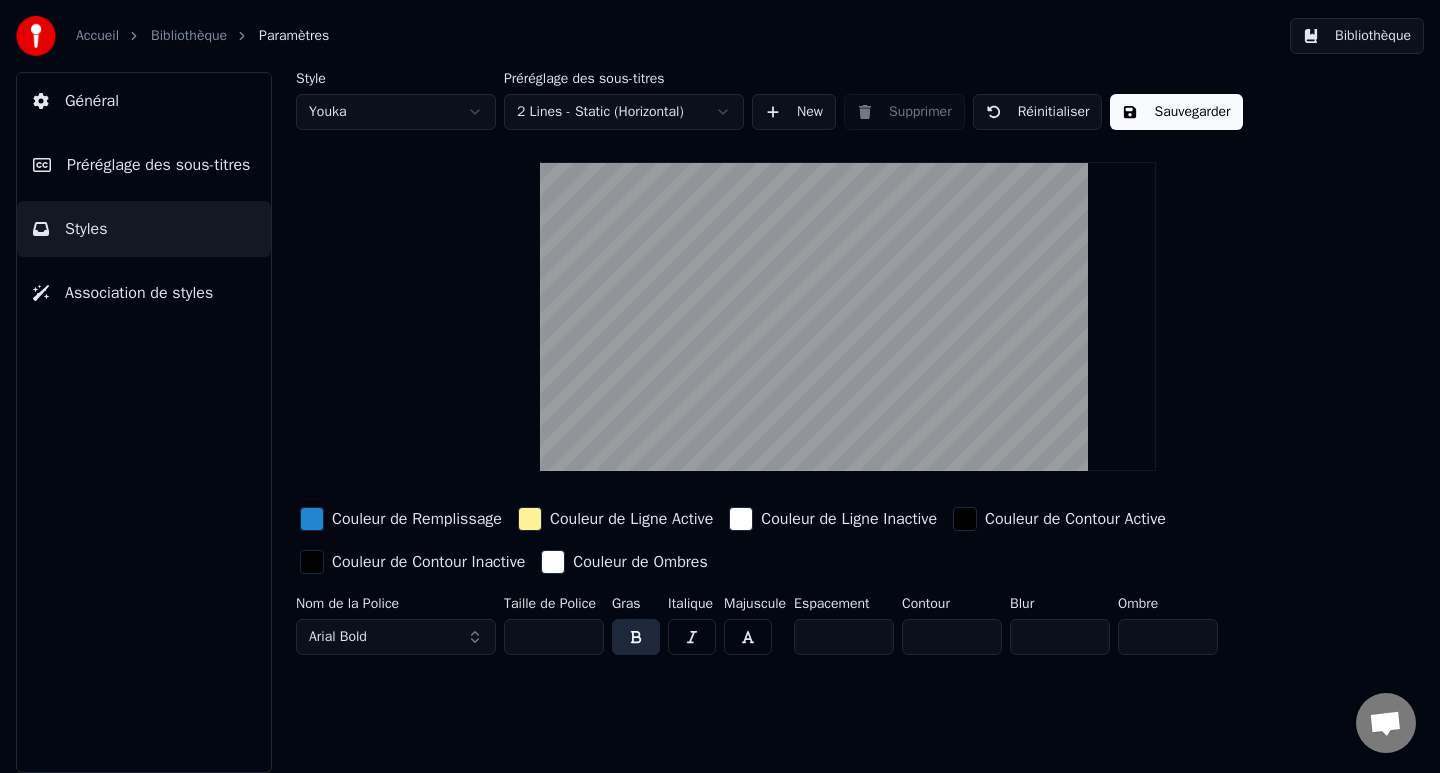 click on "**" at bounding box center [554, 637] 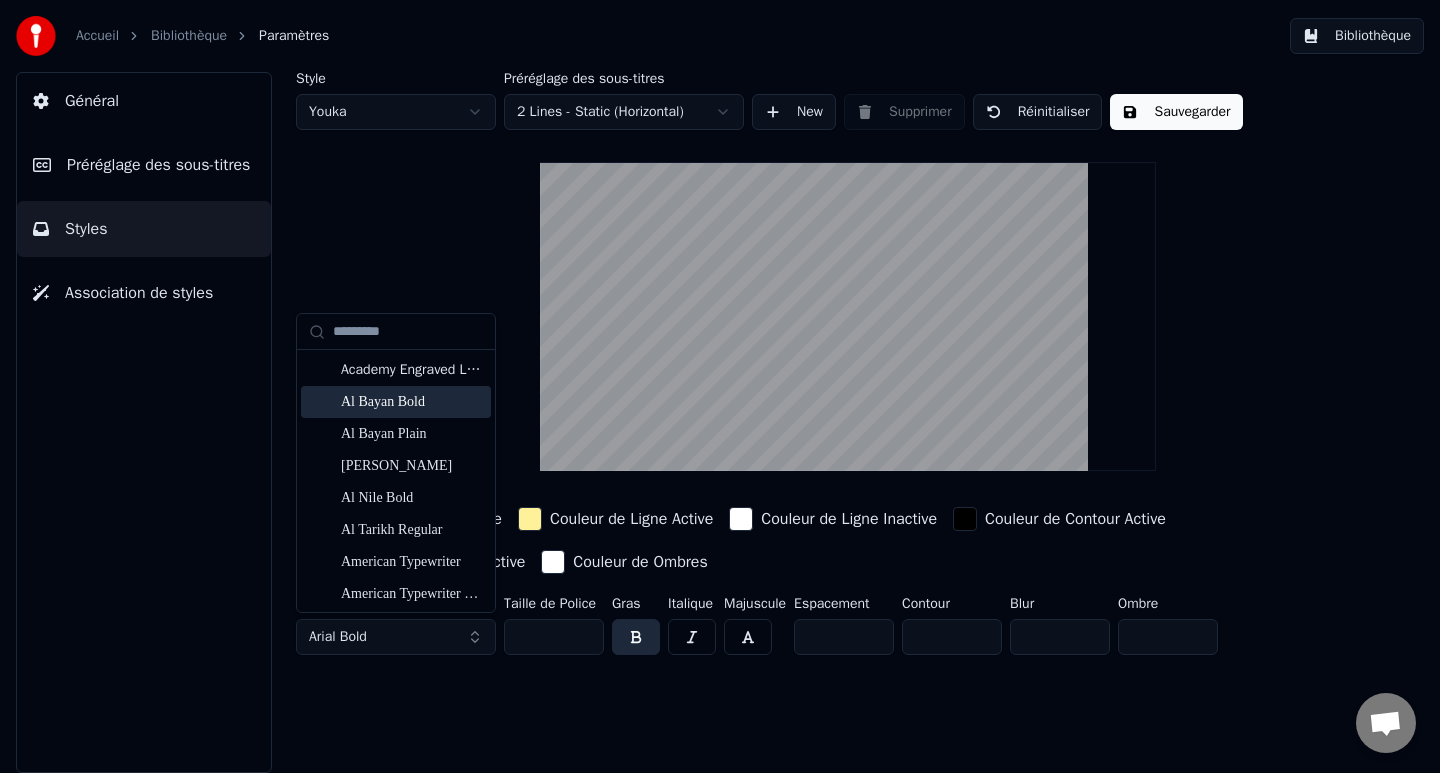 click on "Style Youka Préréglage des sous-titres 2 Lines - Static (Horizontal) New Supprimer Réinitialiser Sauvegarder Couleur de Remplissage Couleur de Ligne Active Couleur de Ligne Inactive Couleur de Contour Active Couleur de Contour Inactive Couleur de Ombres Nom de la Police Arial Bold Taille de Police *** Gras Italique Majuscule Espacement * Contour * Blur * Ombre *" at bounding box center [848, 367] 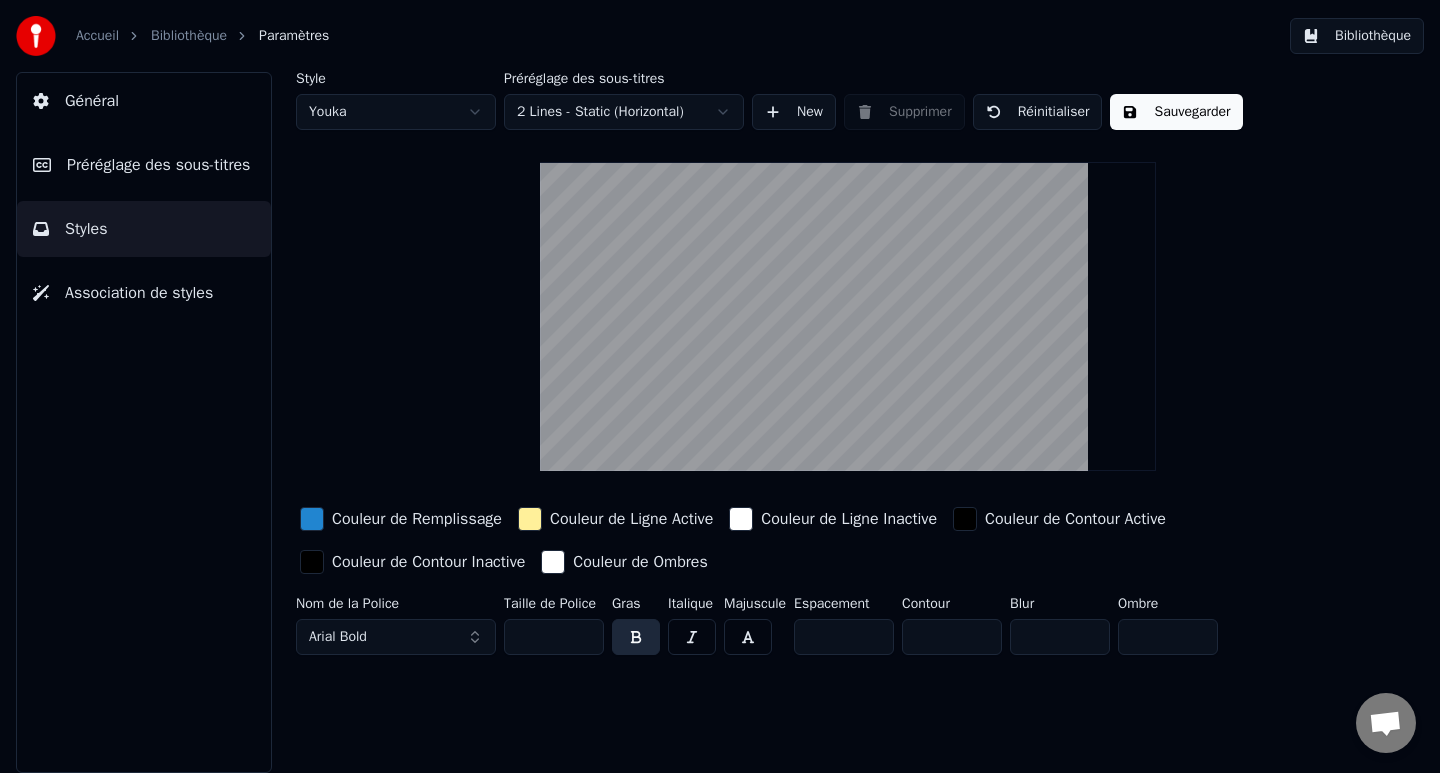 click at bounding box center [530, 519] 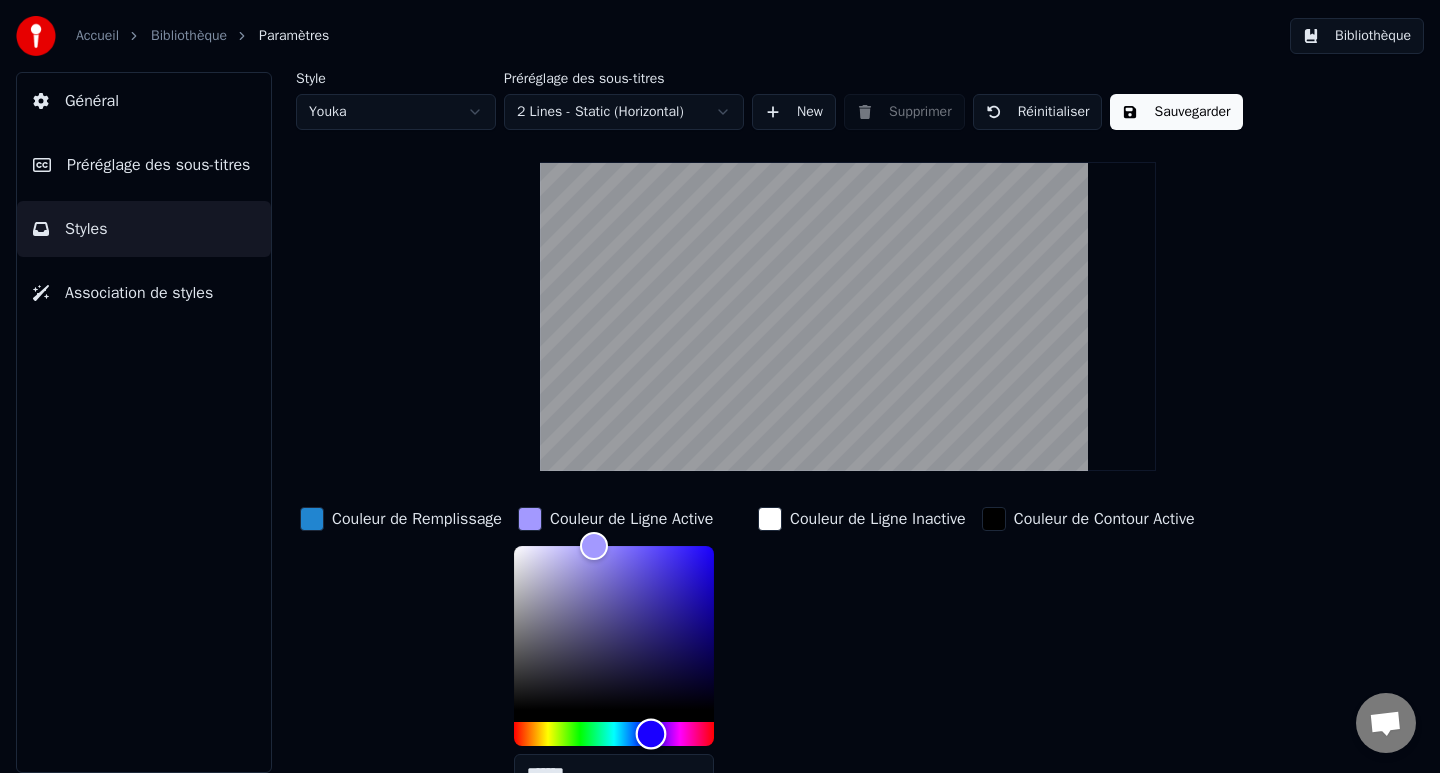 click at bounding box center [614, 734] 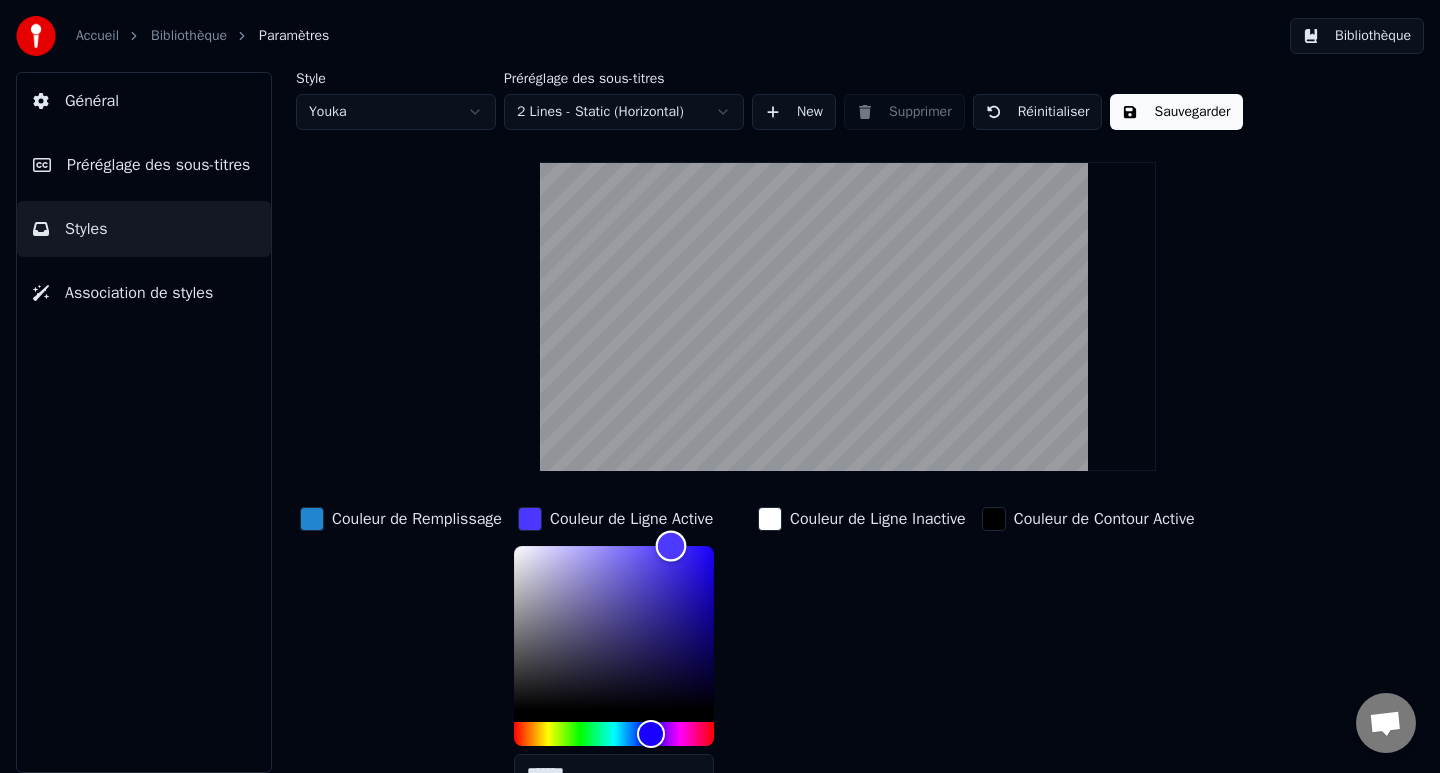 drag, startPoint x: 595, startPoint y: 544, endPoint x: 676, endPoint y: 557, distance: 82.036575 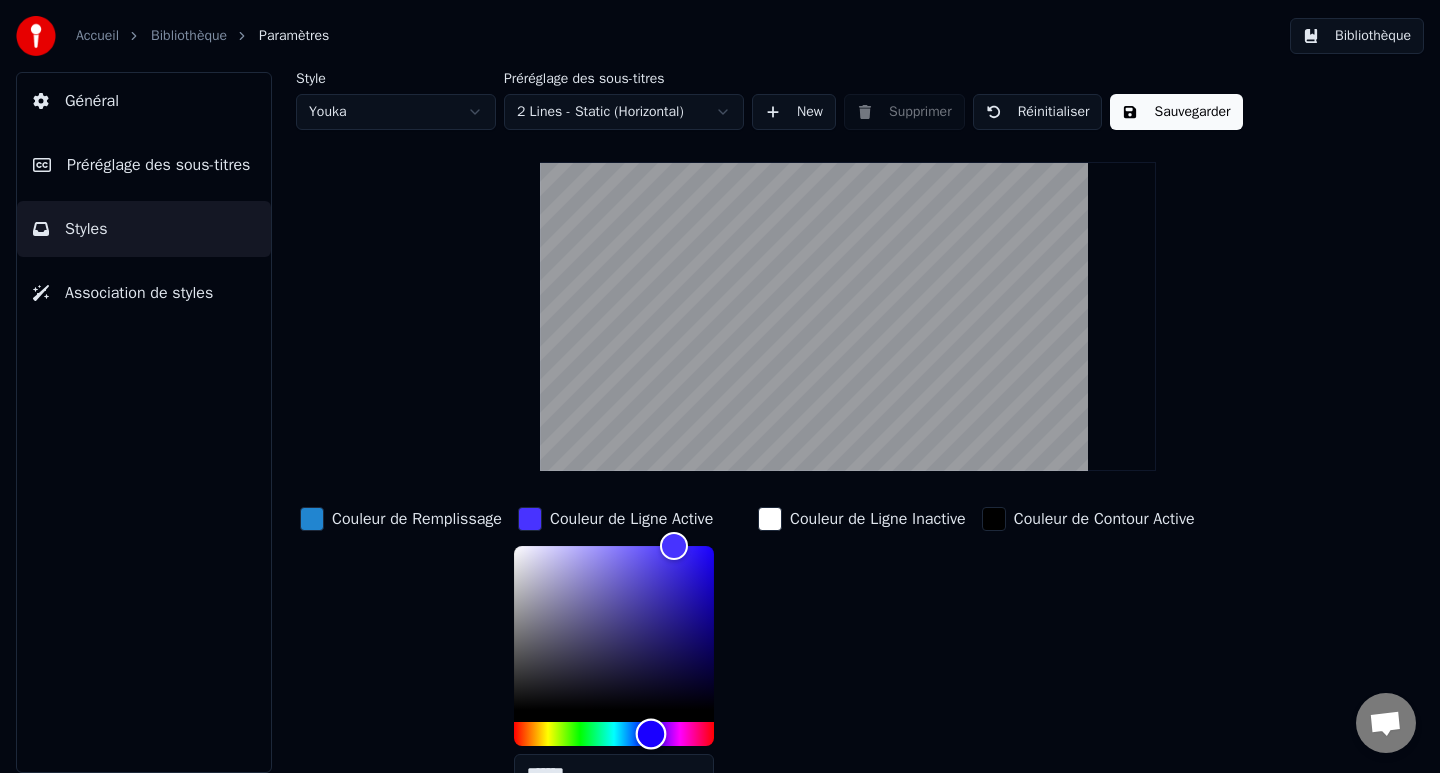 type on "*******" 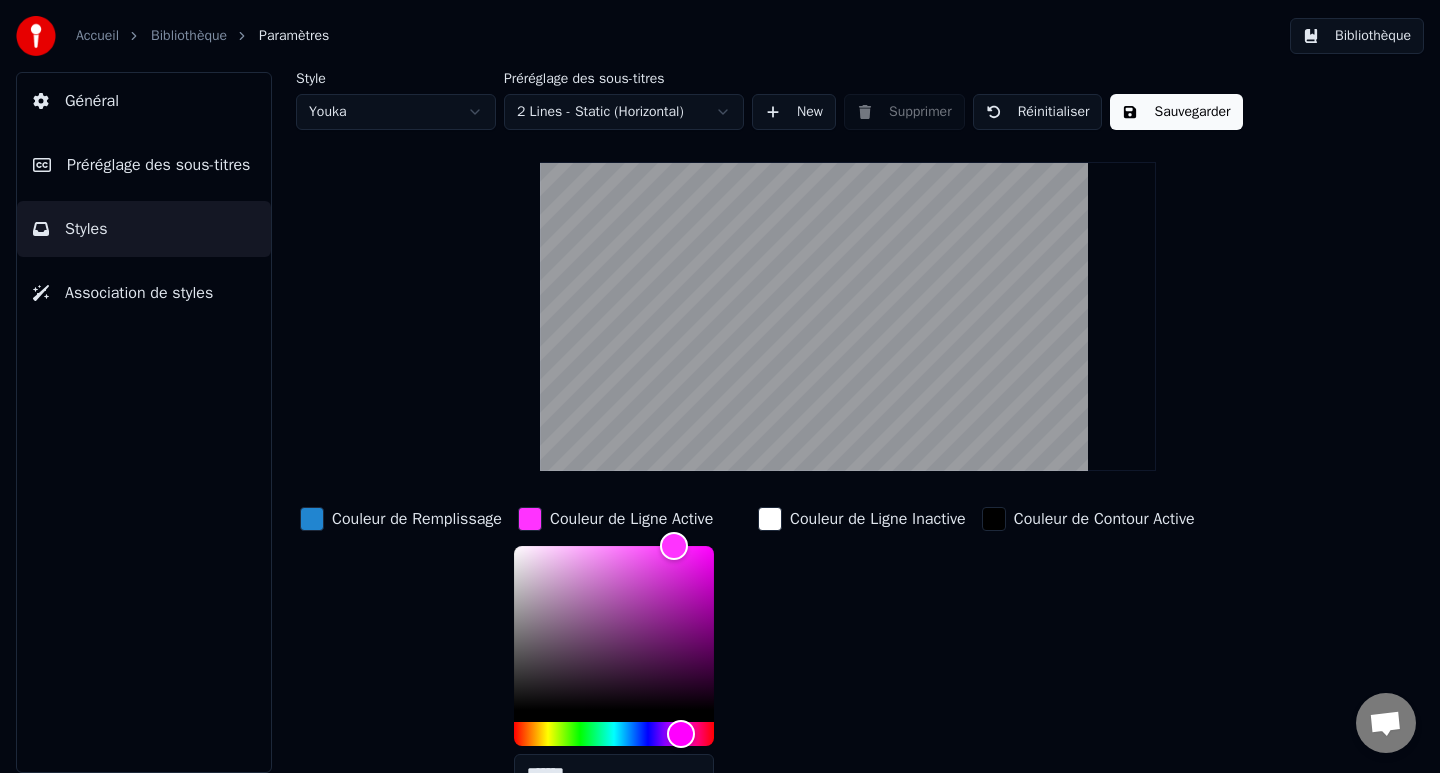click on "Couleur de Remplissage" at bounding box center (417, 519) 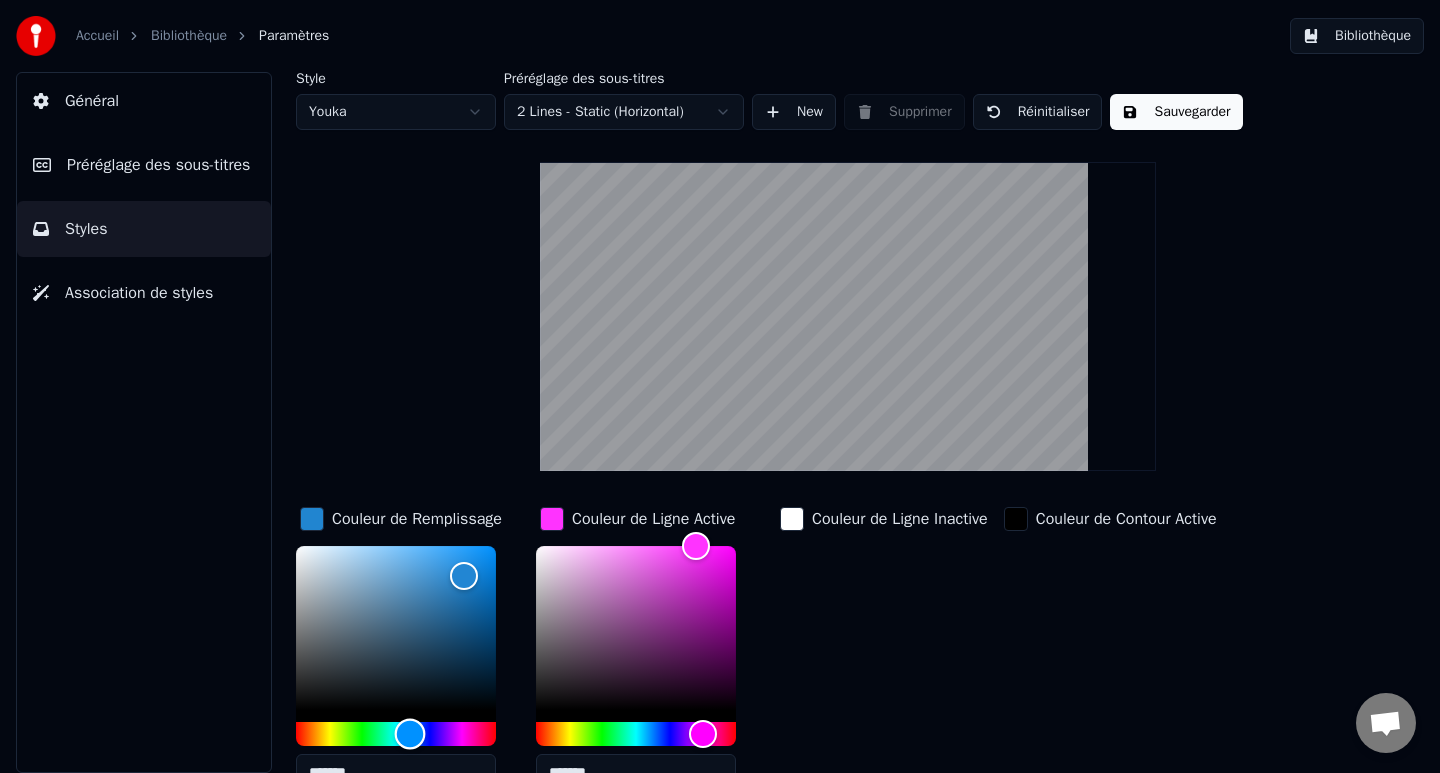 click at bounding box center (396, 734) 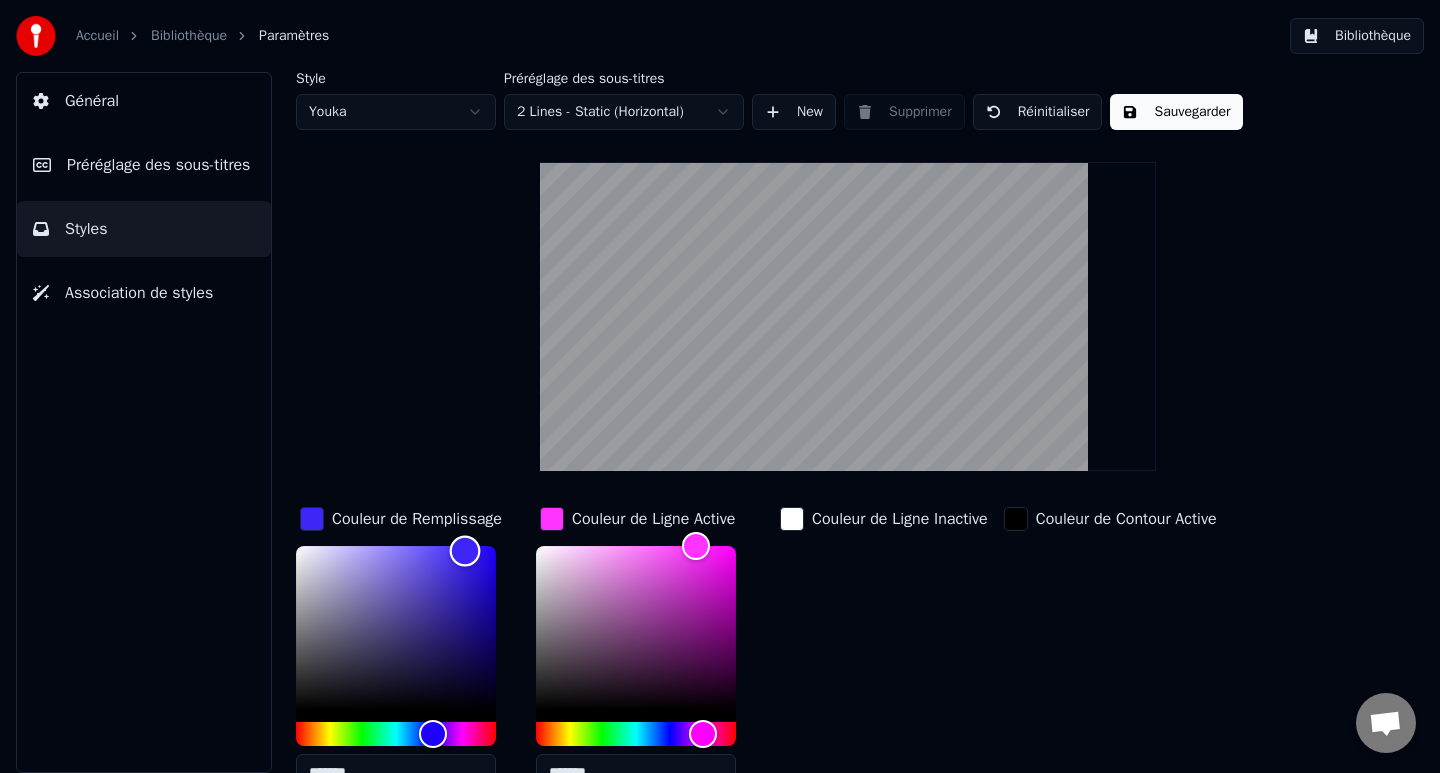 type on "*******" 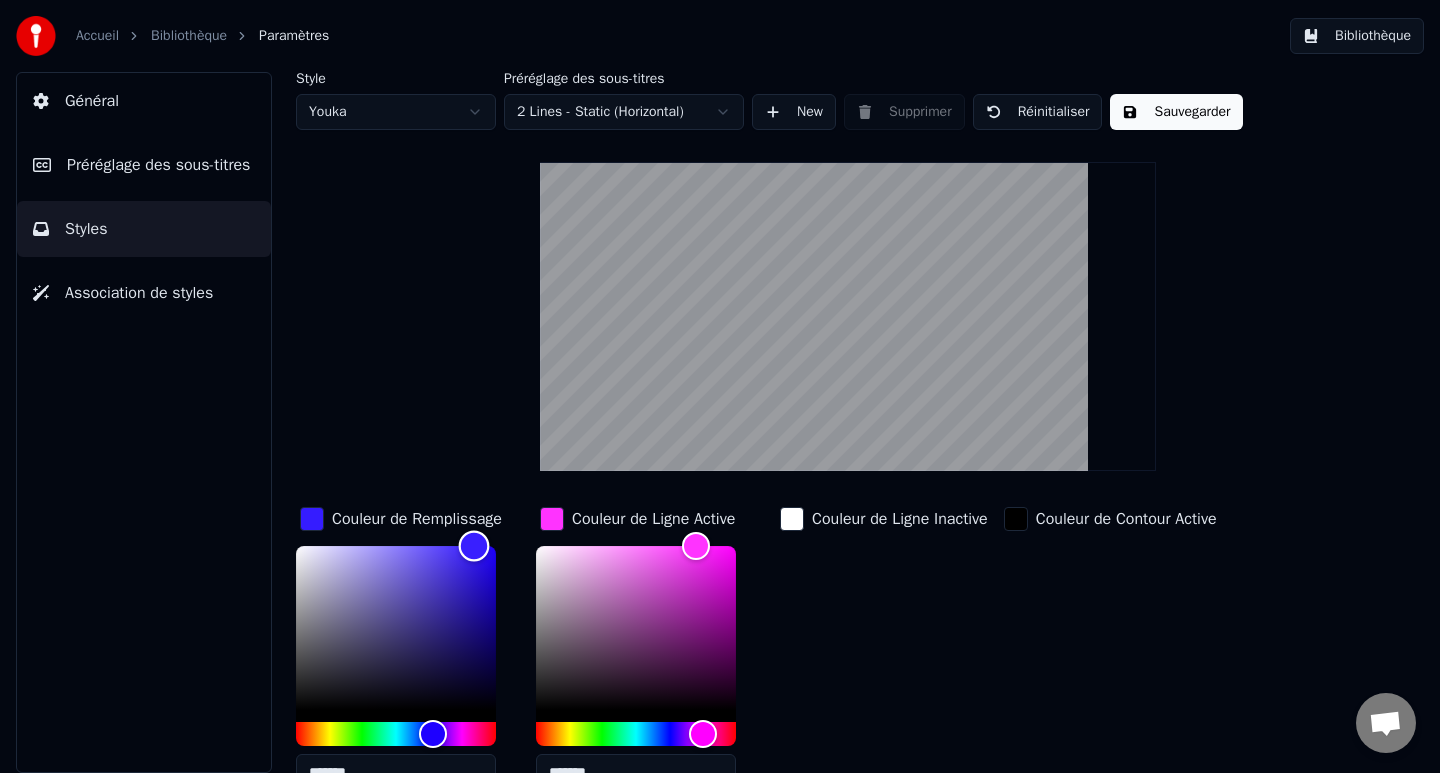 drag, startPoint x: 453, startPoint y: 586, endPoint x: 474, endPoint y: 539, distance: 51.47815 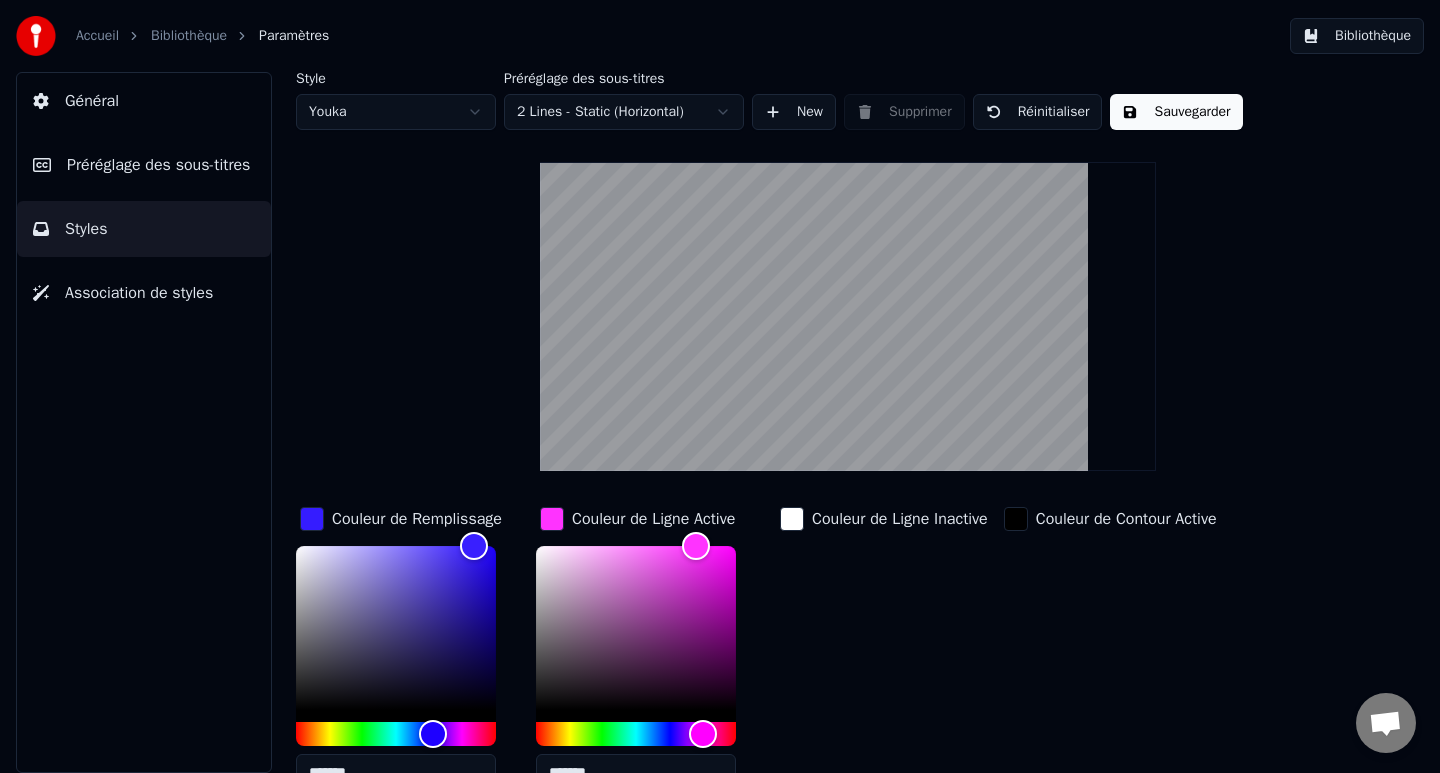 click on "Couleur de Ligne Inactive" at bounding box center (884, 654) 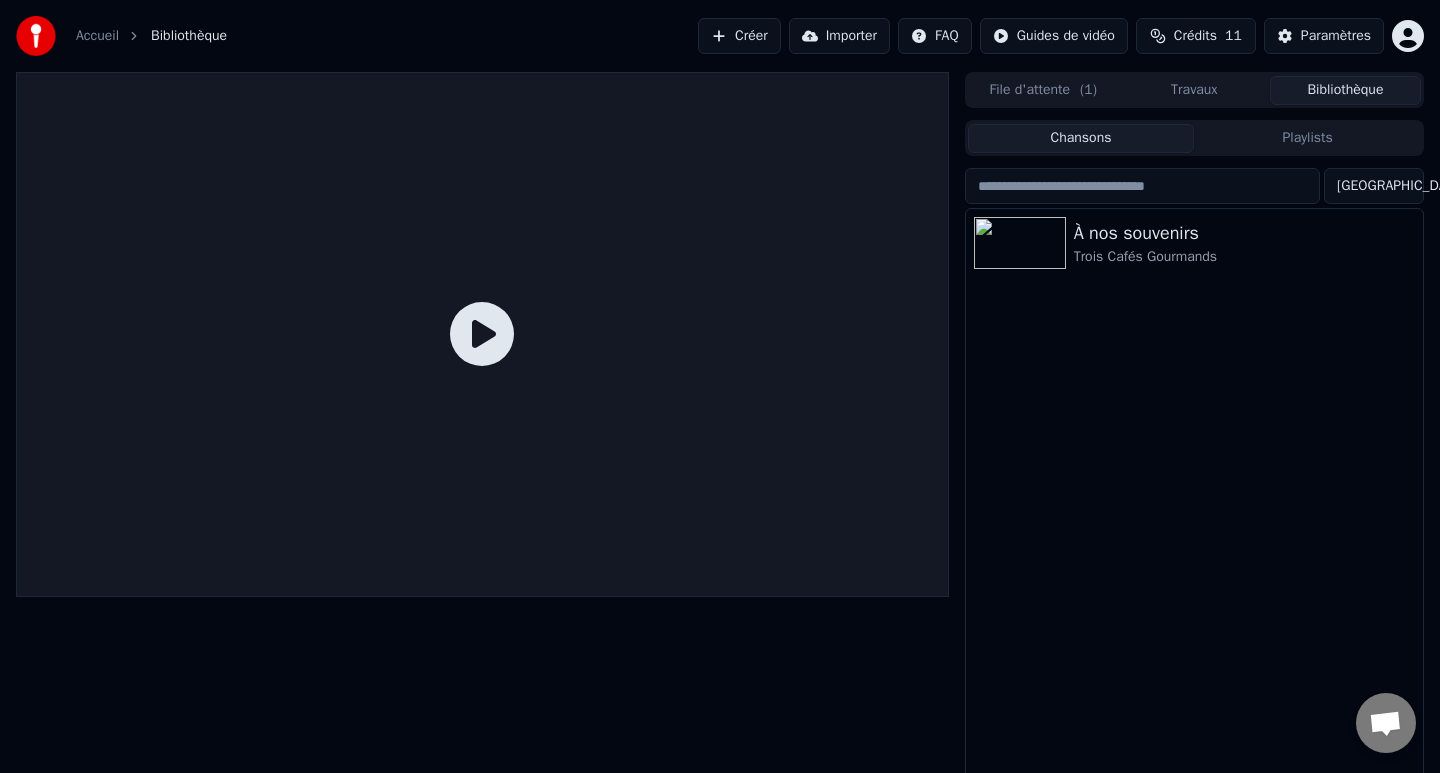 click 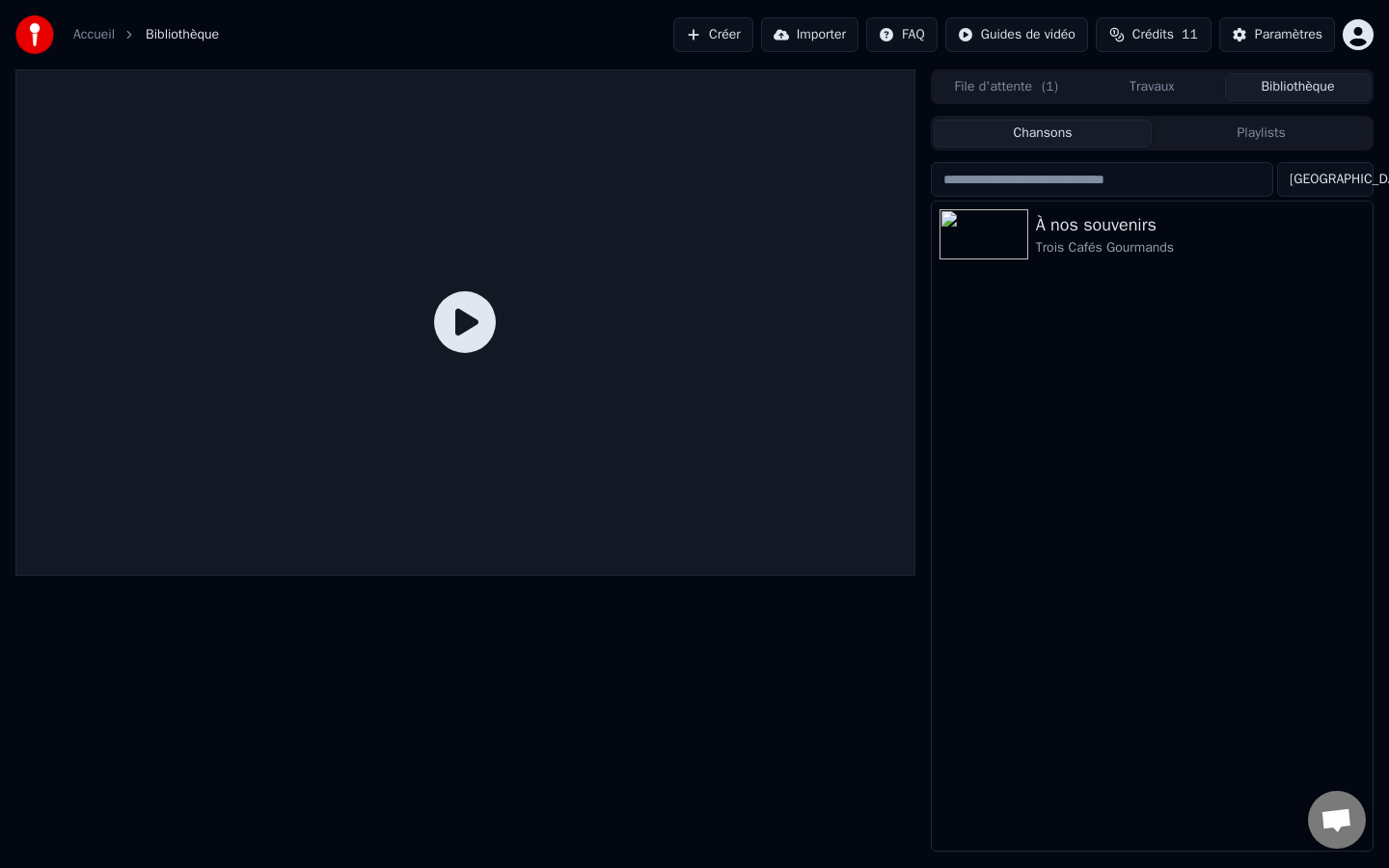 click 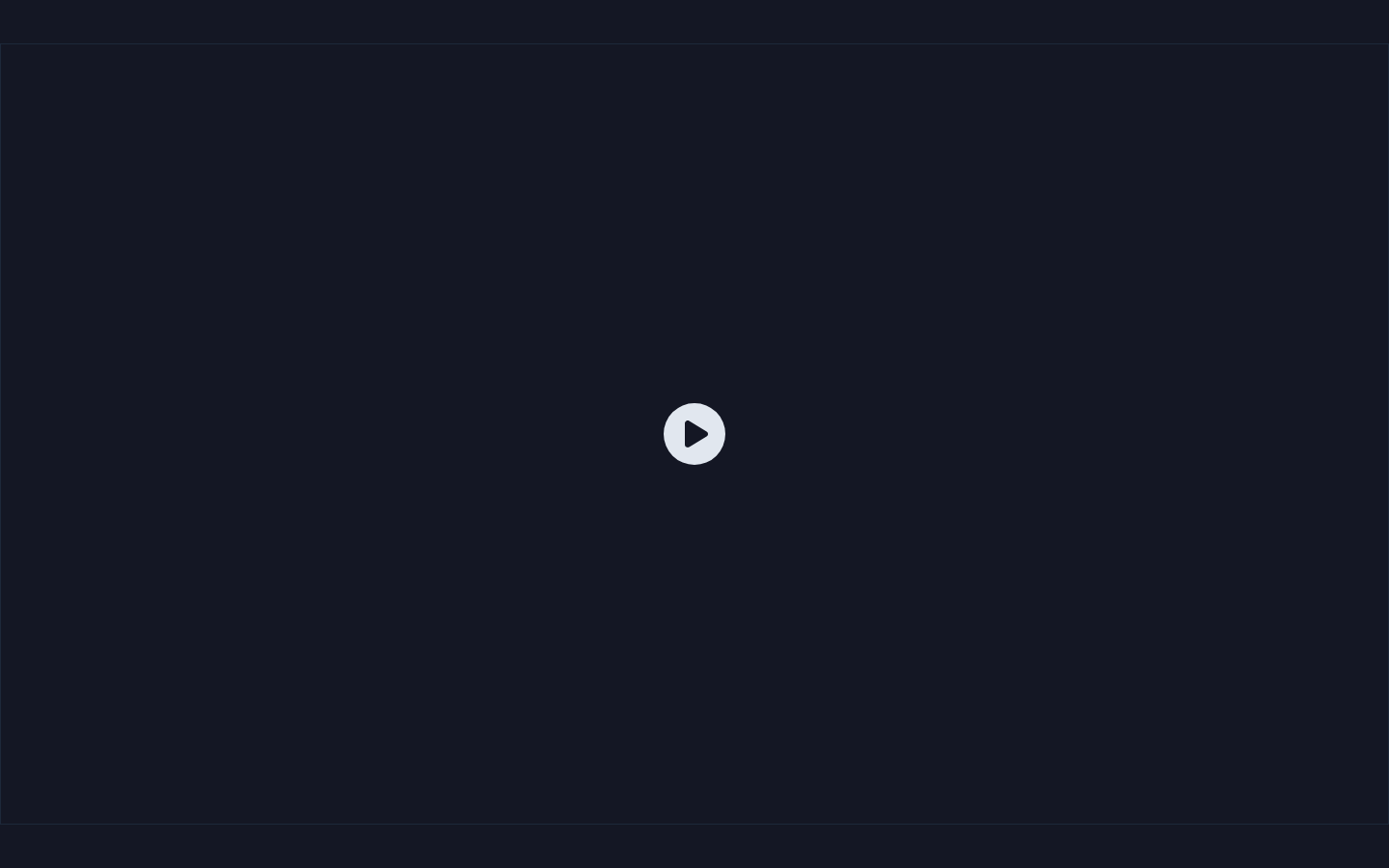 click at bounding box center [694, 434] 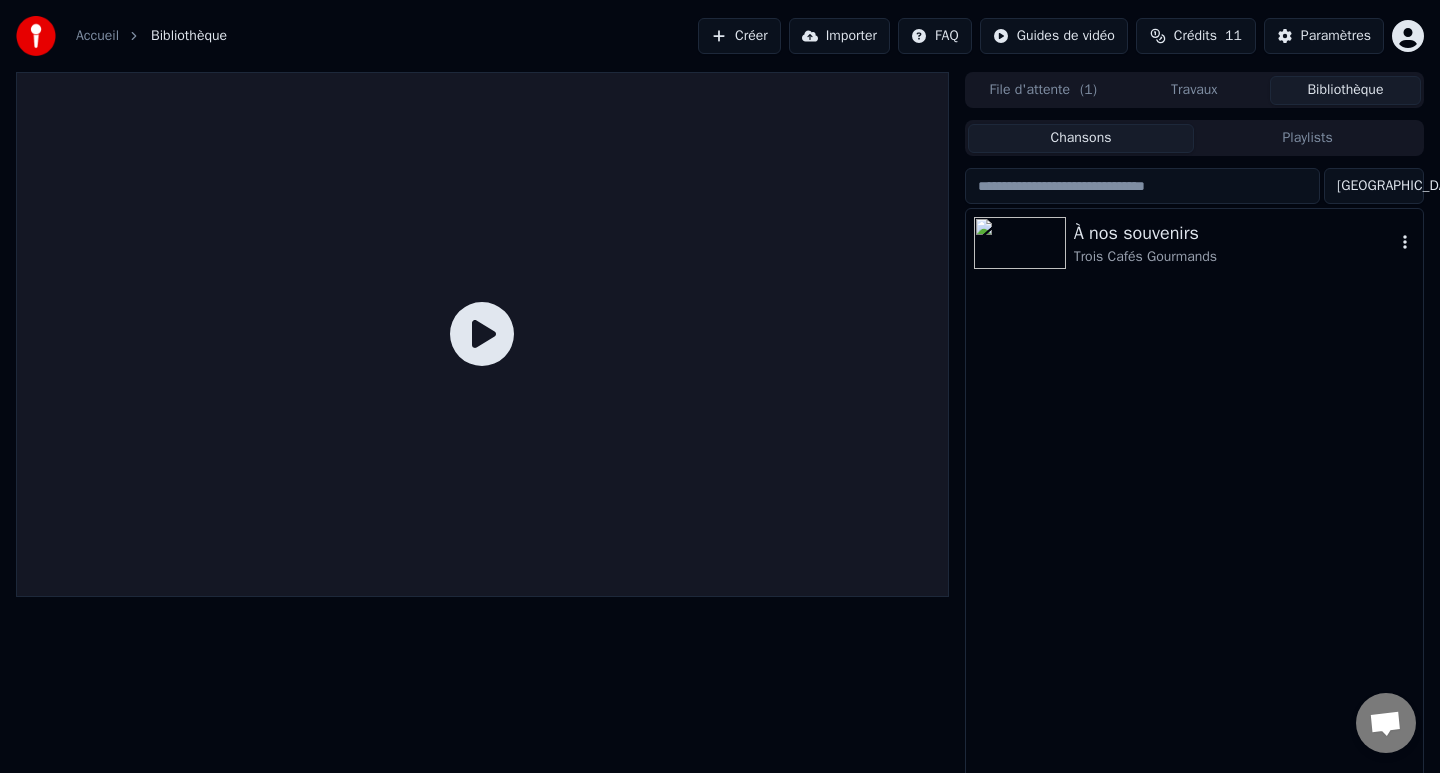 click on "Trois Cafés Gourmands" at bounding box center (1234, 257) 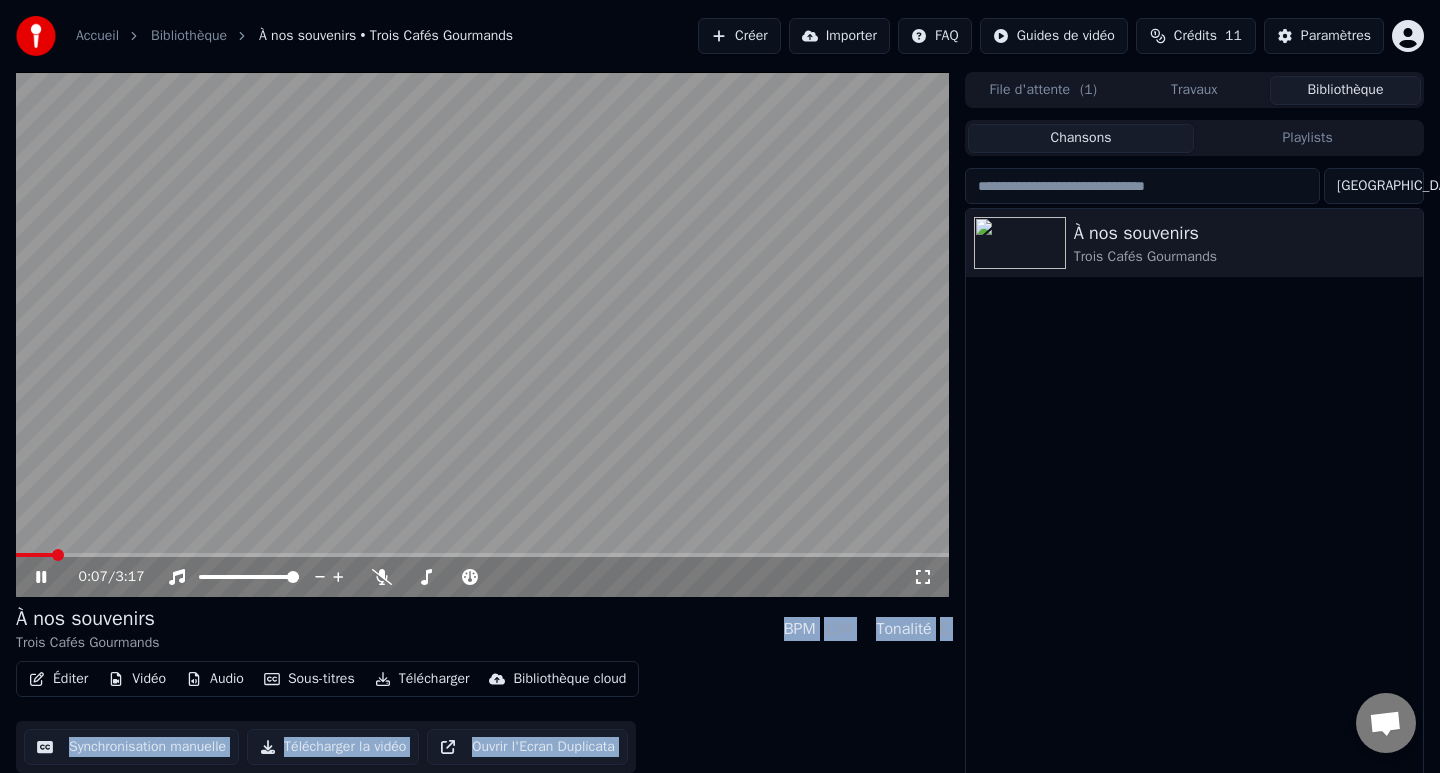 click at bounding box center [482, 334] 